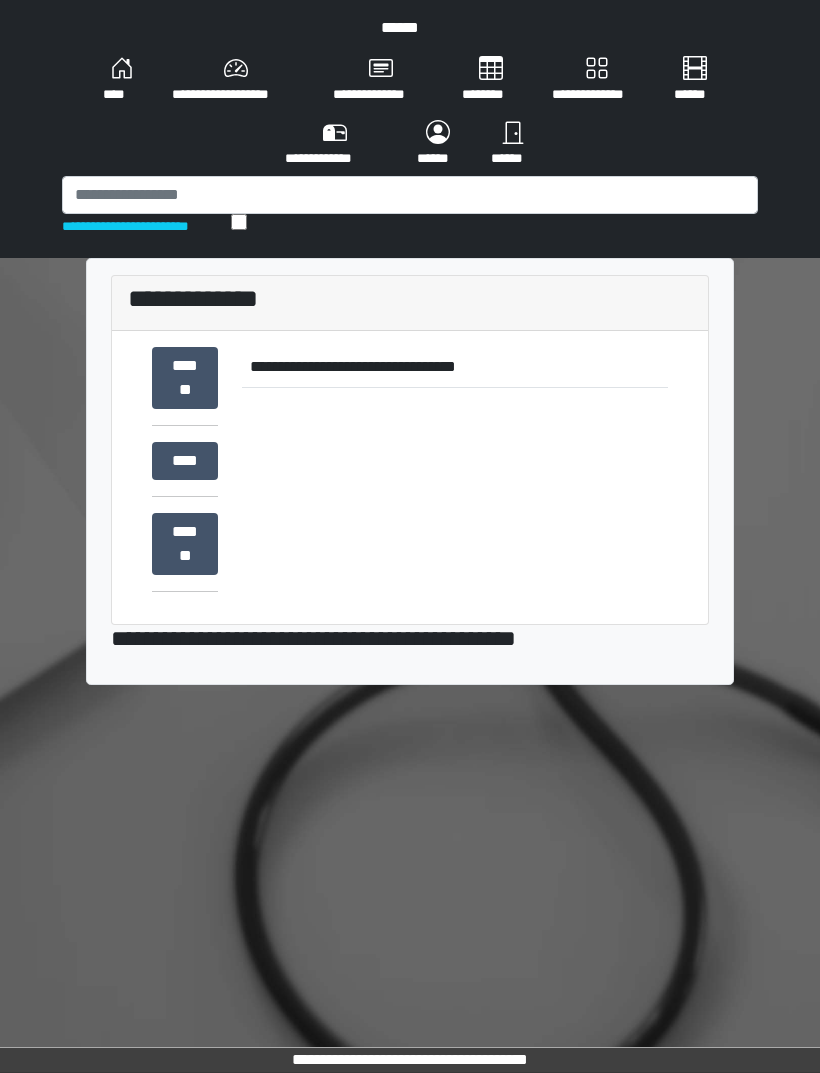 scroll, scrollTop: 0, scrollLeft: 0, axis: both 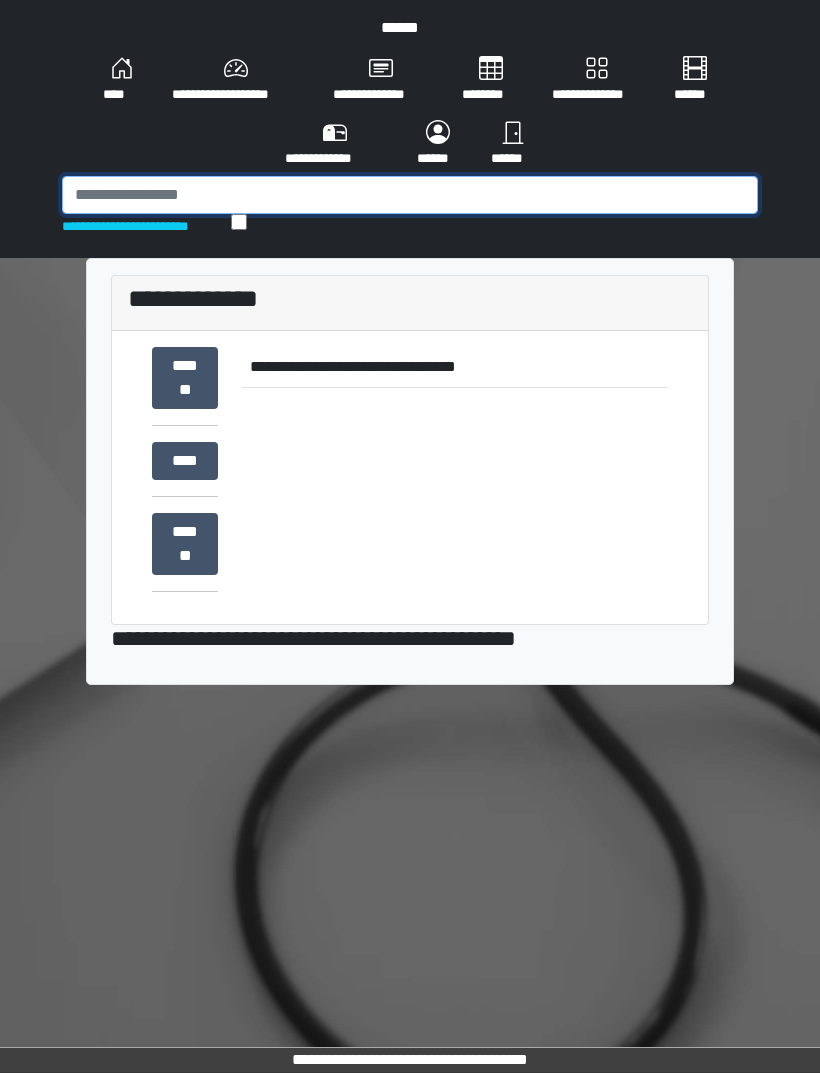 click at bounding box center (410, 195) 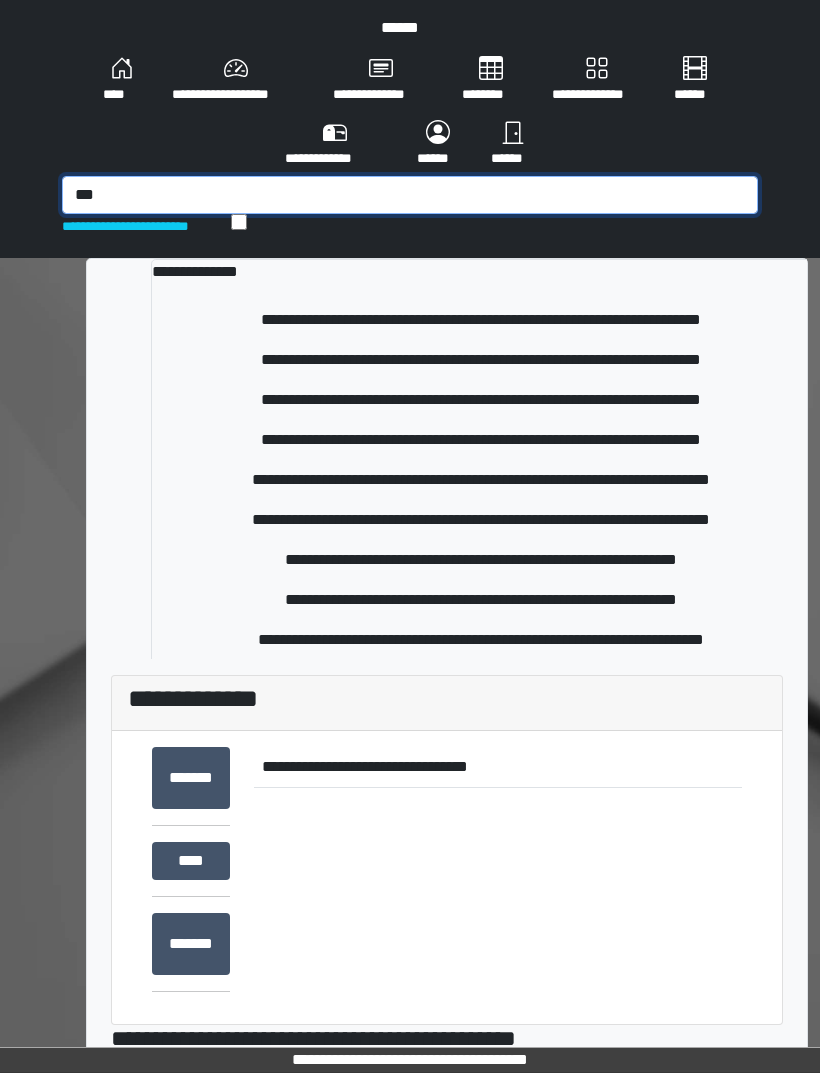 type on "***" 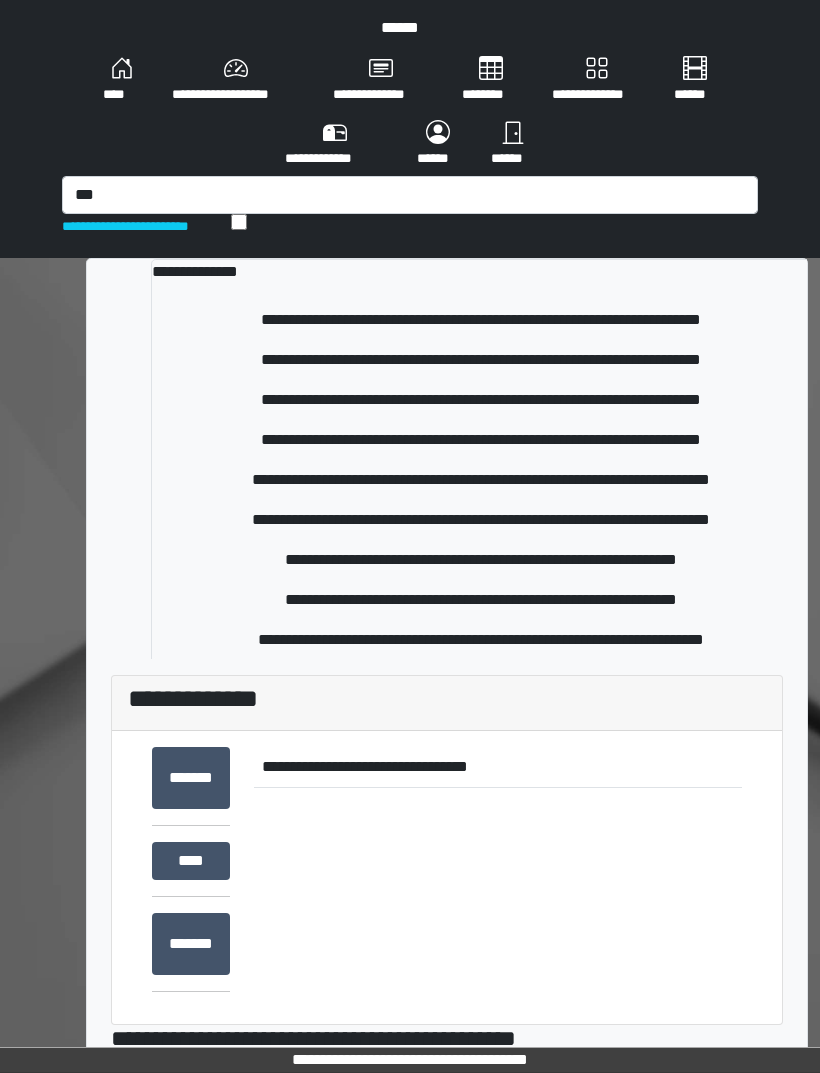 type 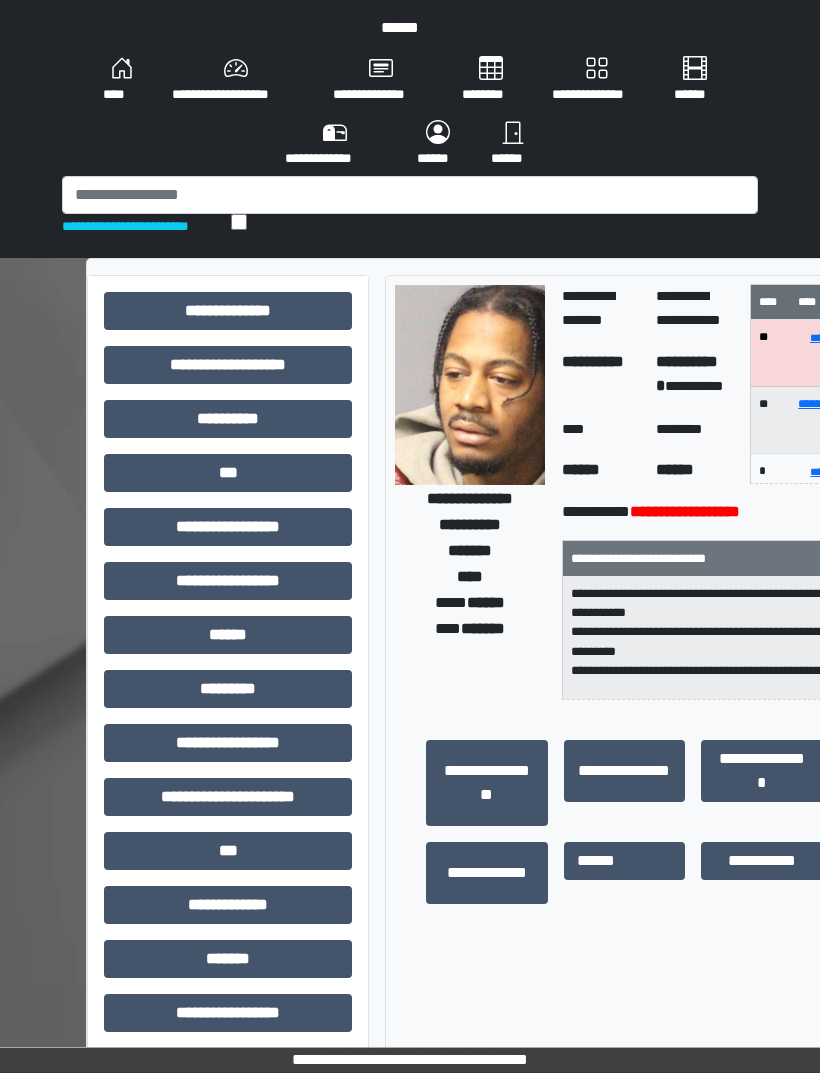 click on "***" at bounding box center (228, 473) 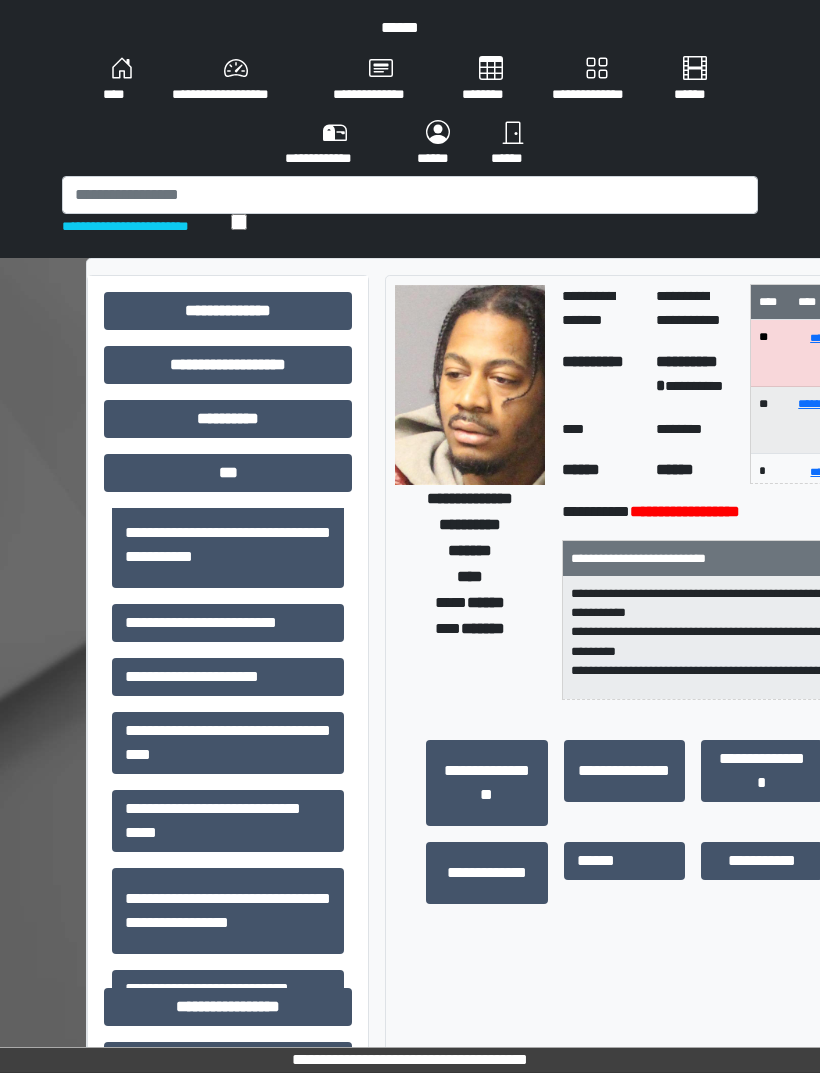 scroll, scrollTop: 247, scrollLeft: 0, axis: vertical 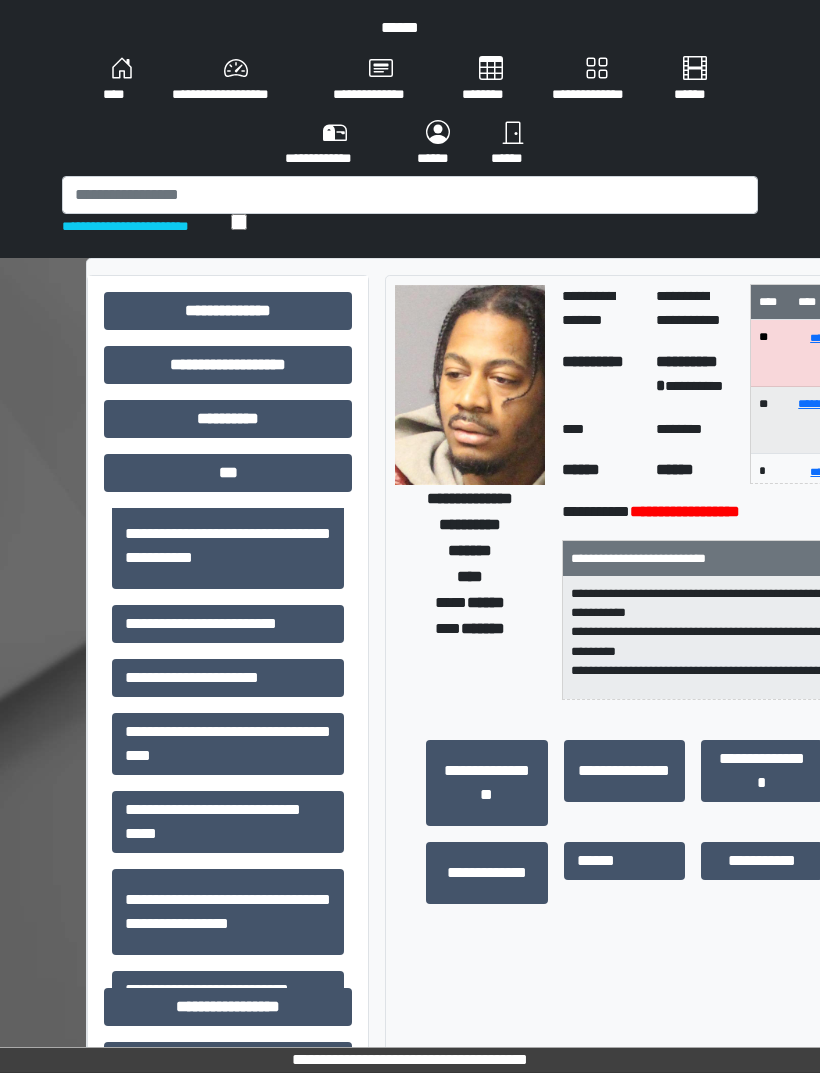 click on "**********" at bounding box center (228, 822) 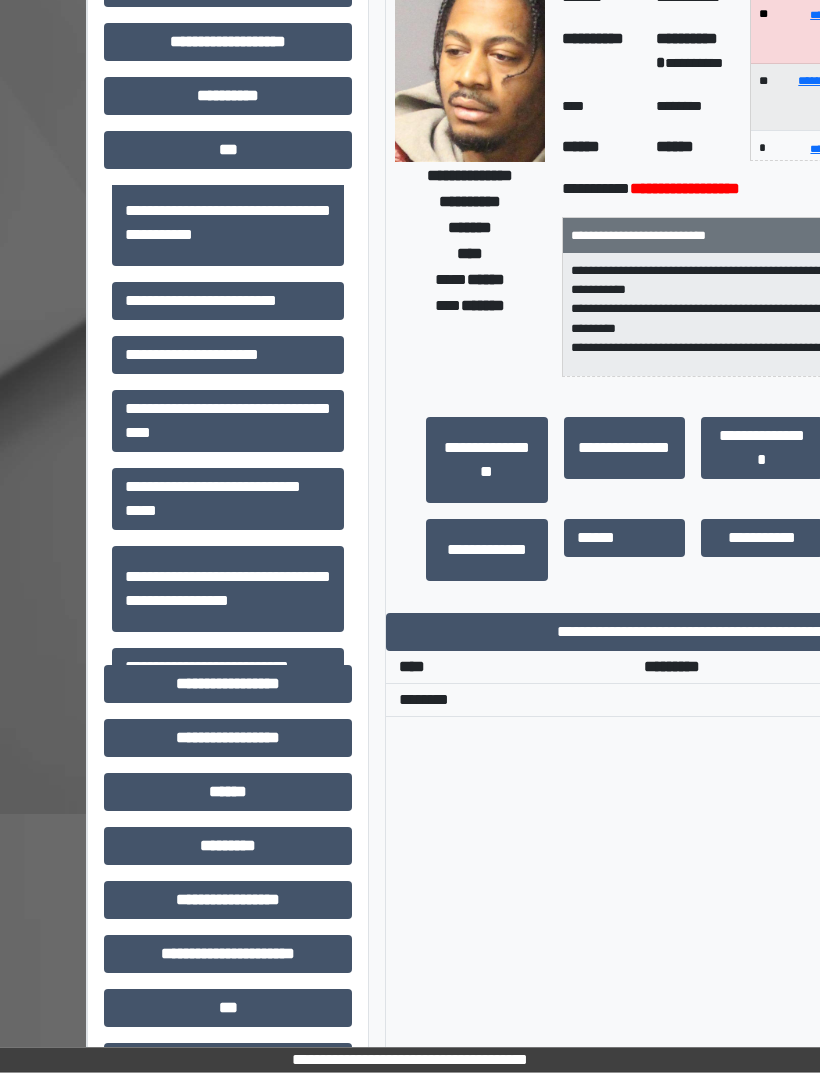 scroll, scrollTop: 351, scrollLeft: 0, axis: vertical 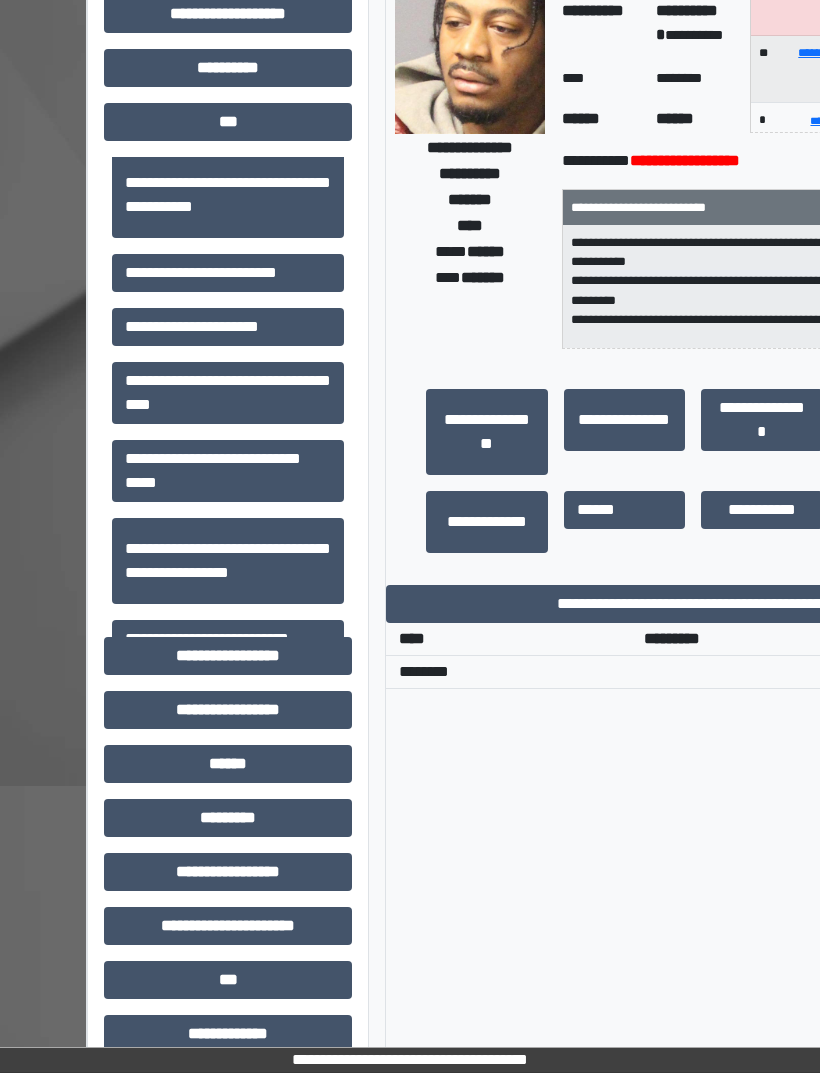 click on "**********" at bounding box center (693, 604) 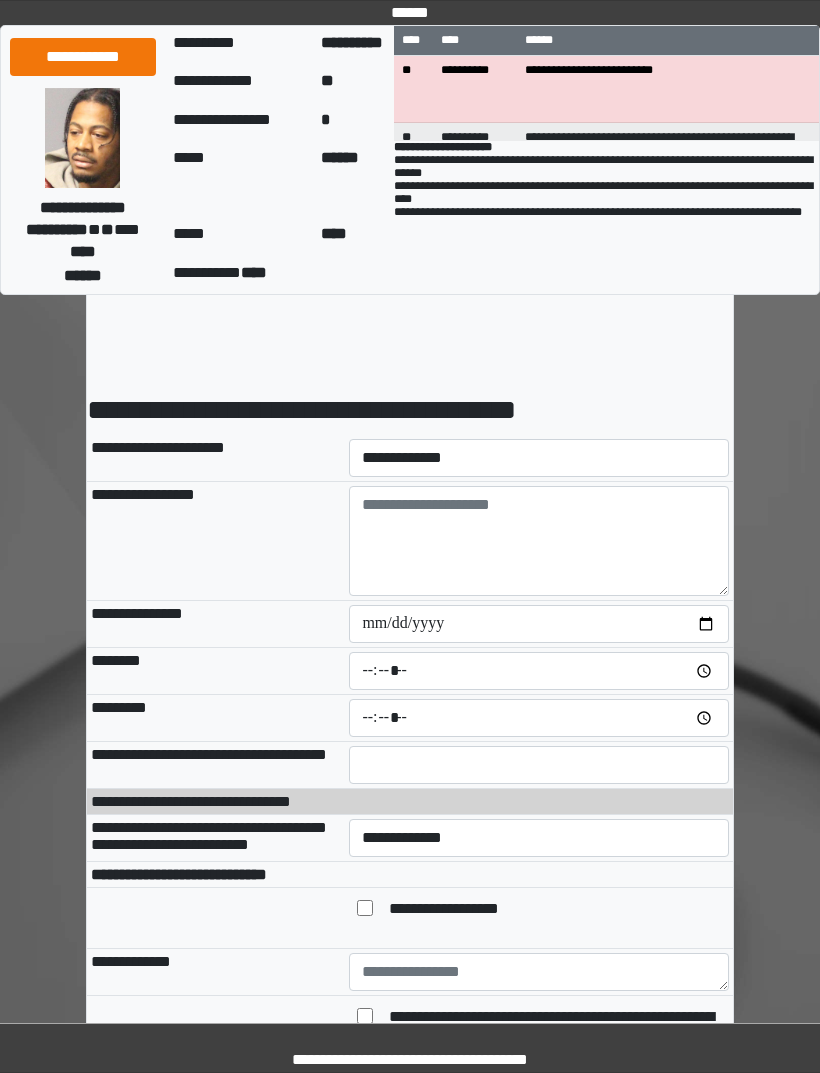 scroll, scrollTop: 0, scrollLeft: 0, axis: both 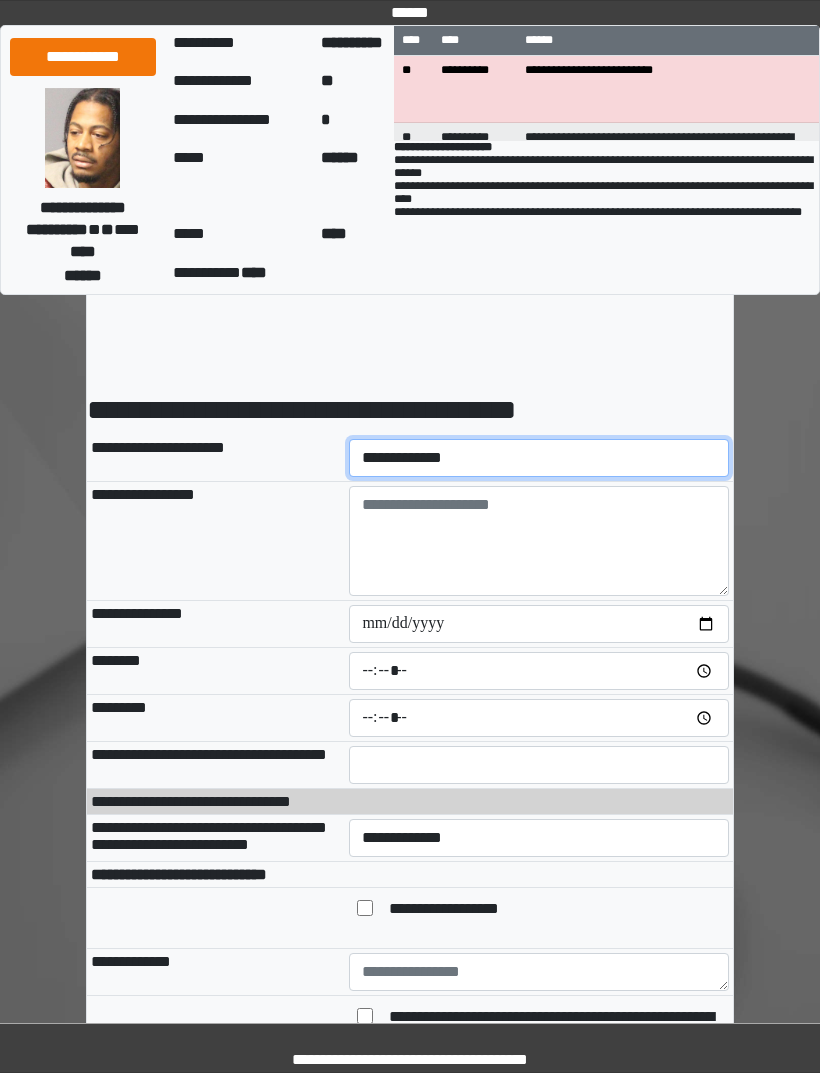 click on "**********" at bounding box center [539, 458] 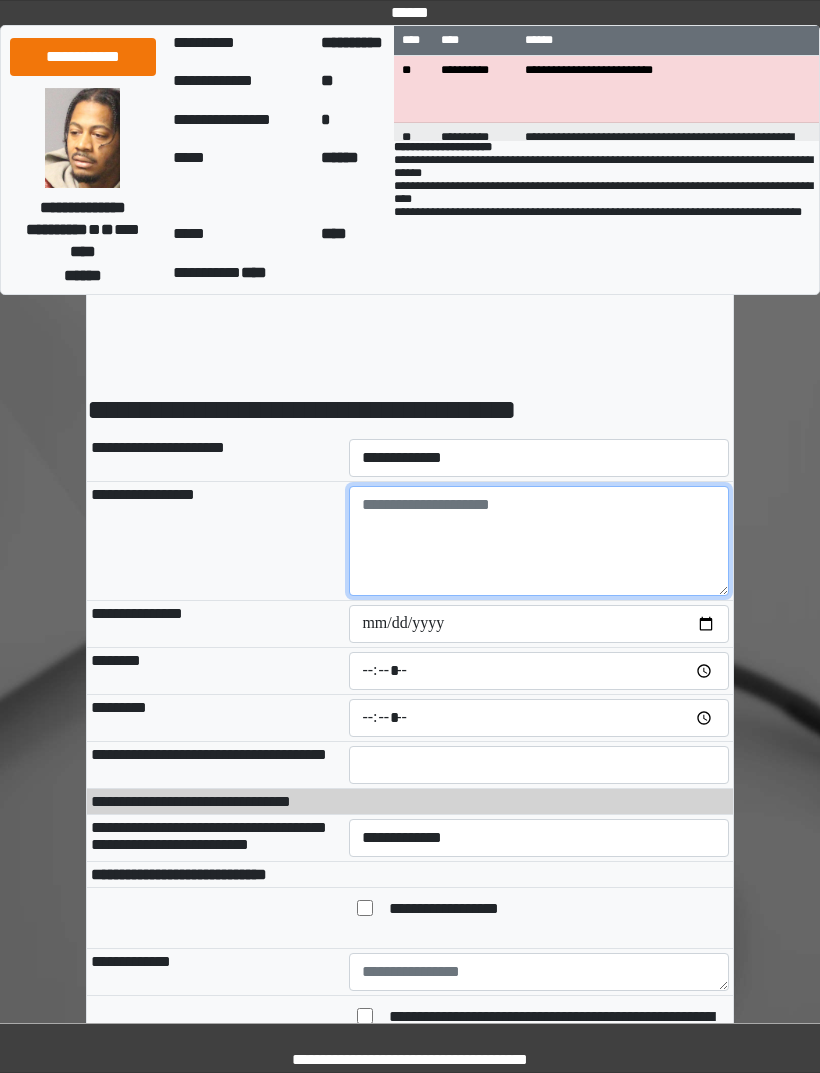 click at bounding box center (539, 541) 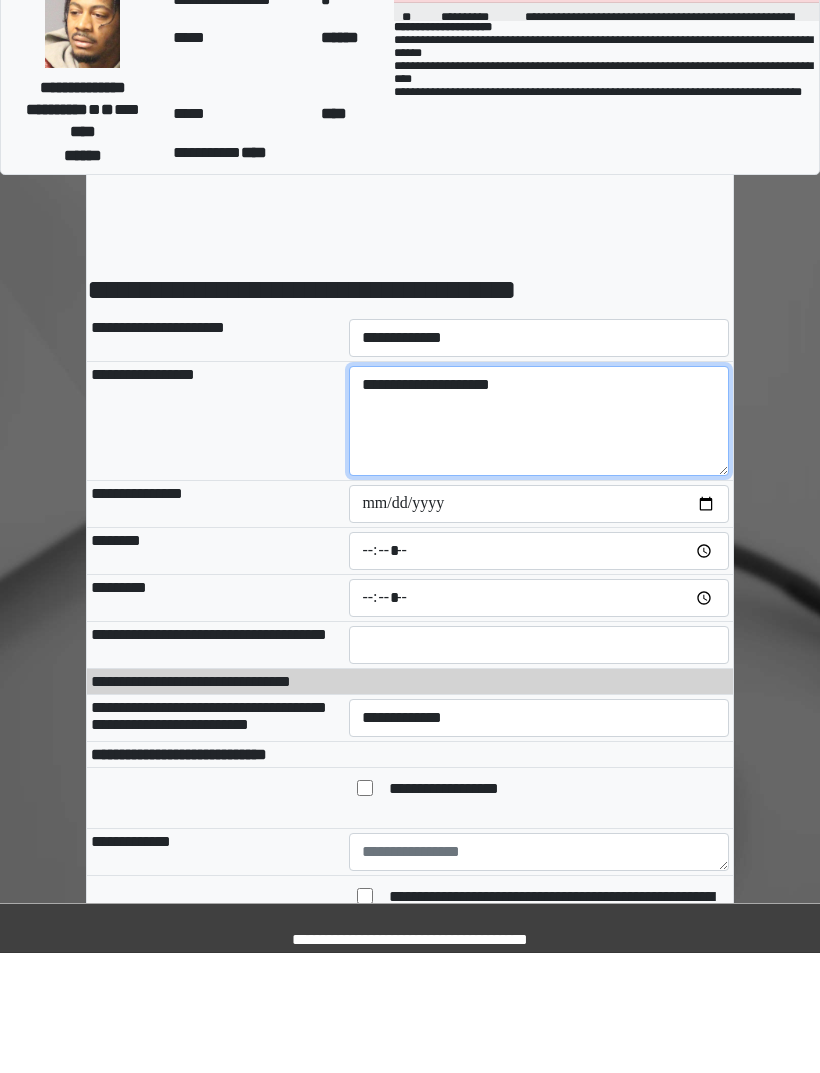 type on "**********" 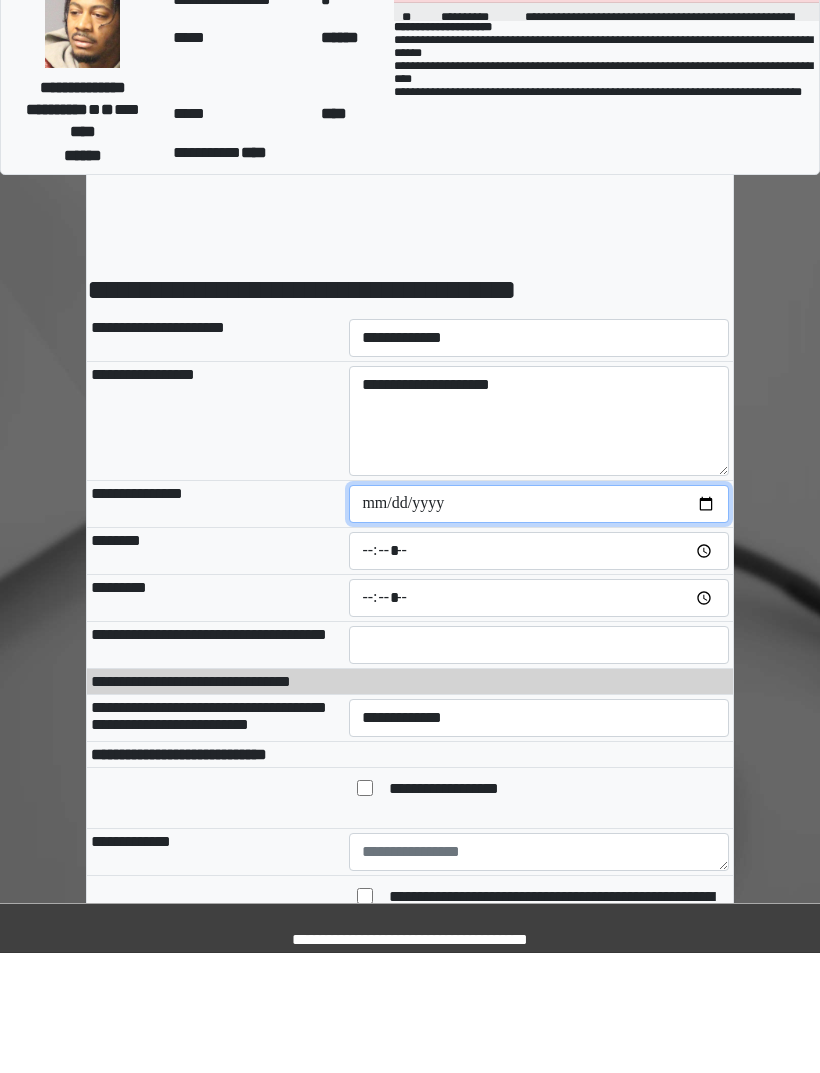 click at bounding box center [539, 624] 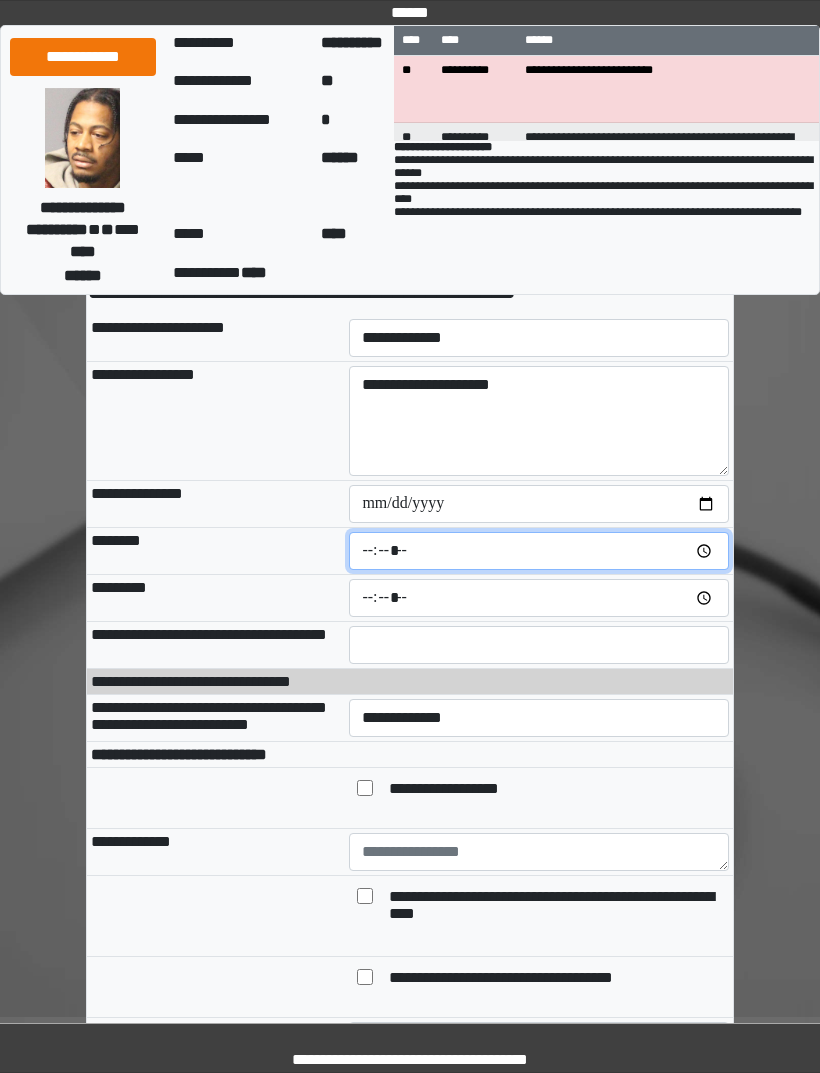 click at bounding box center [539, 551] 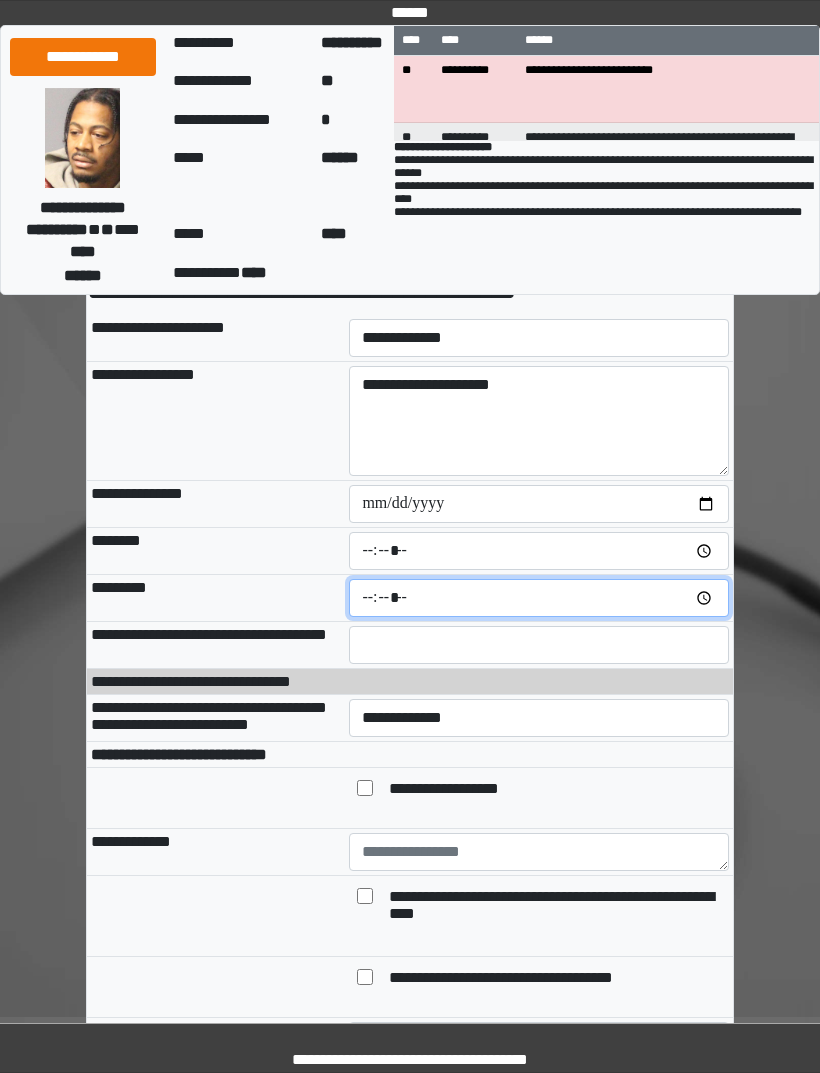 click at bounding box center (539, 598) 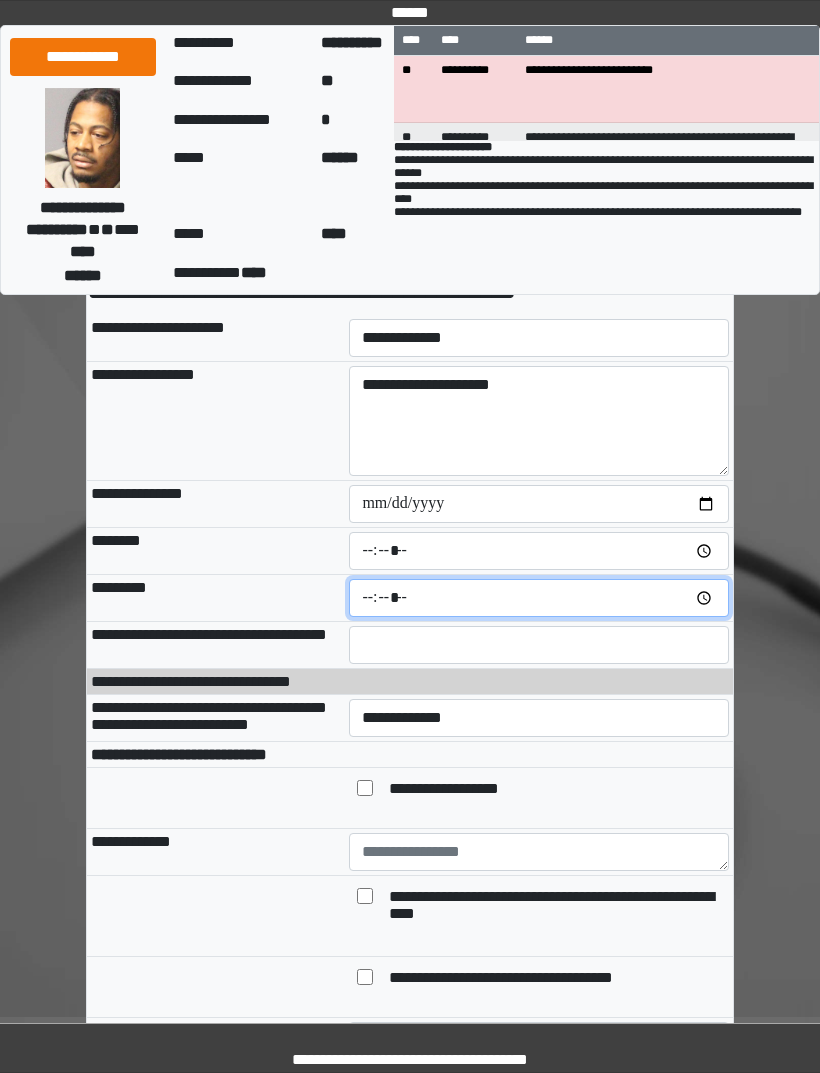 type on "*****" 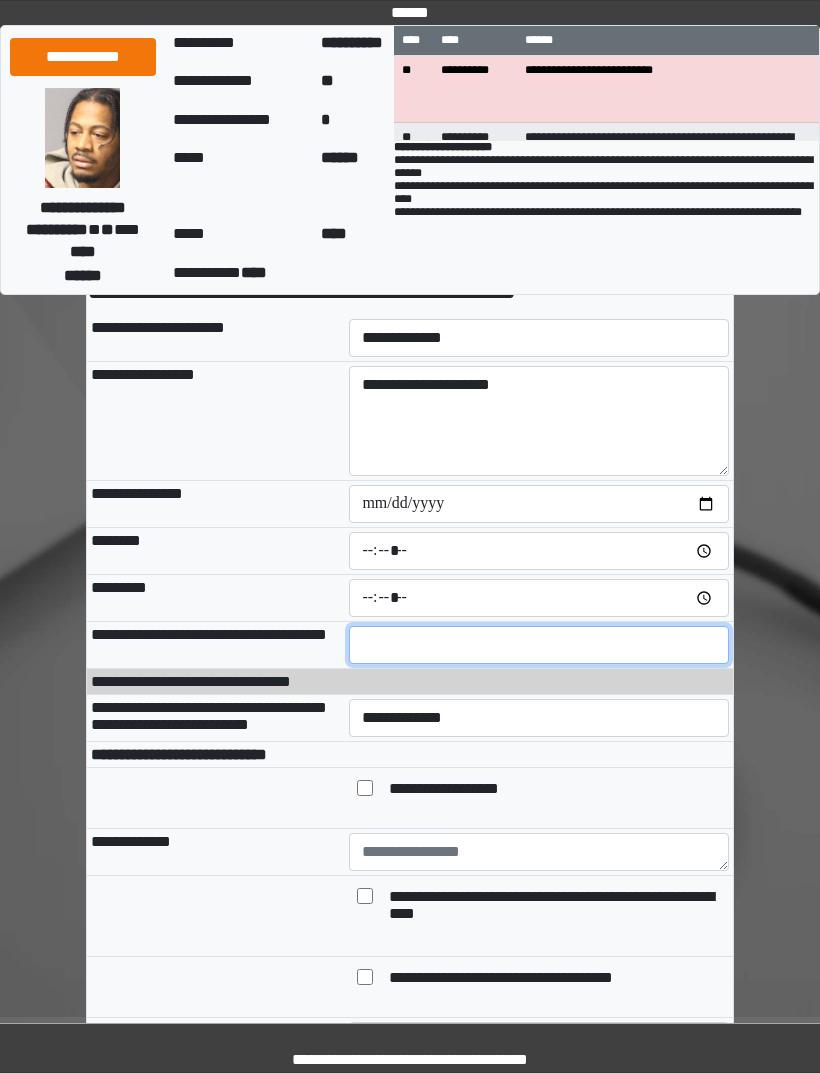 click at bounding box center (539, 645) 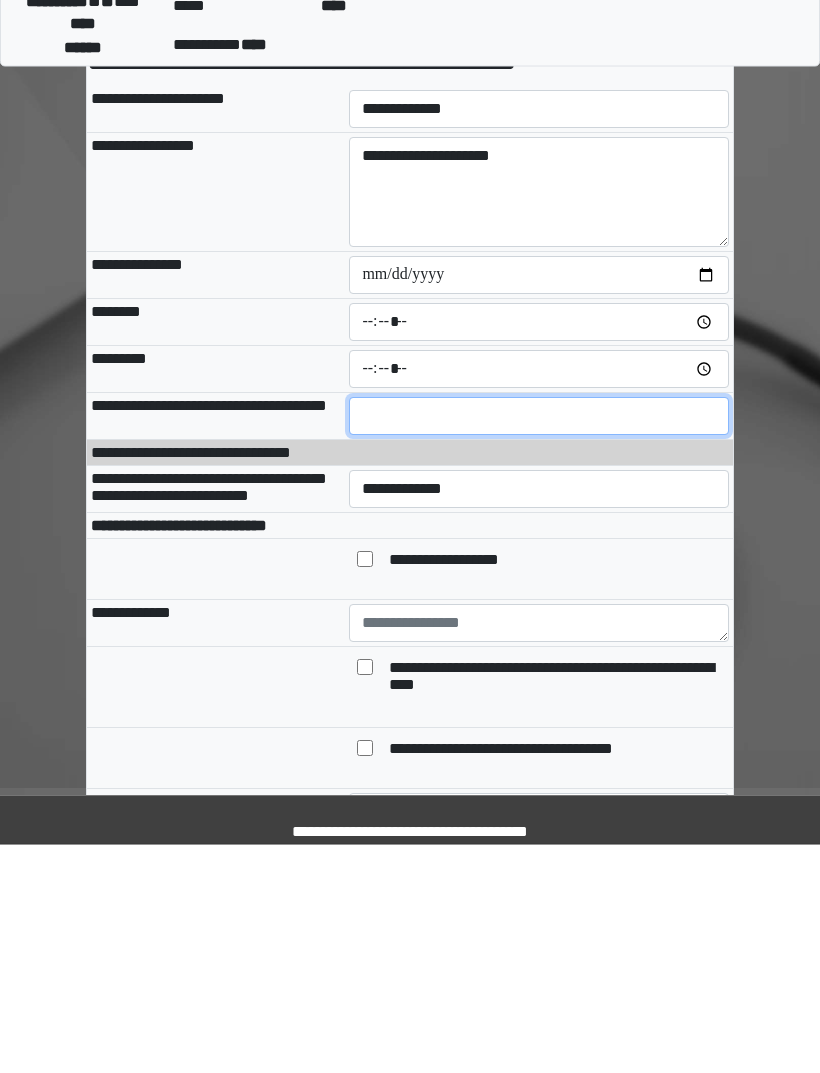 type on "**" 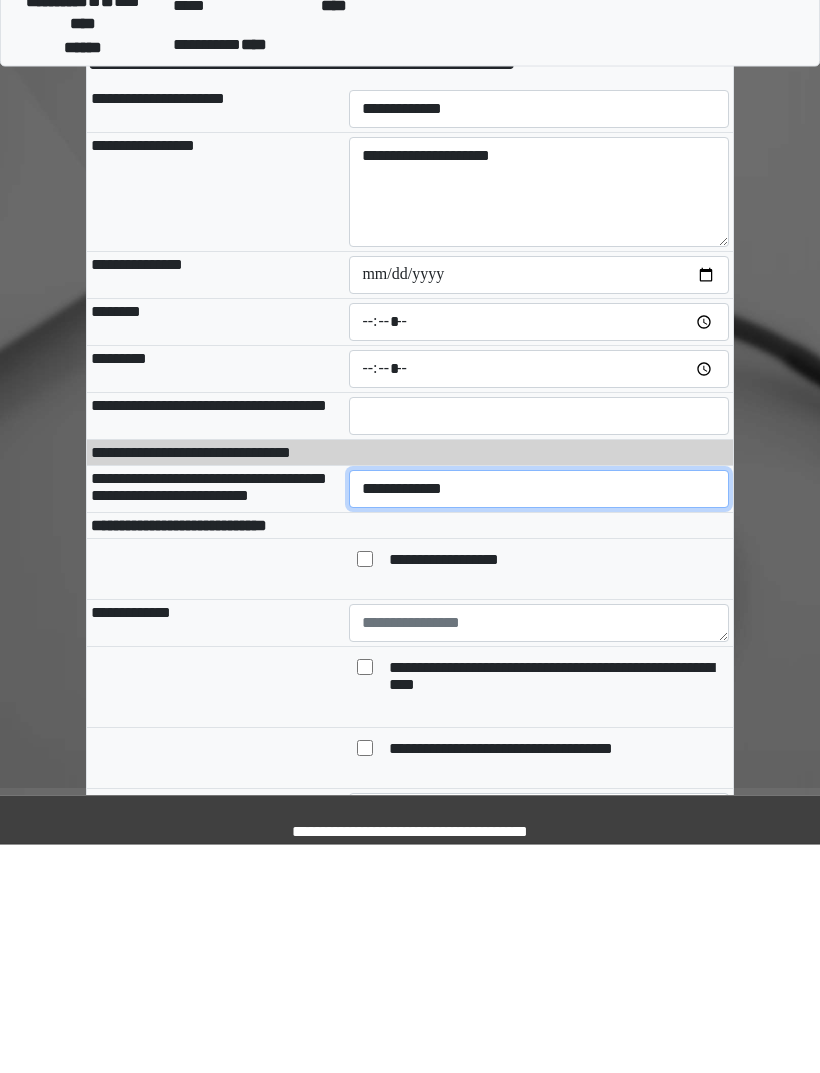click on "**********" at bounding box center (539, 718) 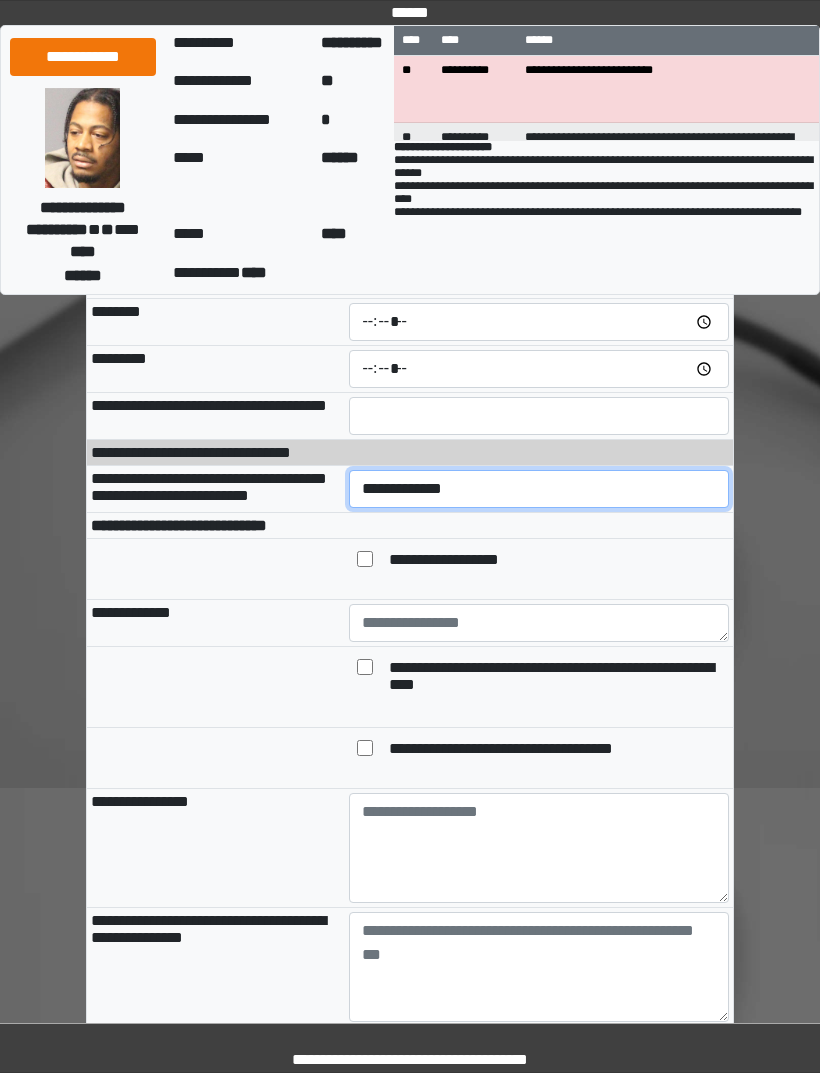 select on "*" 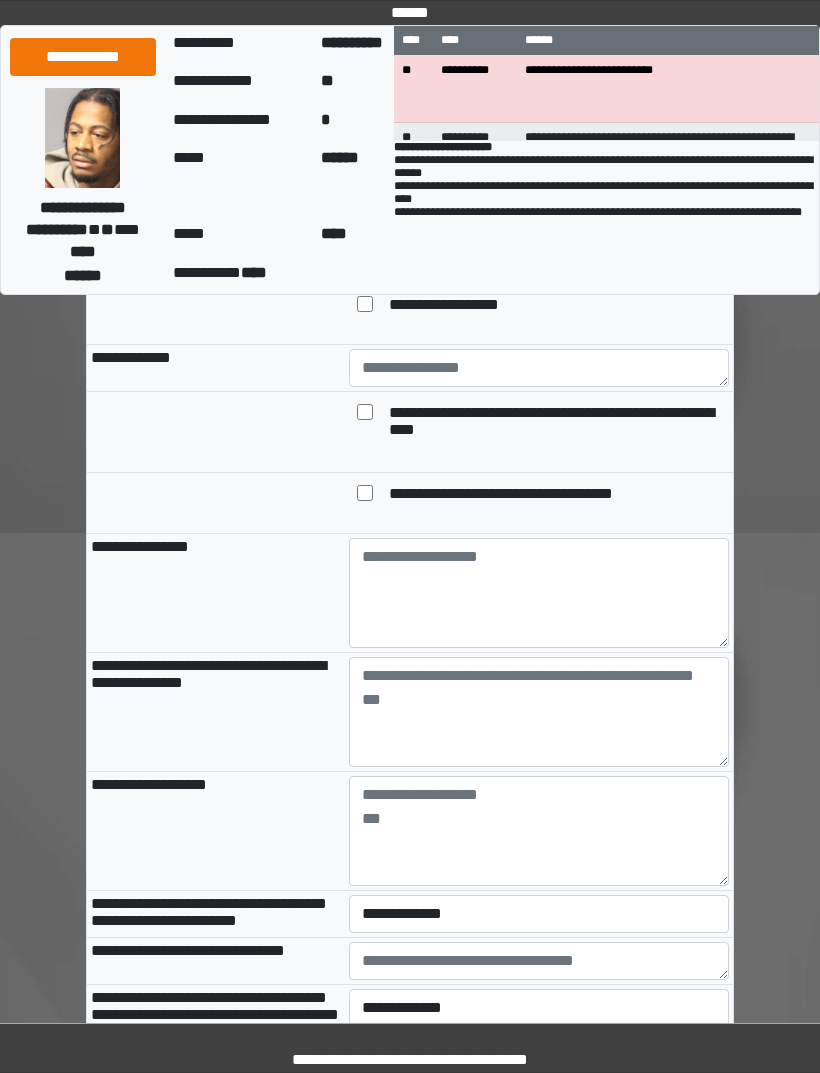 scroll, scrollTop: 605, scrollLeft: 0, axis: vertical 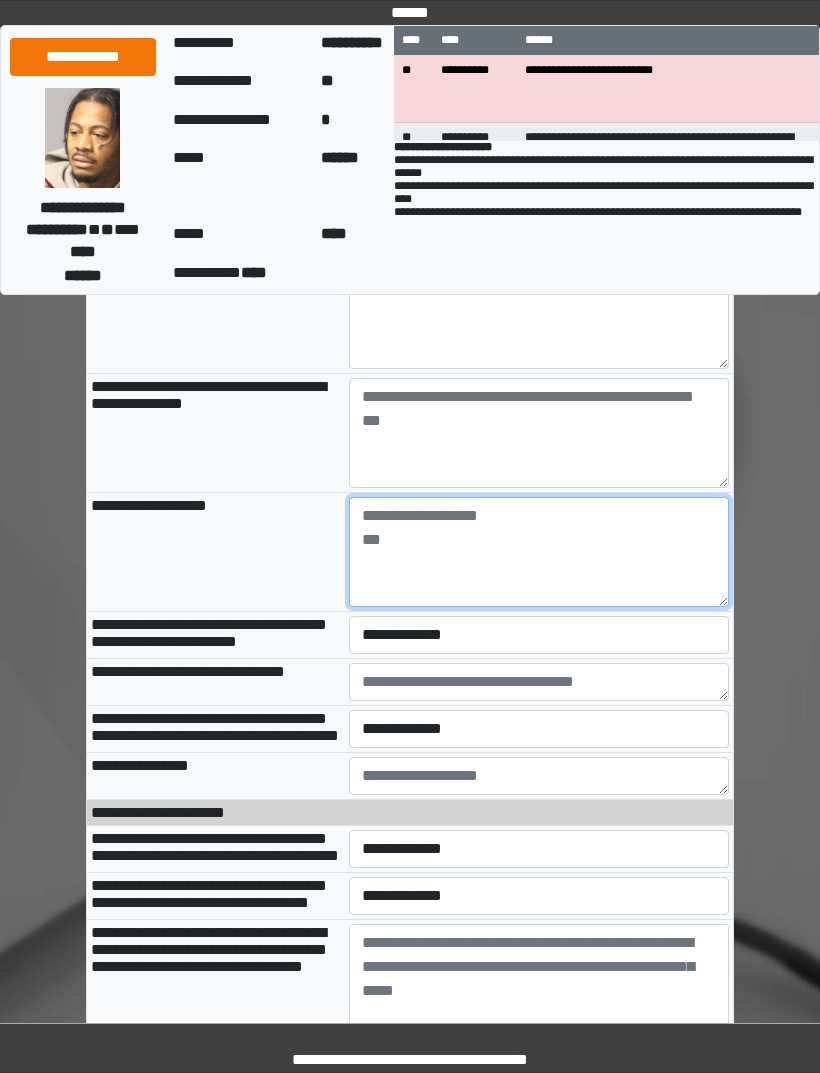click at bounding box center (539, 552) 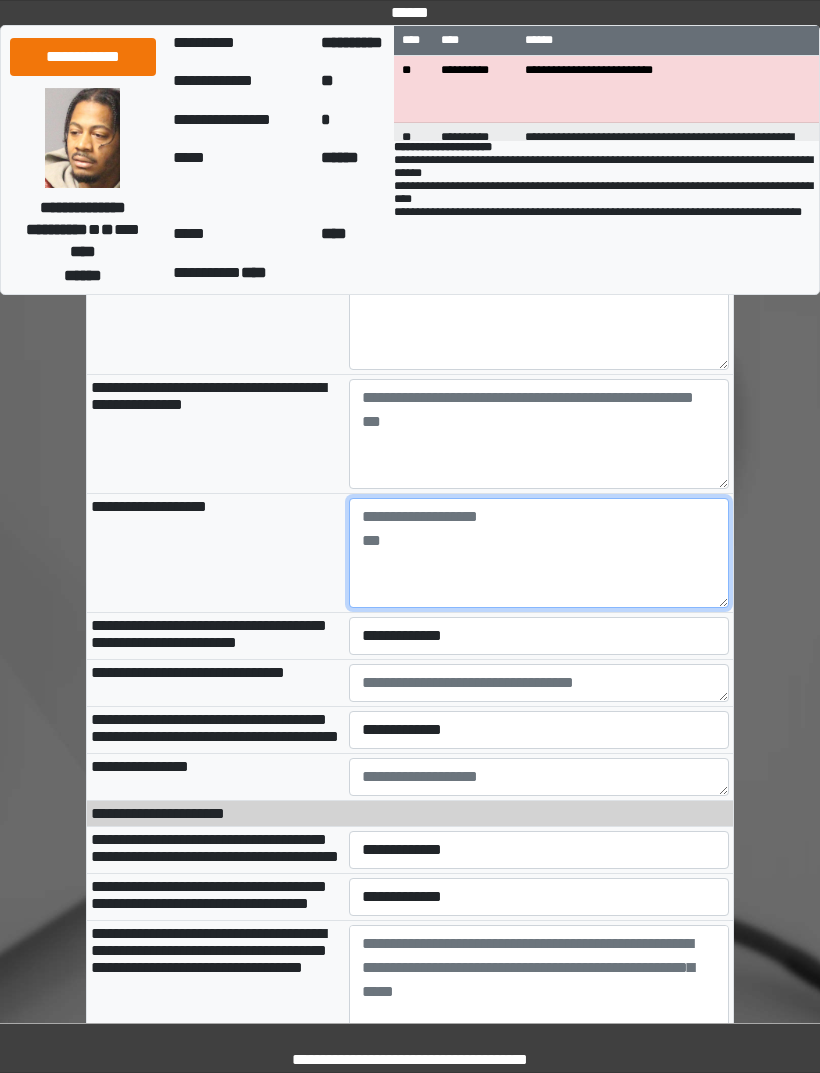 click at bounding box center [539, 553] 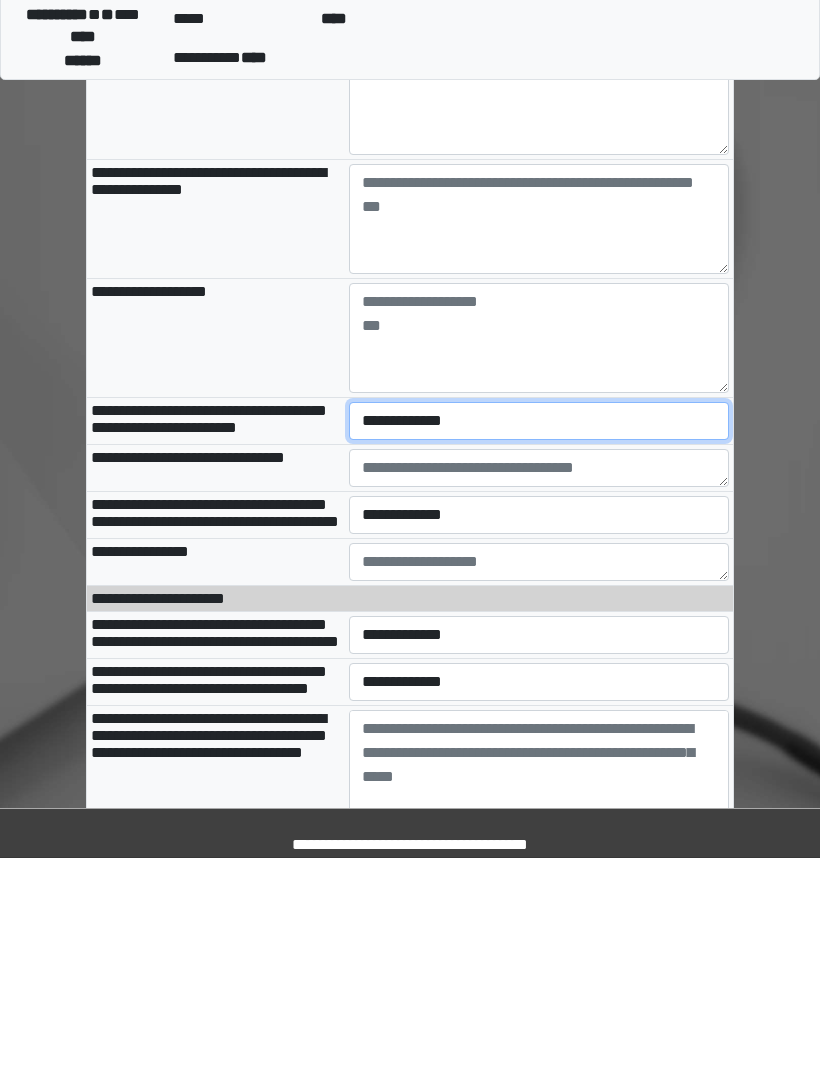 click on "**********" at bounding box center [539, 636] 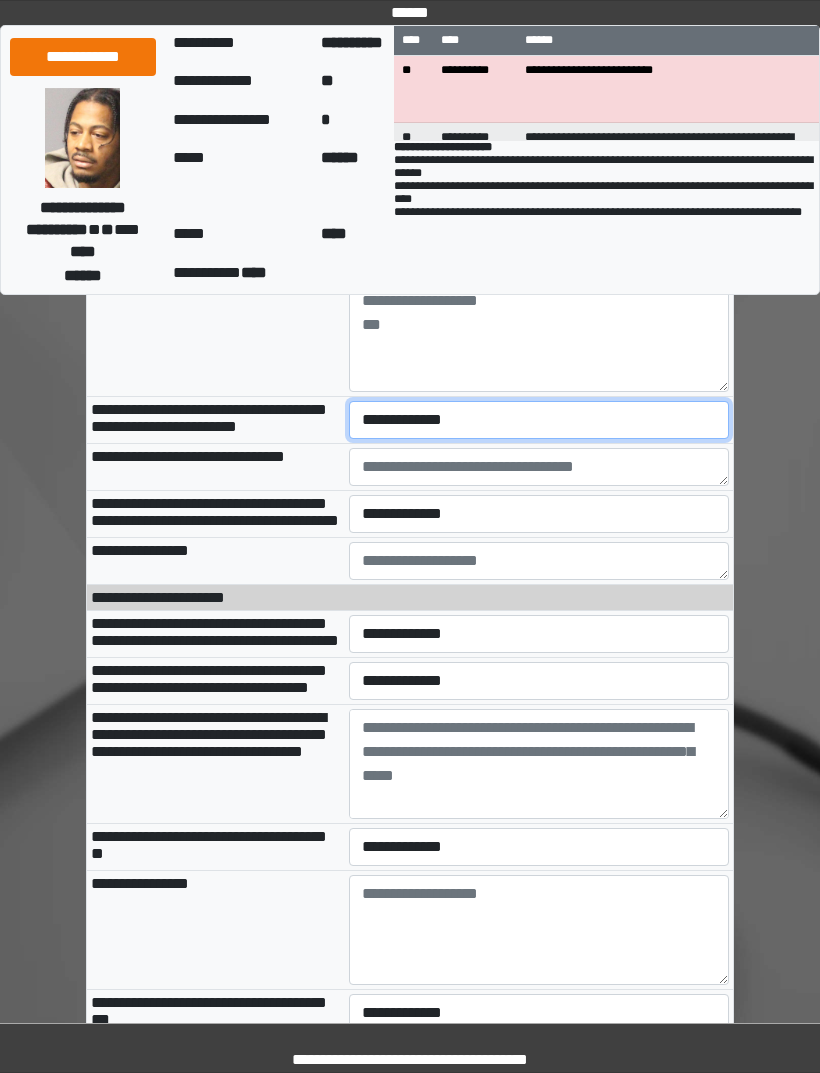 select on "*" 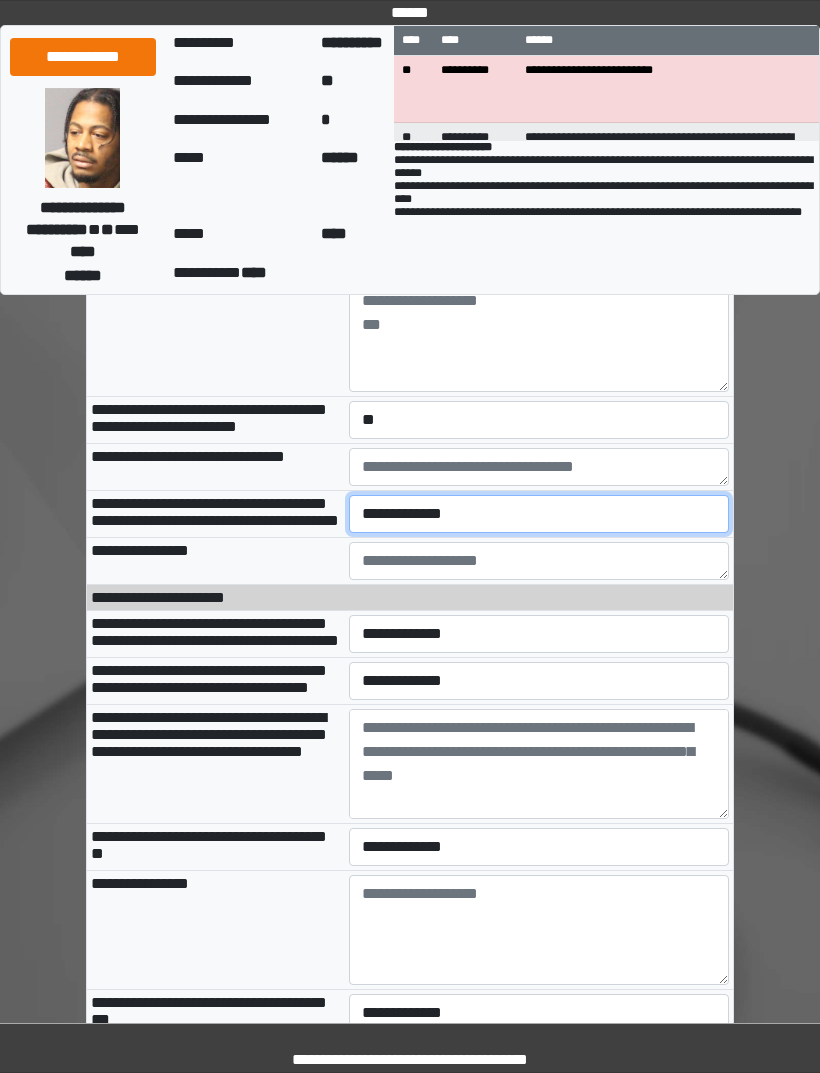 click on "**********" at bounding box center (539, 514) 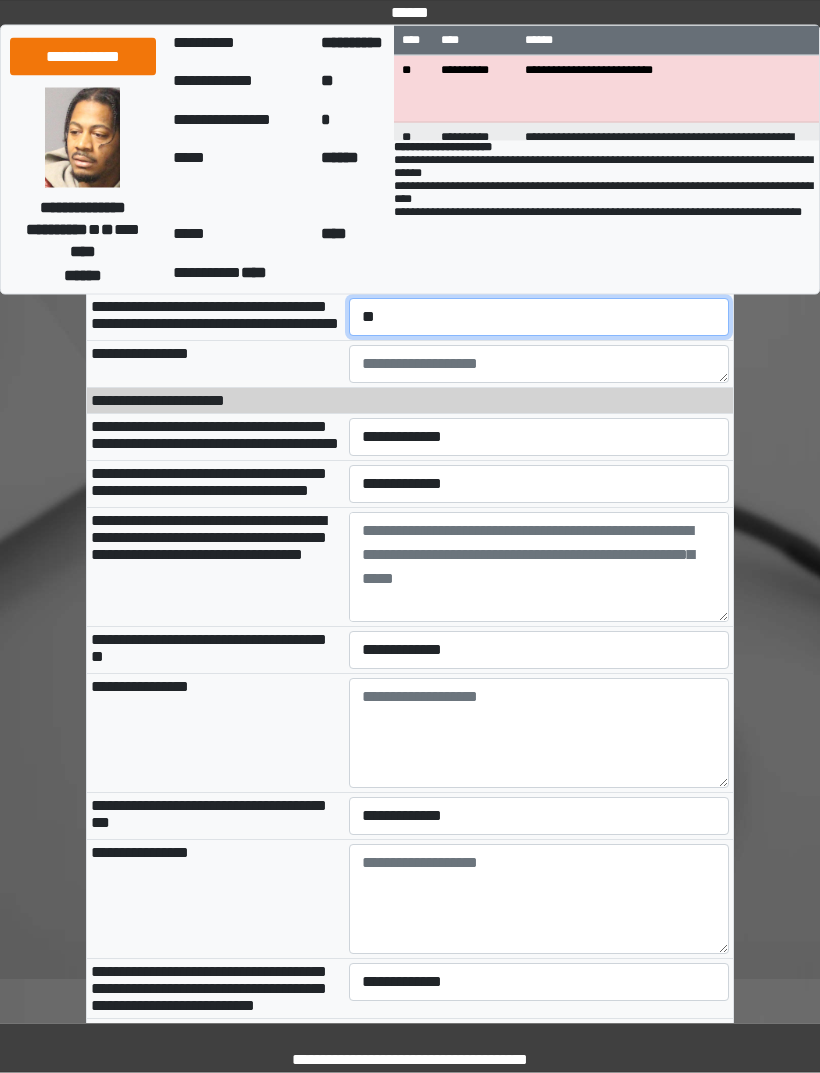 scroll, scrollTop: 1295, scrollLeft: 0, axis: vertical 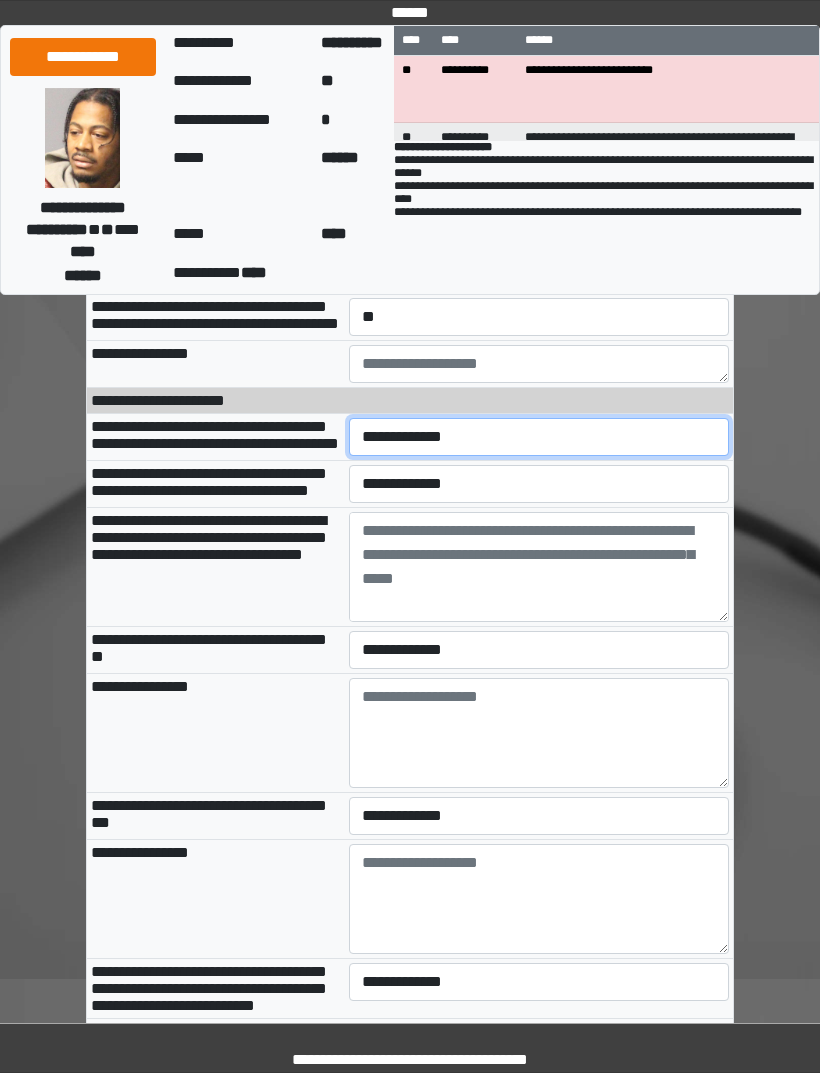 click on "**********" at bounding box center (539, 437) 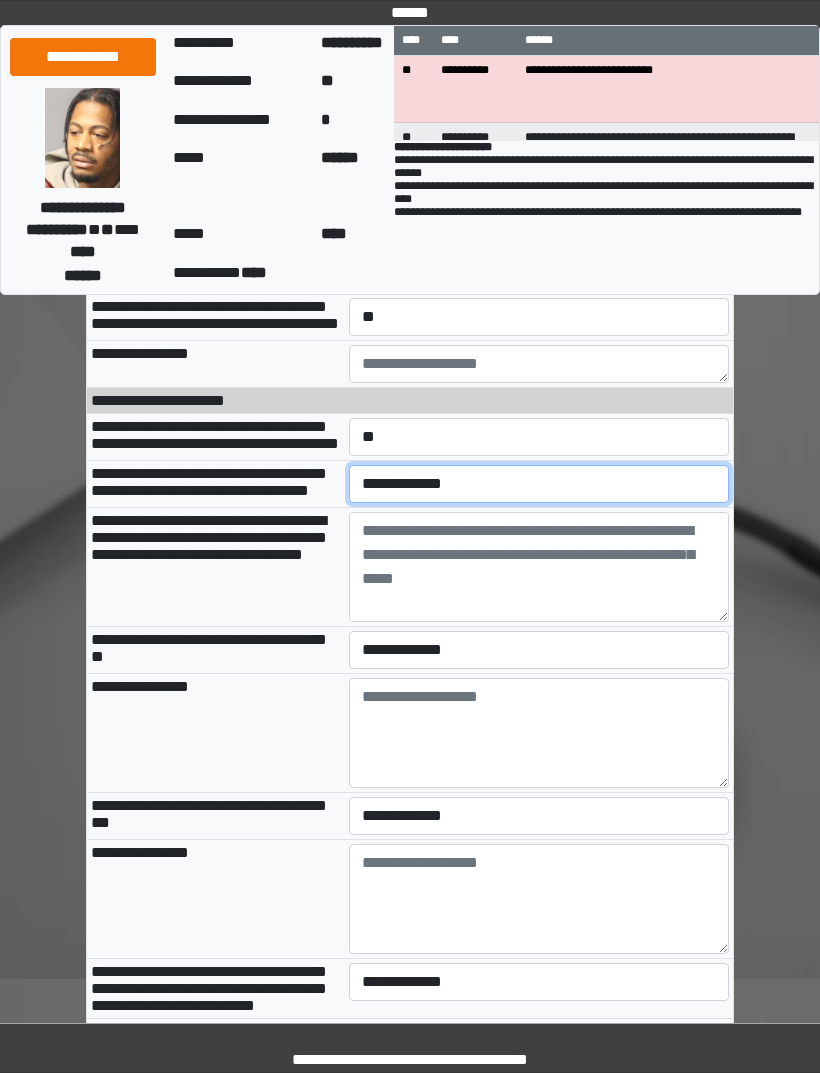 click on "**********" at bounding box center [539, 484] 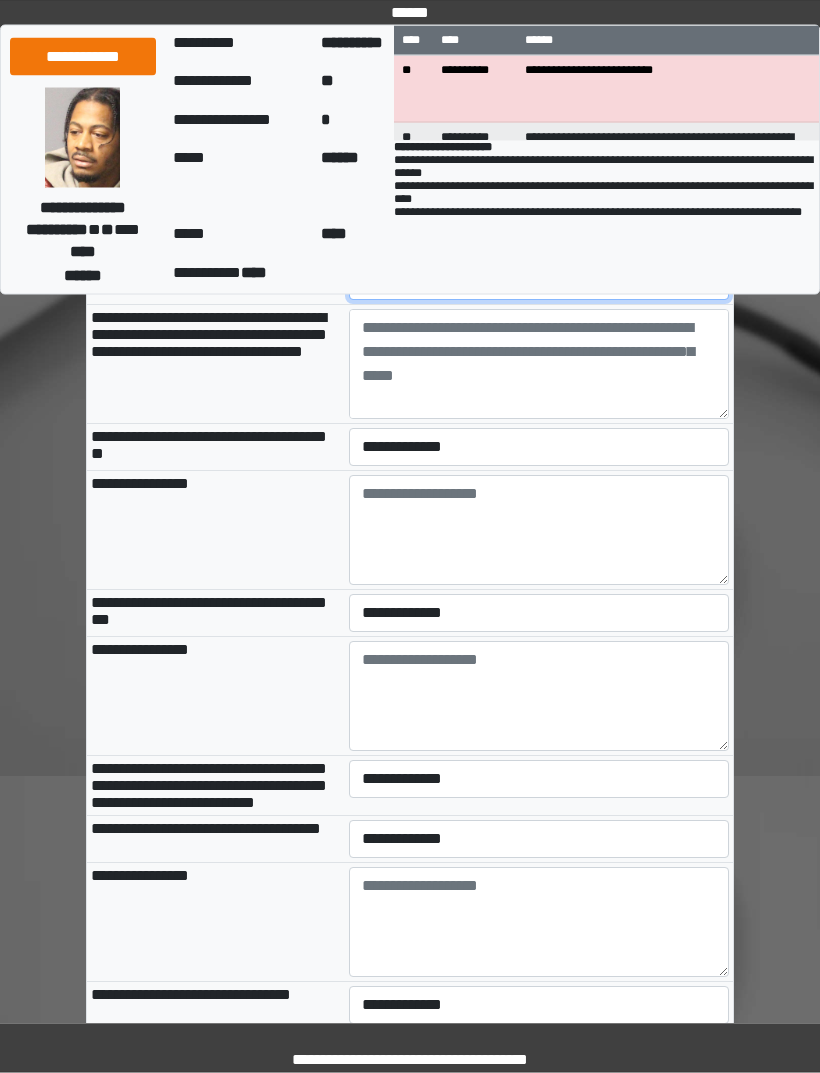 scroll, scrollTop: 1508, scrollLeft: 0, axis: vertical 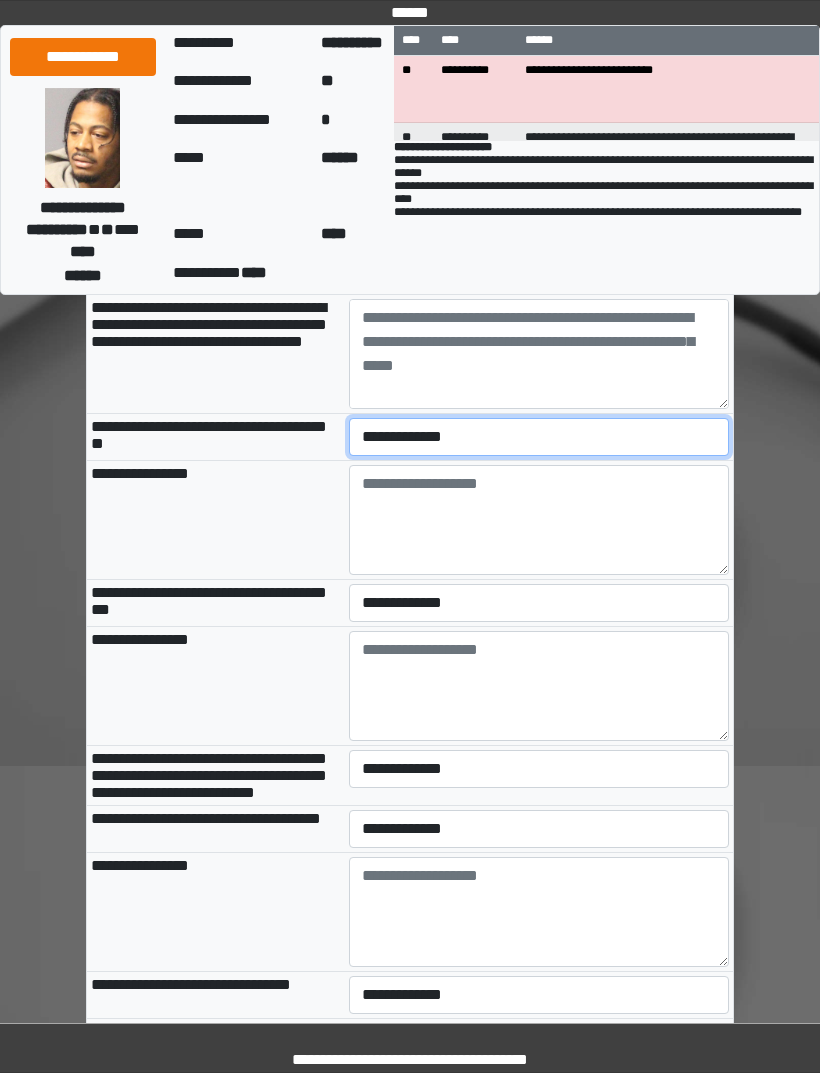 click on "**********" at bounding box center (539, 437) 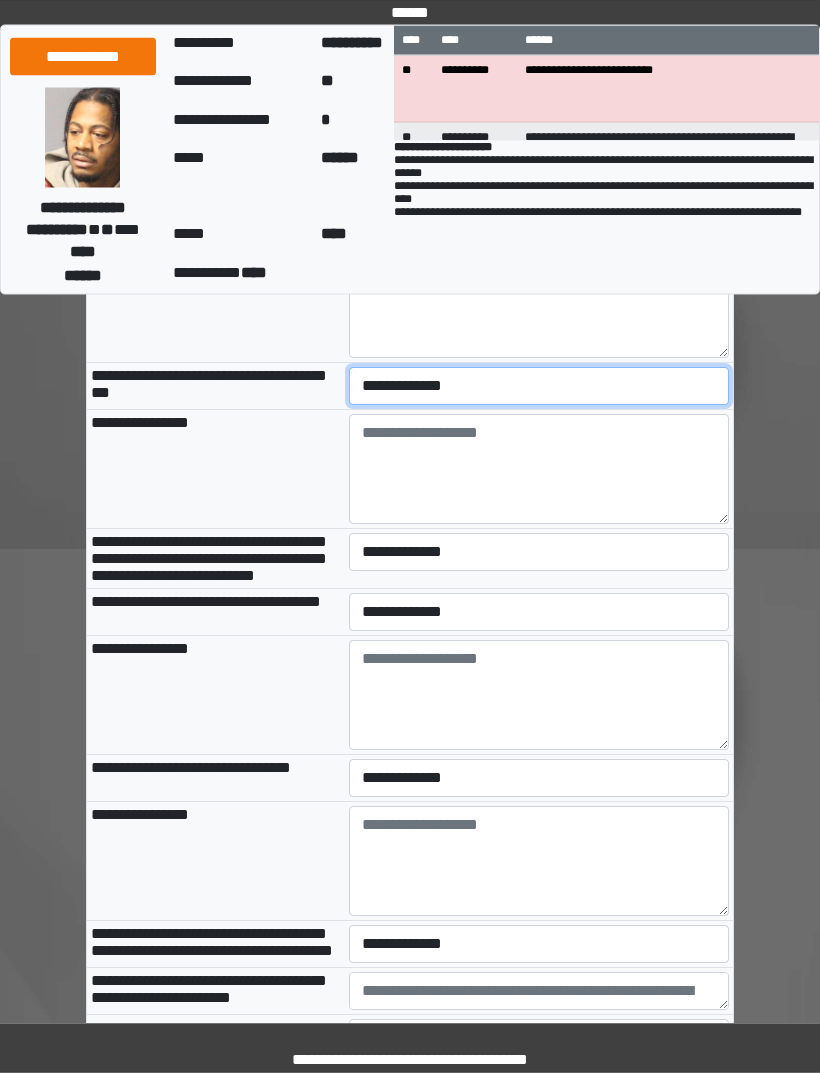 click on "**********" at bounding box center (539, 387) 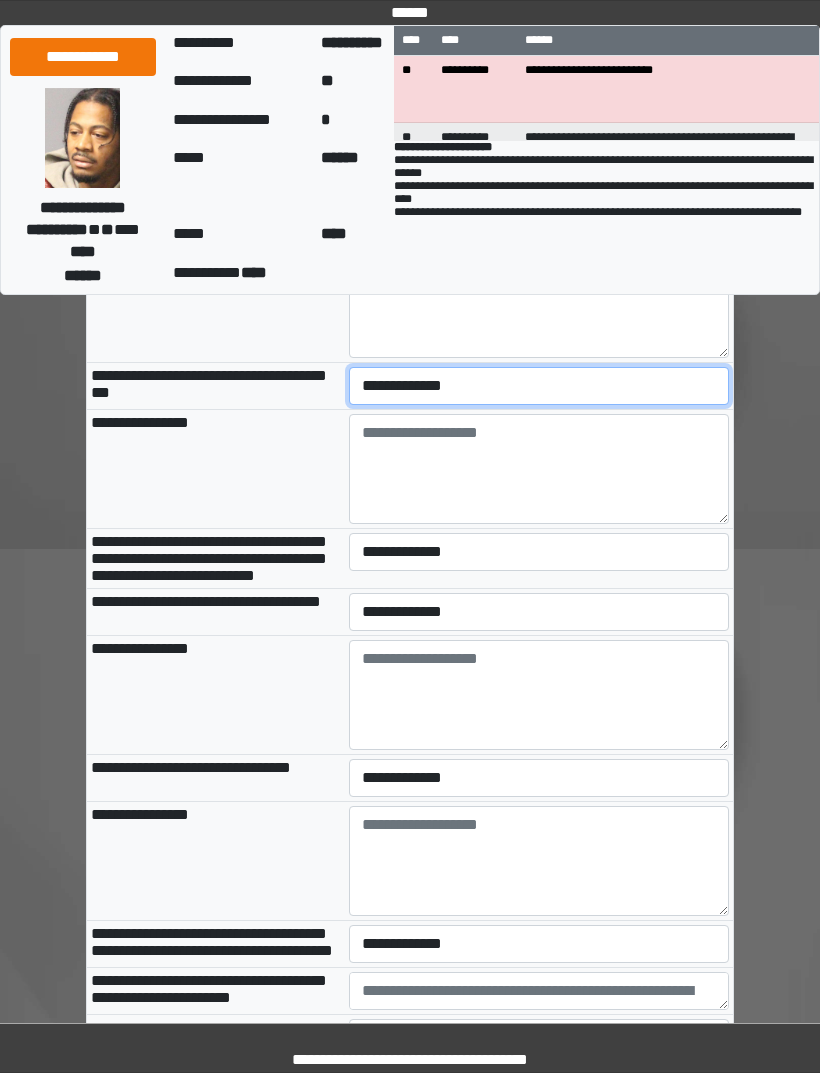 select on "*" 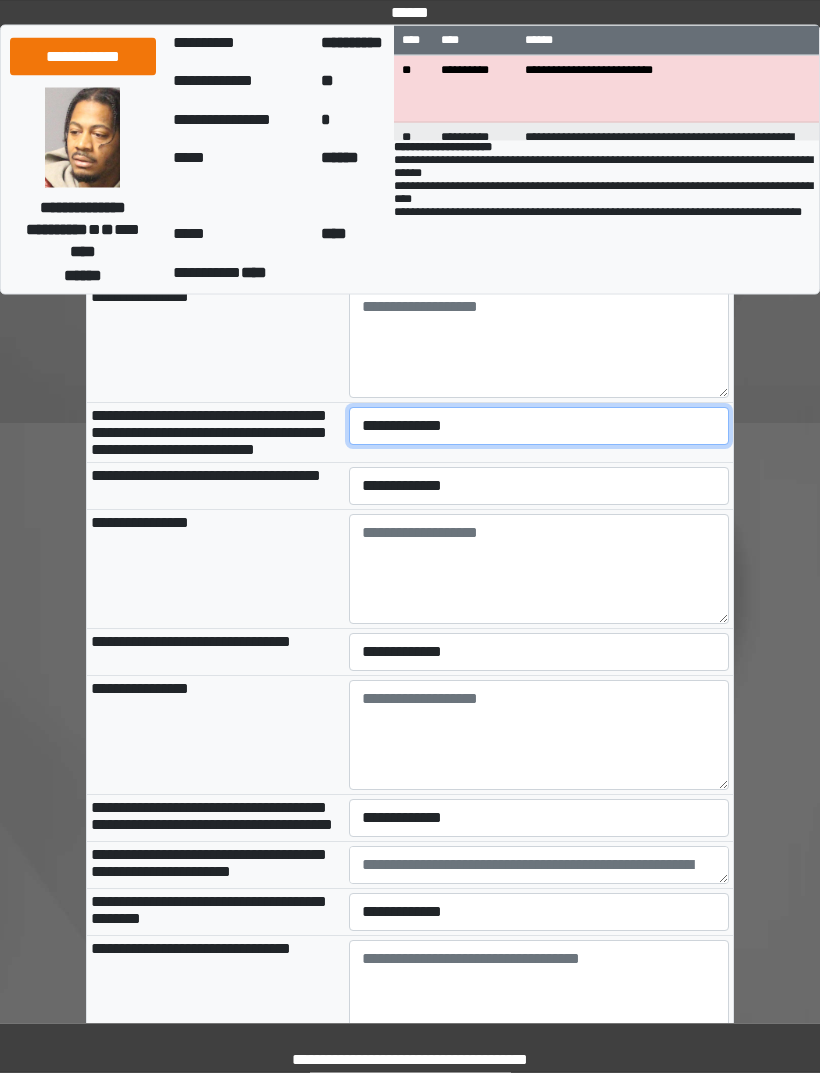 click on "**********" at bounding box center [539, 427] 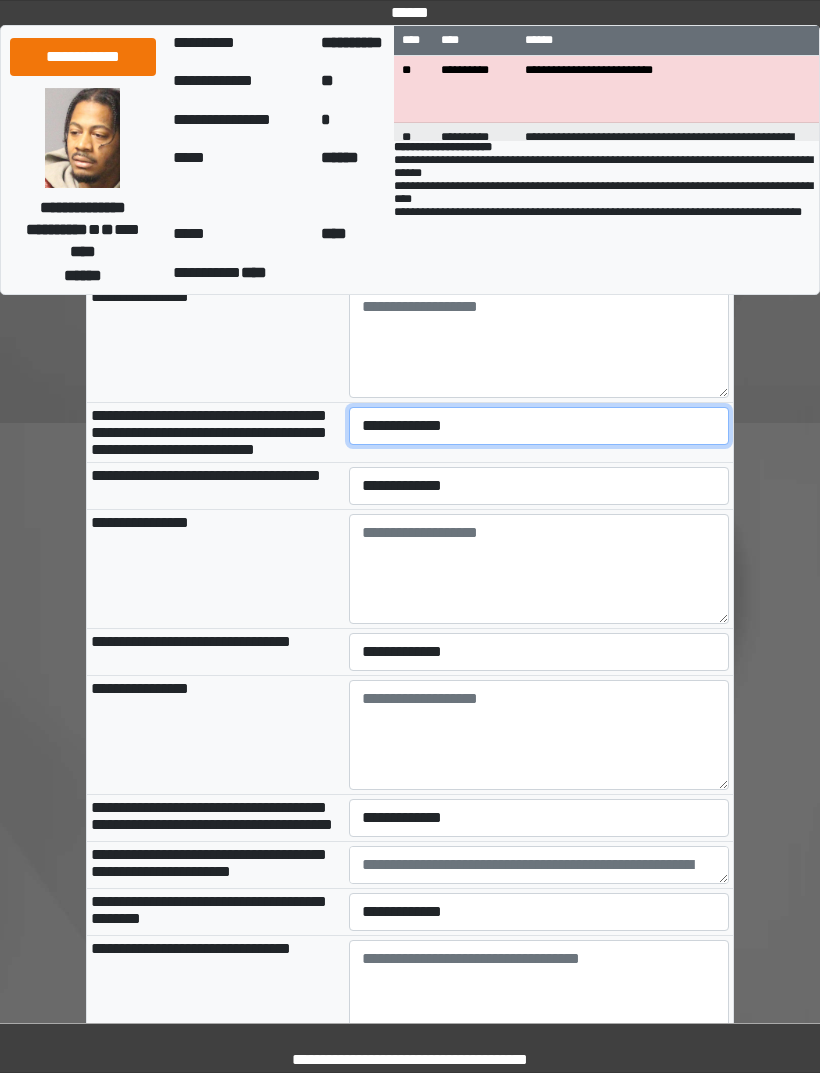 select on "*" 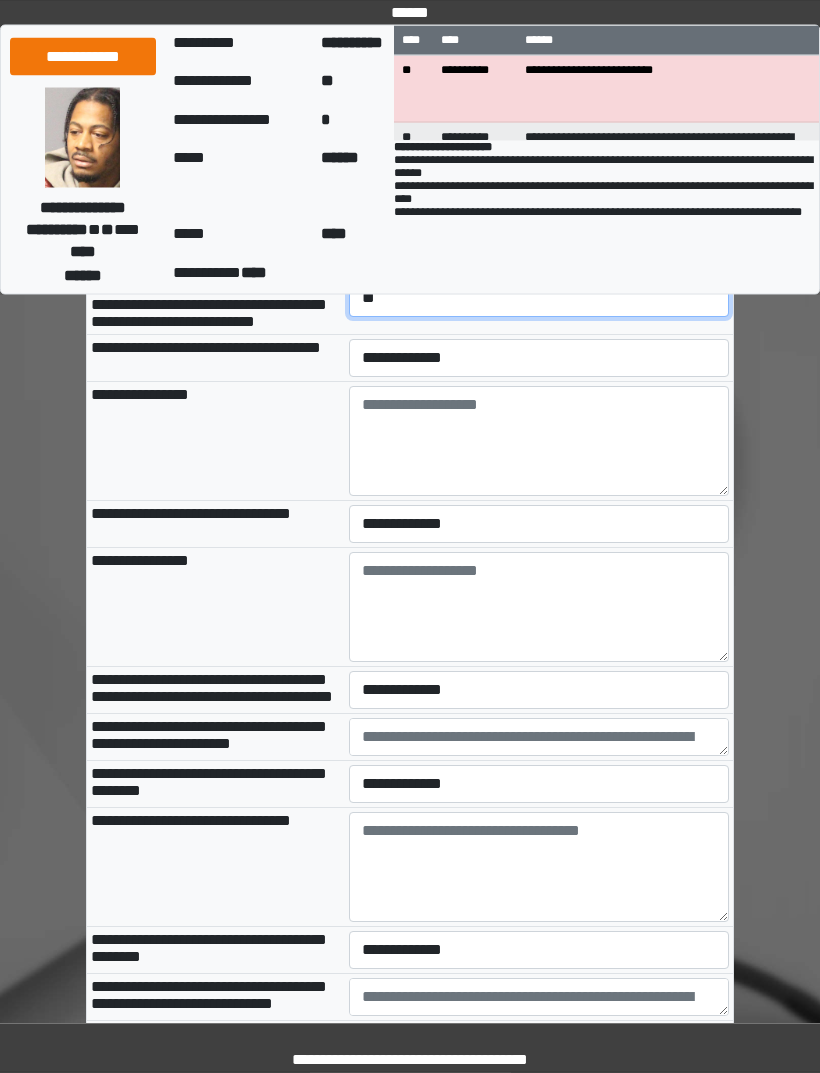 scroll, scrollTop: 1979, scrollLeft: 0, axis: vertical 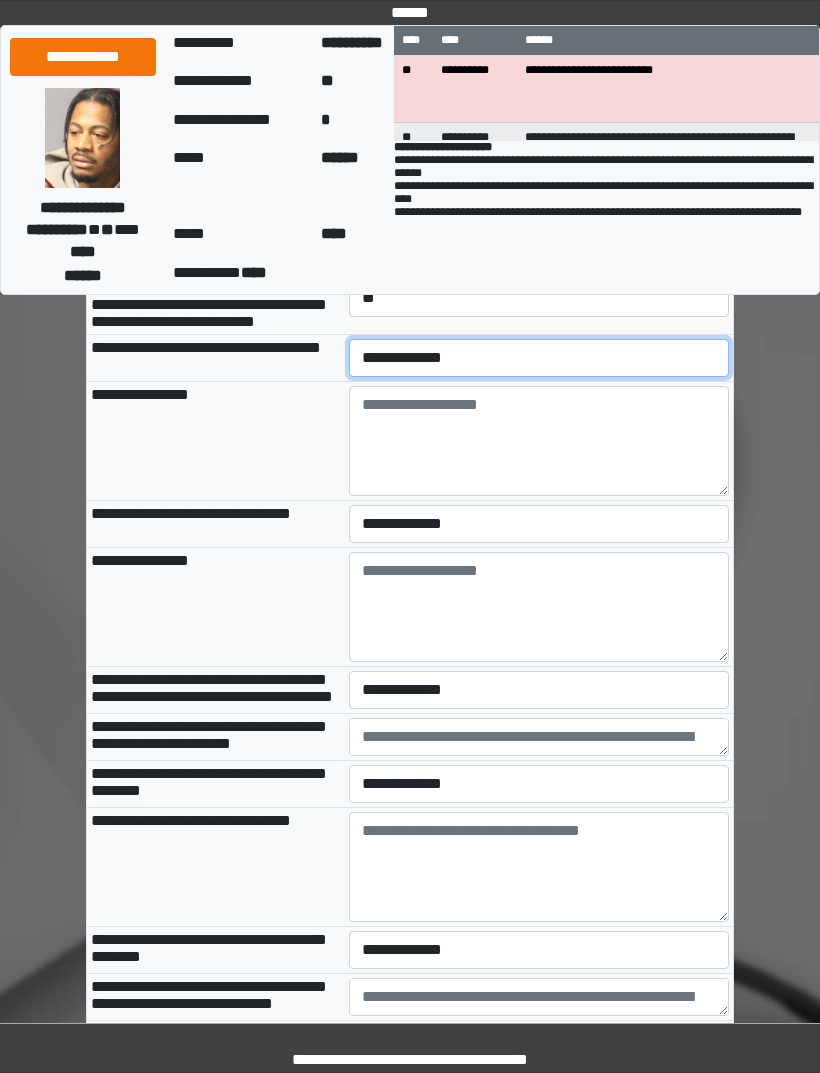 click on "**********" at bounding box center [539, 358] 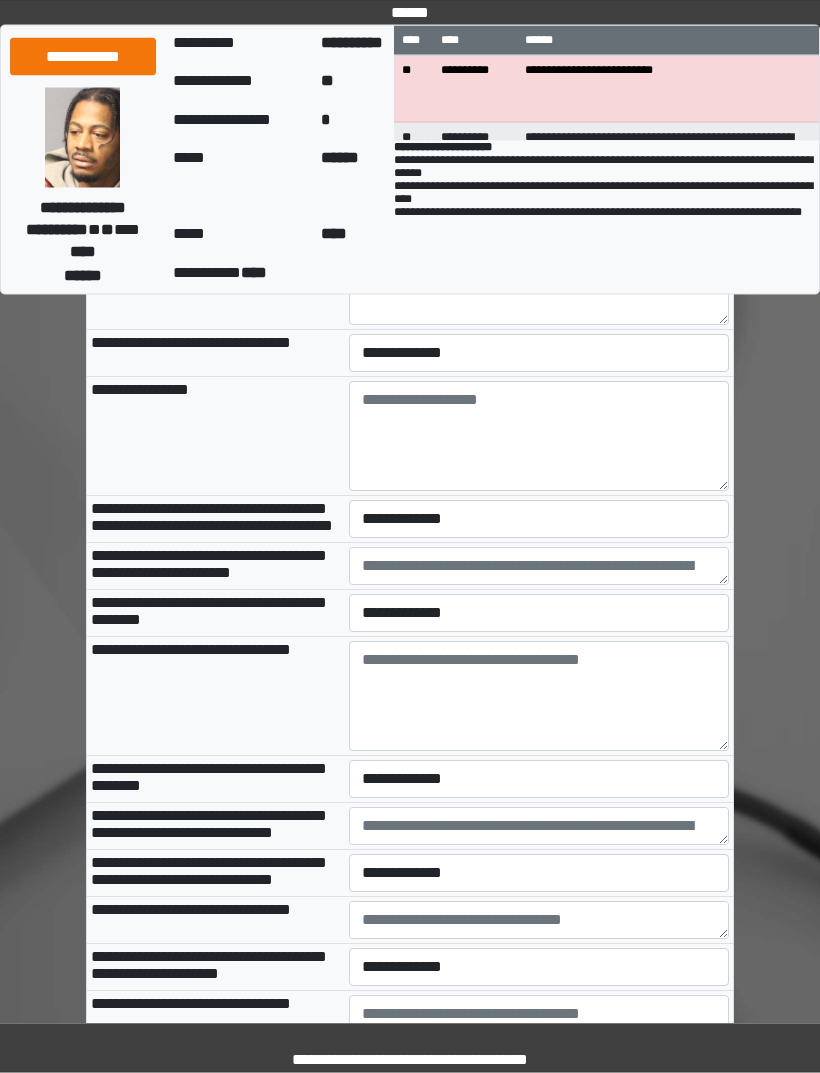 scroll, scrollTop: 2150, scrollLeft: 0, axis: vertical 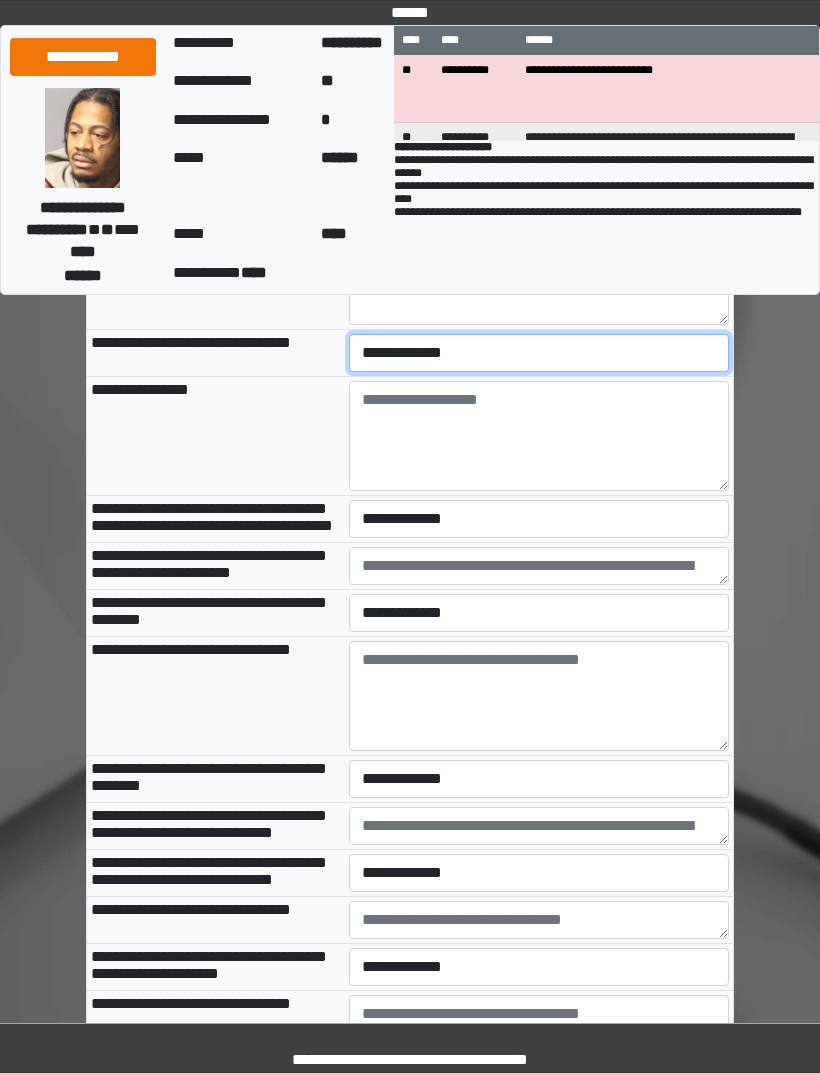 click on "**********" at bounding box center [539, 353] 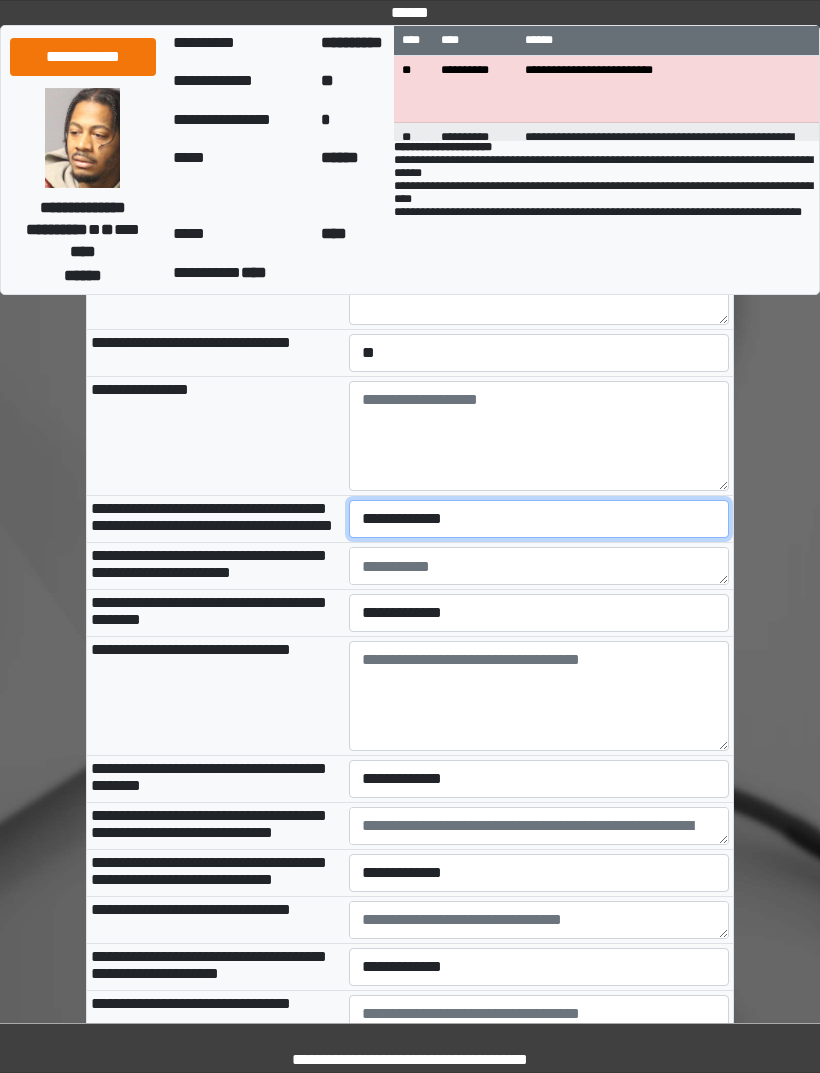 click on "**********" at bounding box center [539, 519] 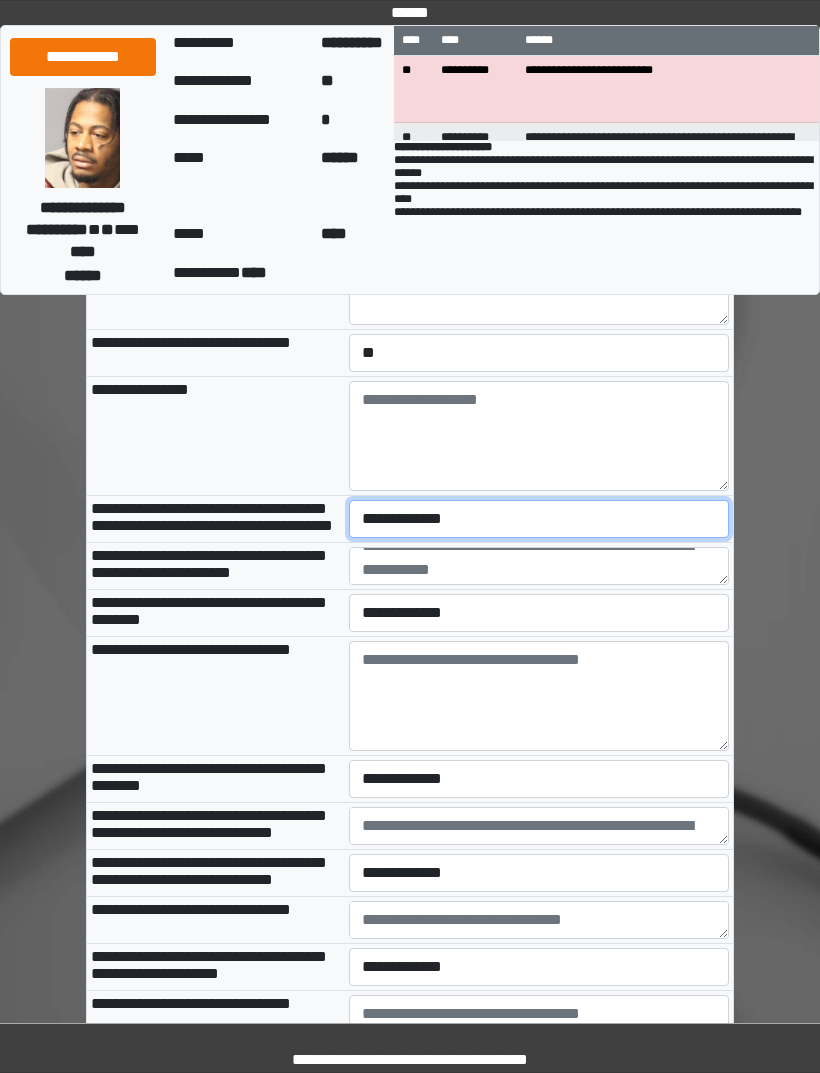 scroll, scrollTop: 18, scrollLeft: 0, axis: vertical 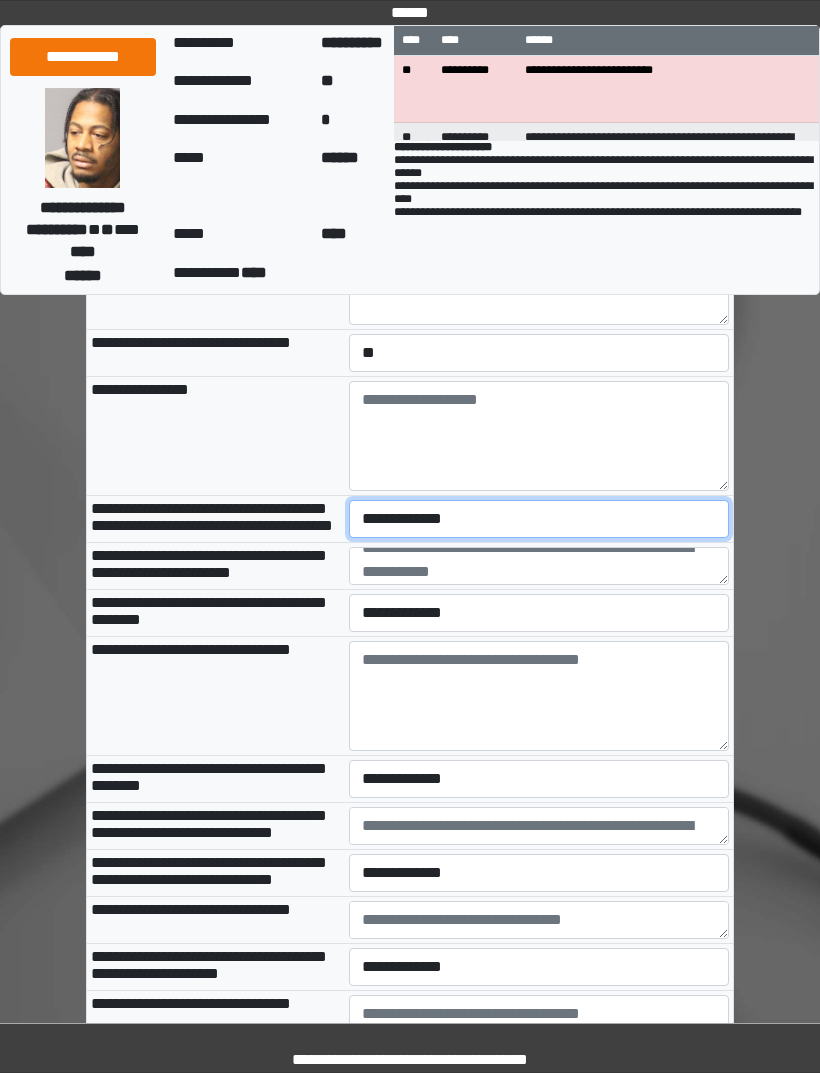 select on "*" 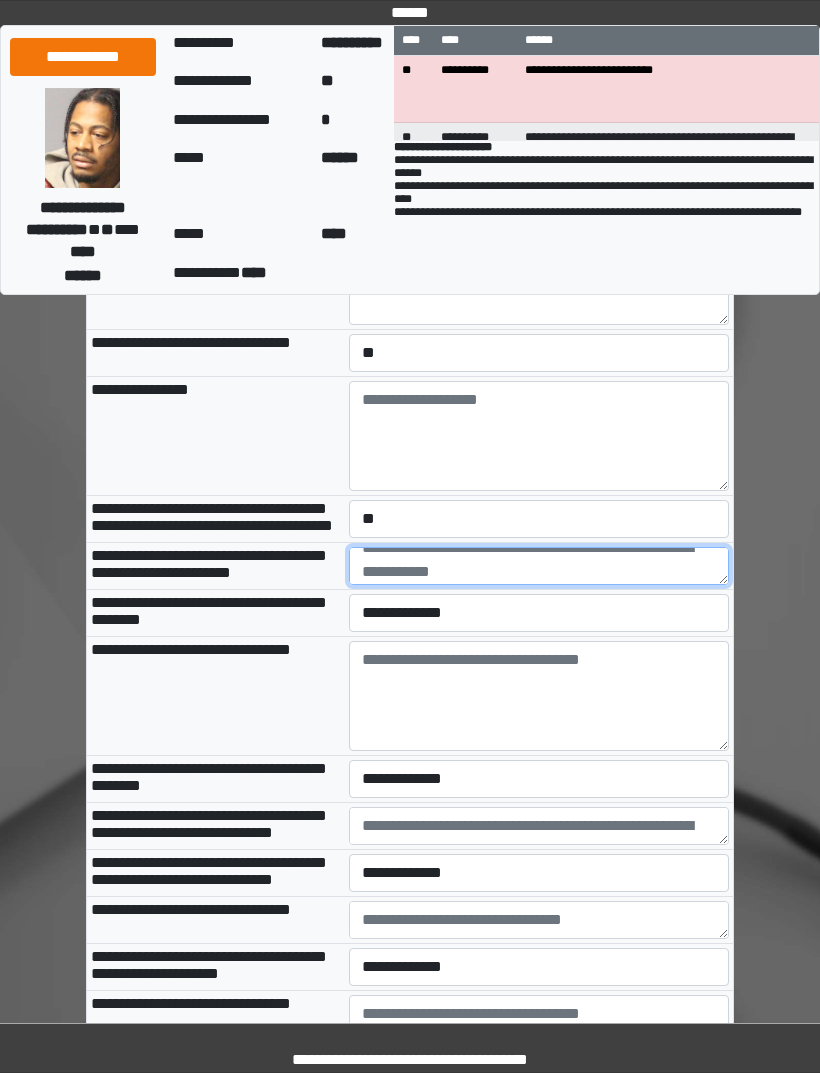 click at bounding box center (539, 566) 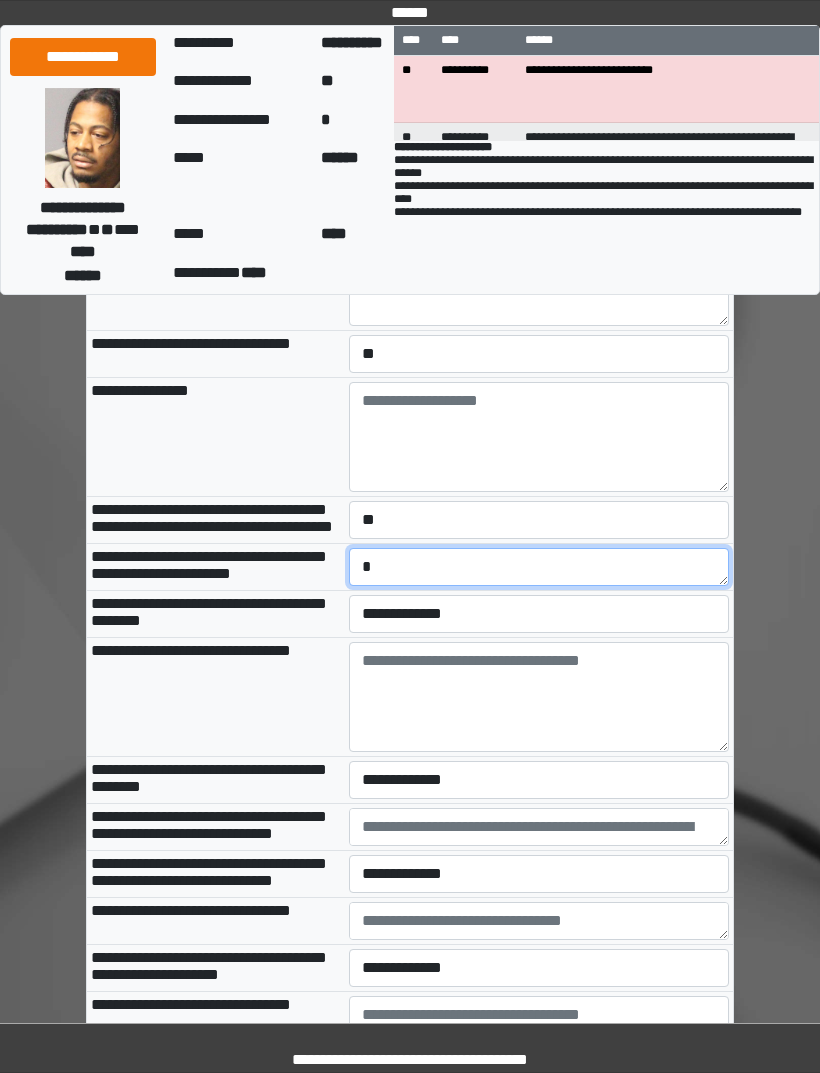 scroll, scrollTop: 0, scrollLeft: 0, axis: both 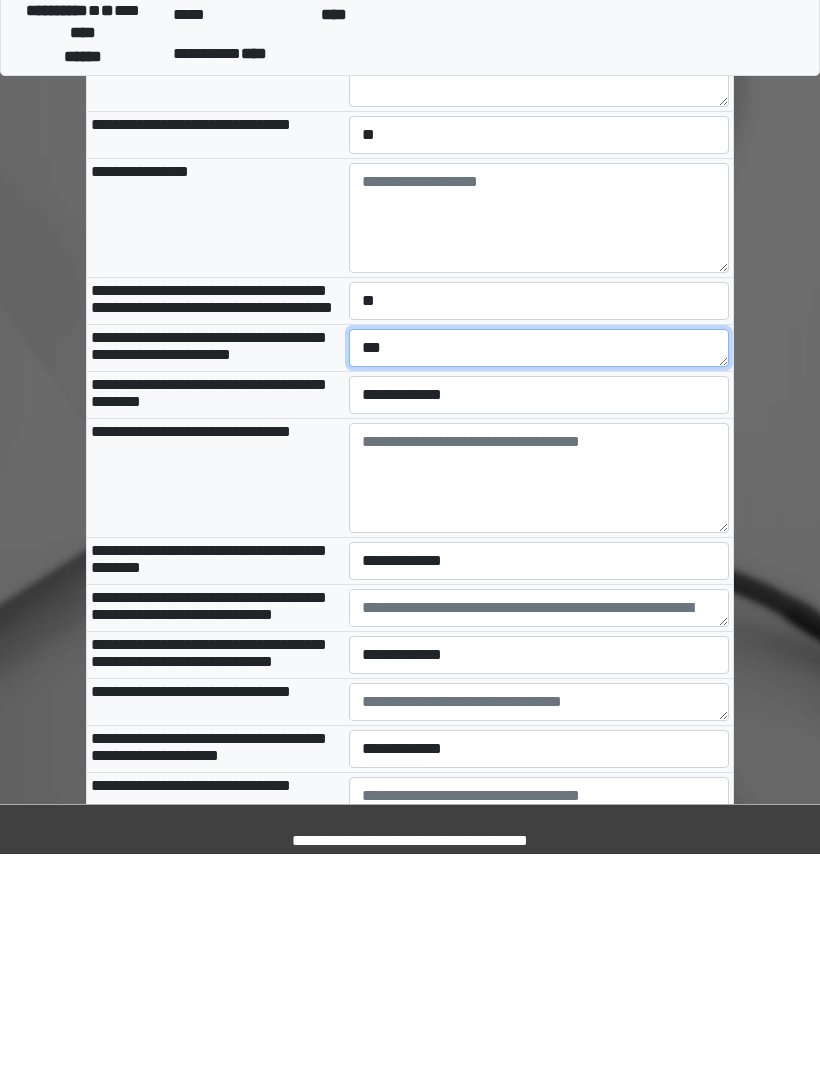 type on "***" 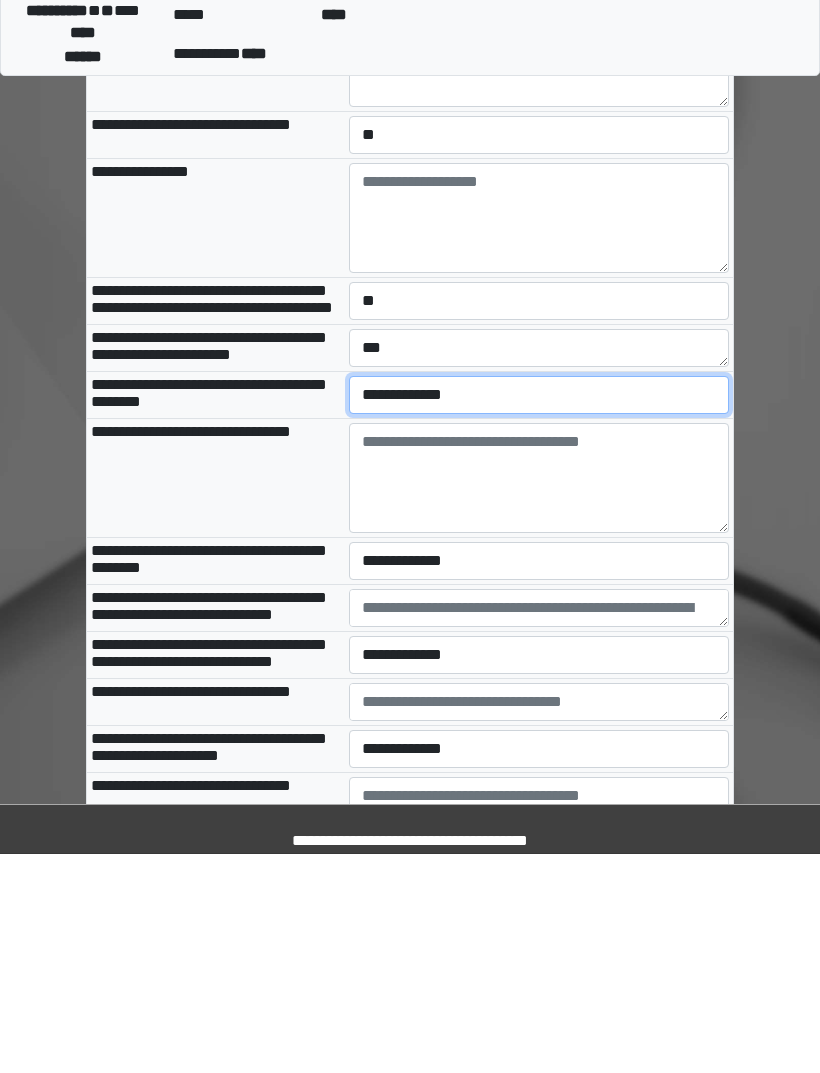 click on "**********" at bounding box center (539, 614) 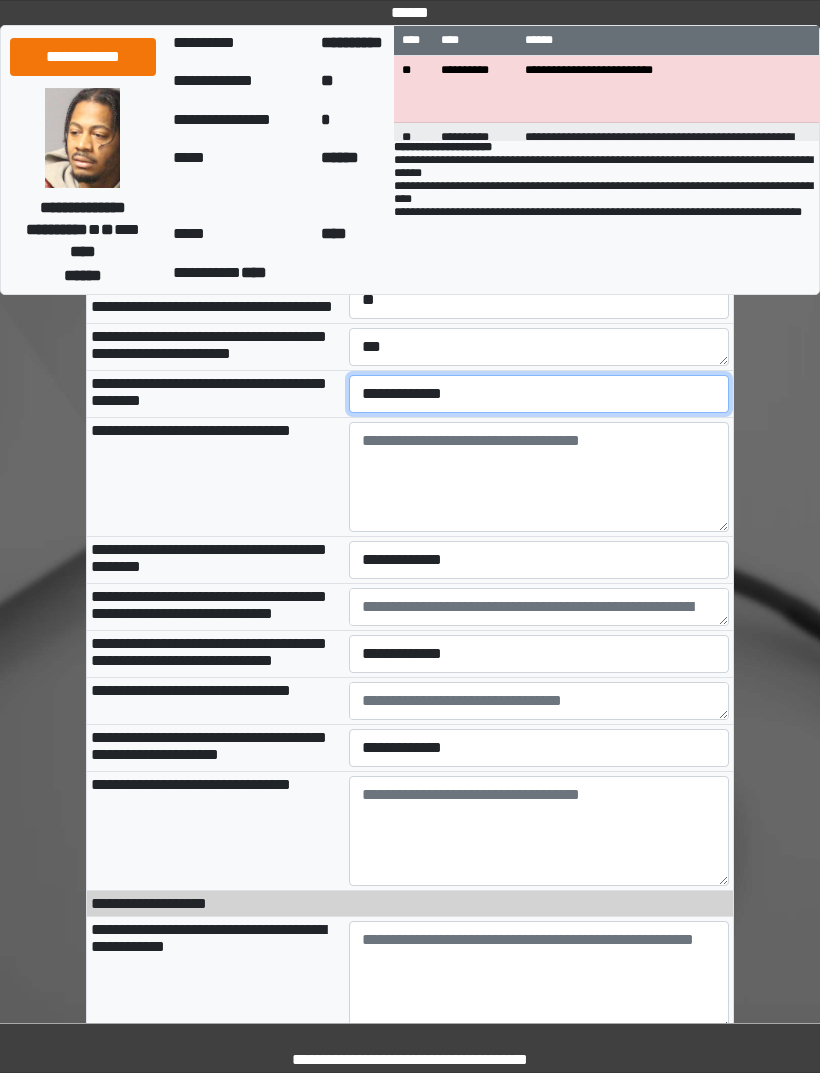select on "*" 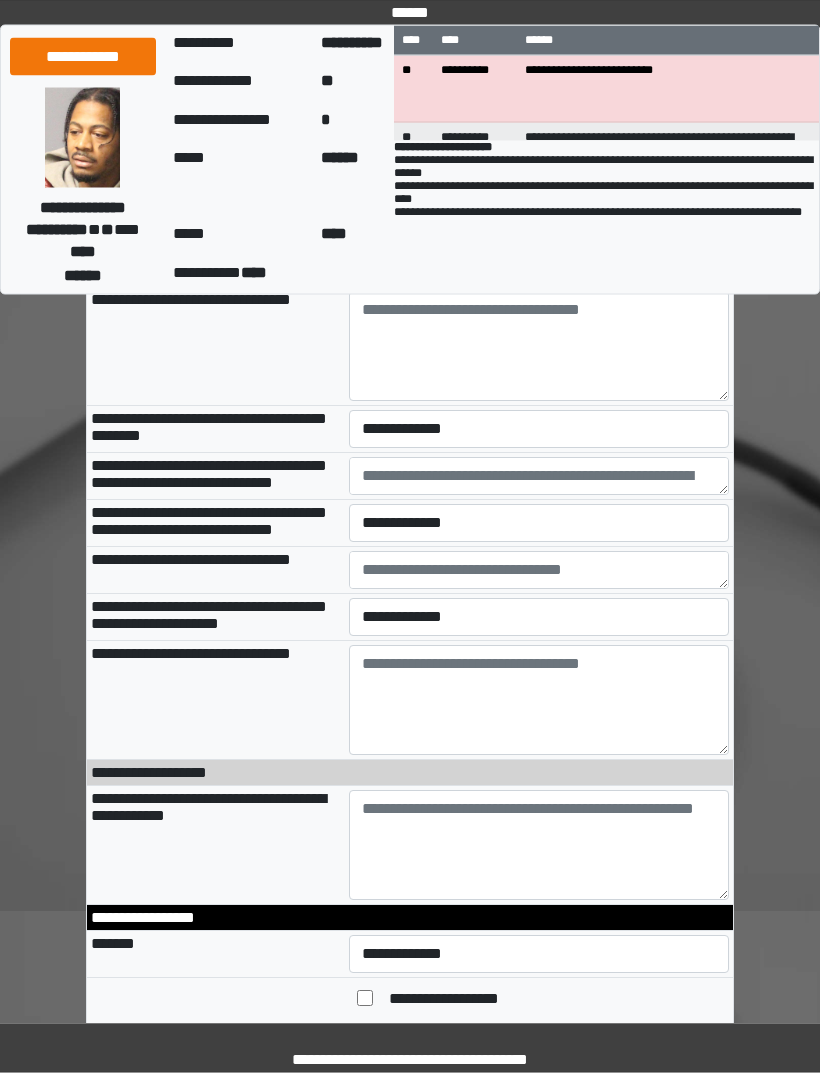 scroll, scrollTop: 2501, scrollLeft: 0, axis: vertical 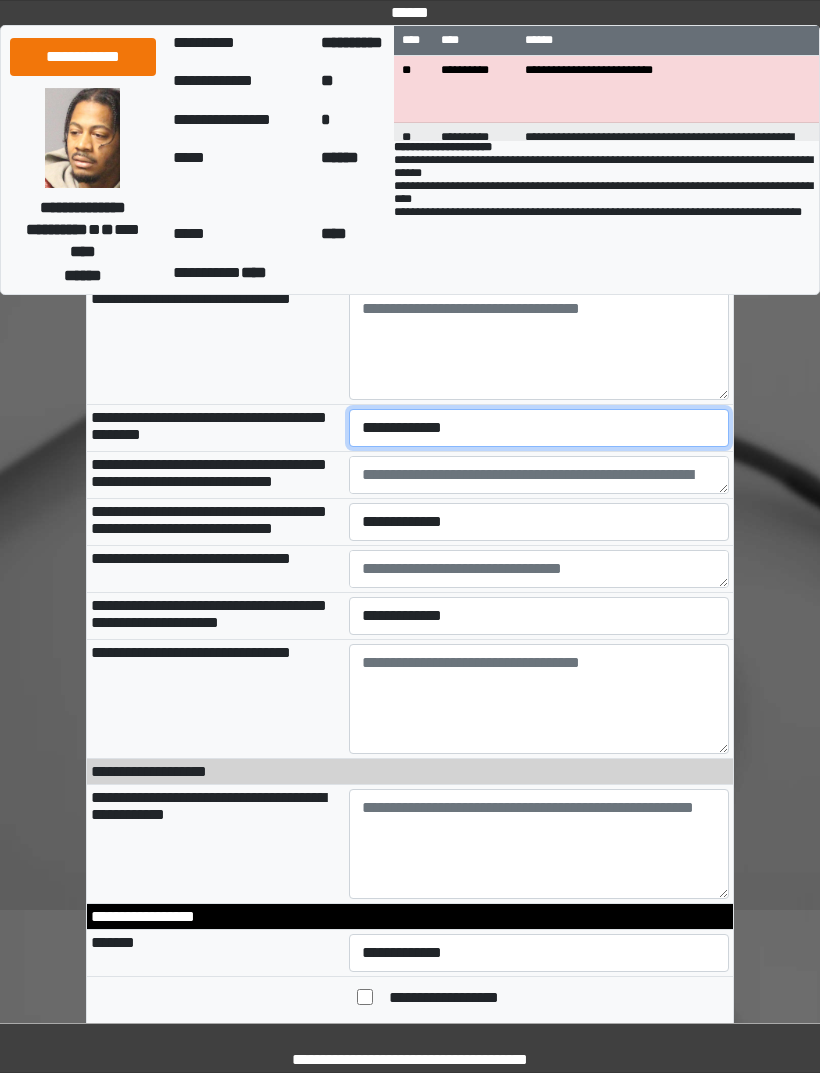 click on "**********" at bounding box center [539, 428] 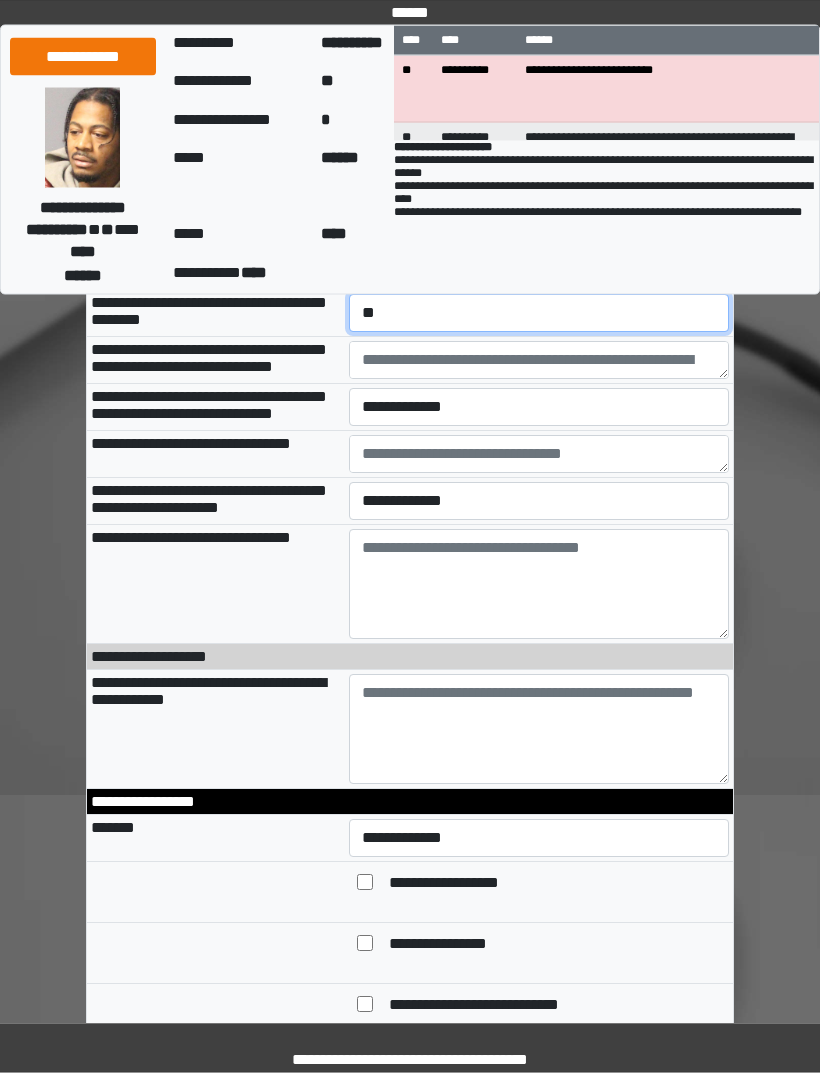scroll, scrollTop: 2618, scrollLeft: 0, axis: vertical 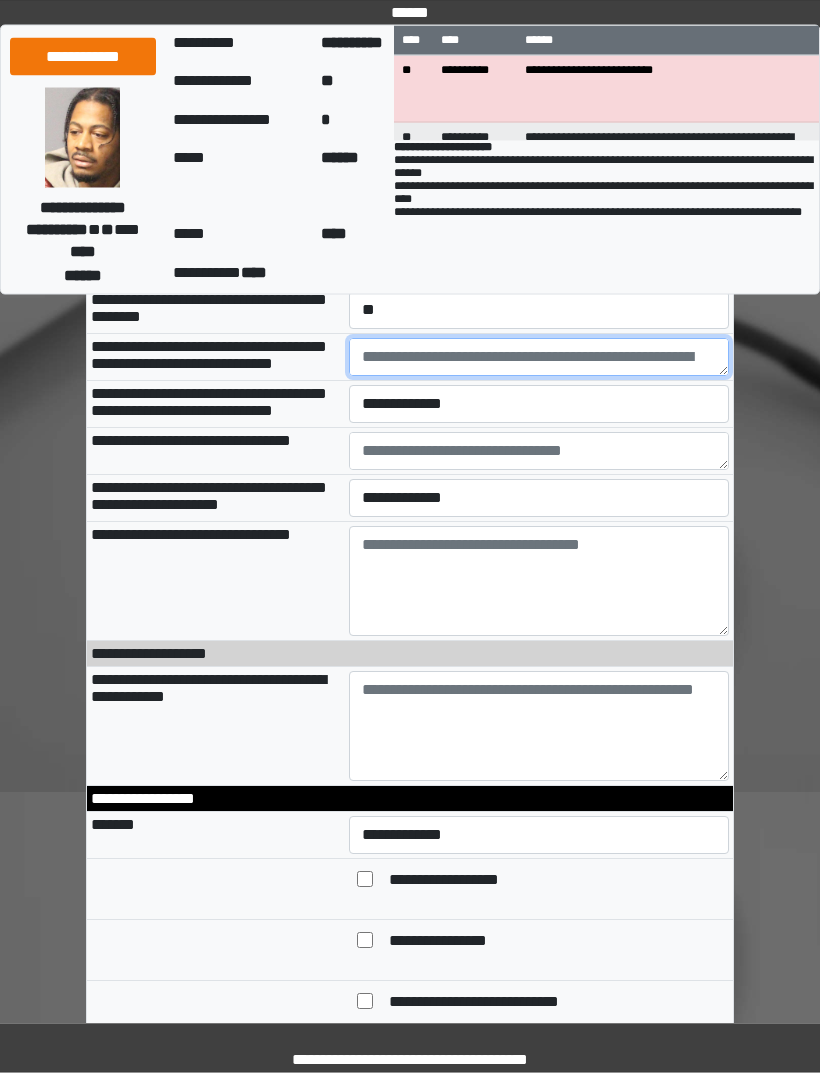 click at bounding box center (539, 358) 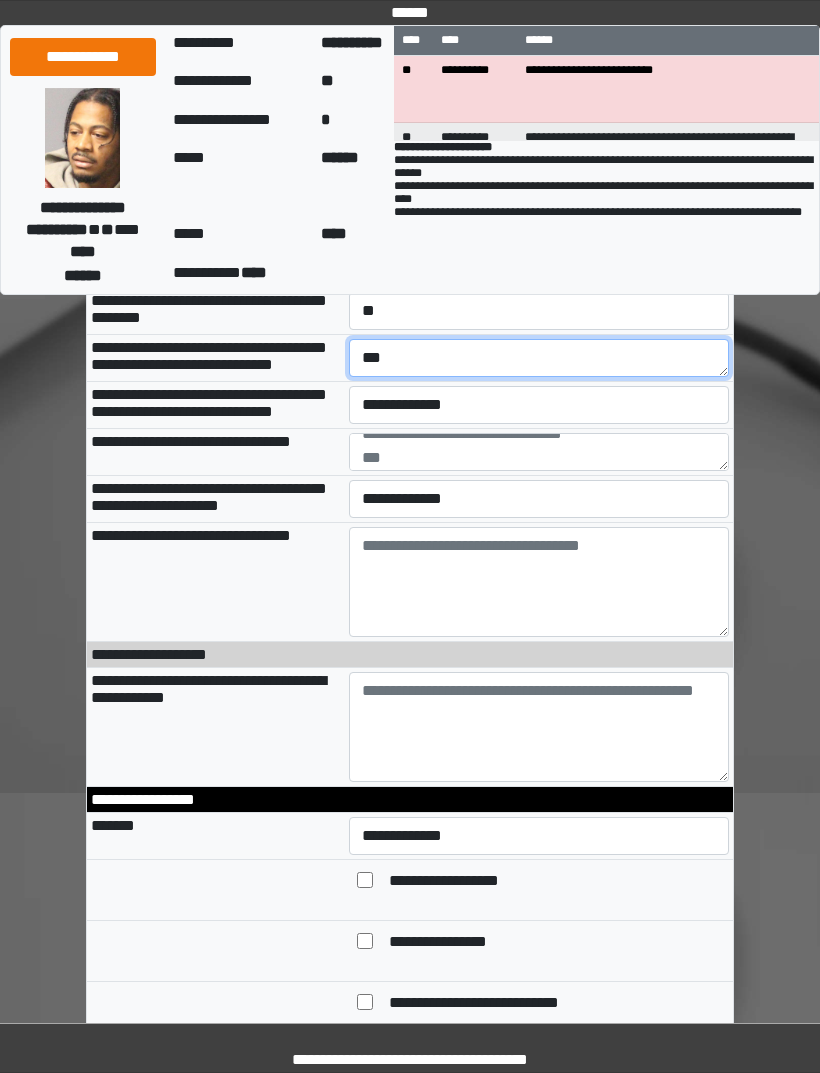 type on "***" 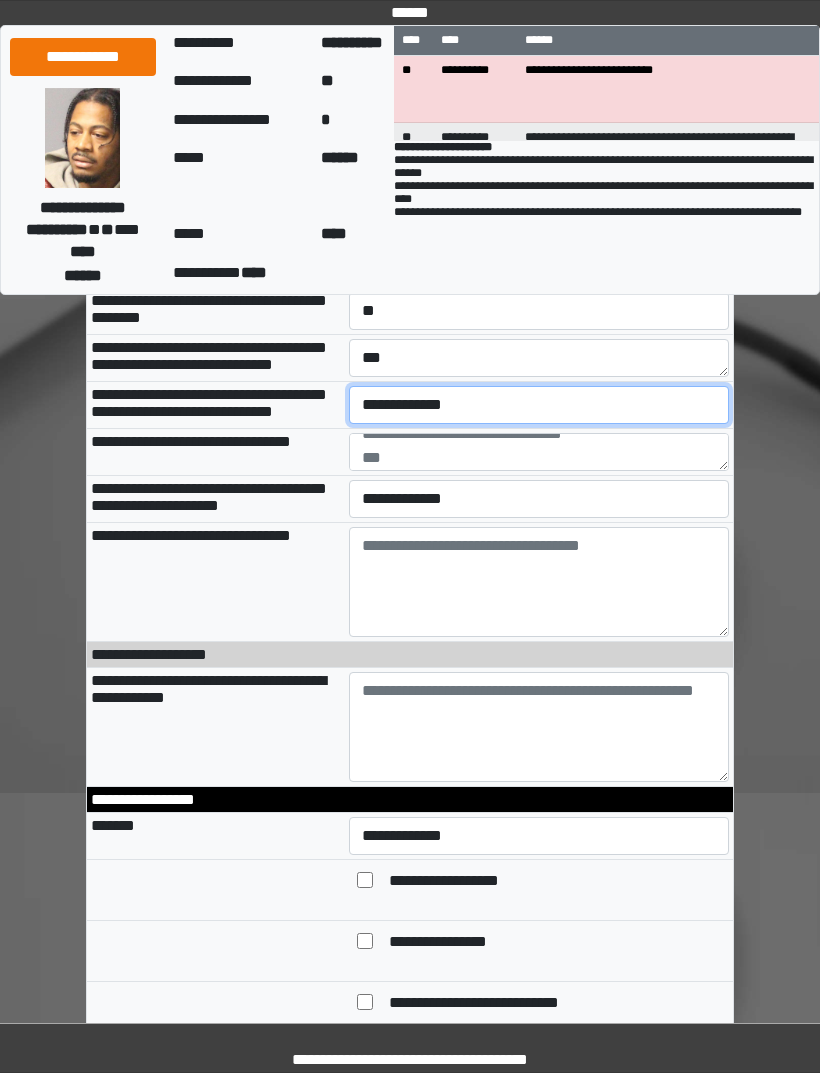 click on "**********" at bounding box center [539, 405] 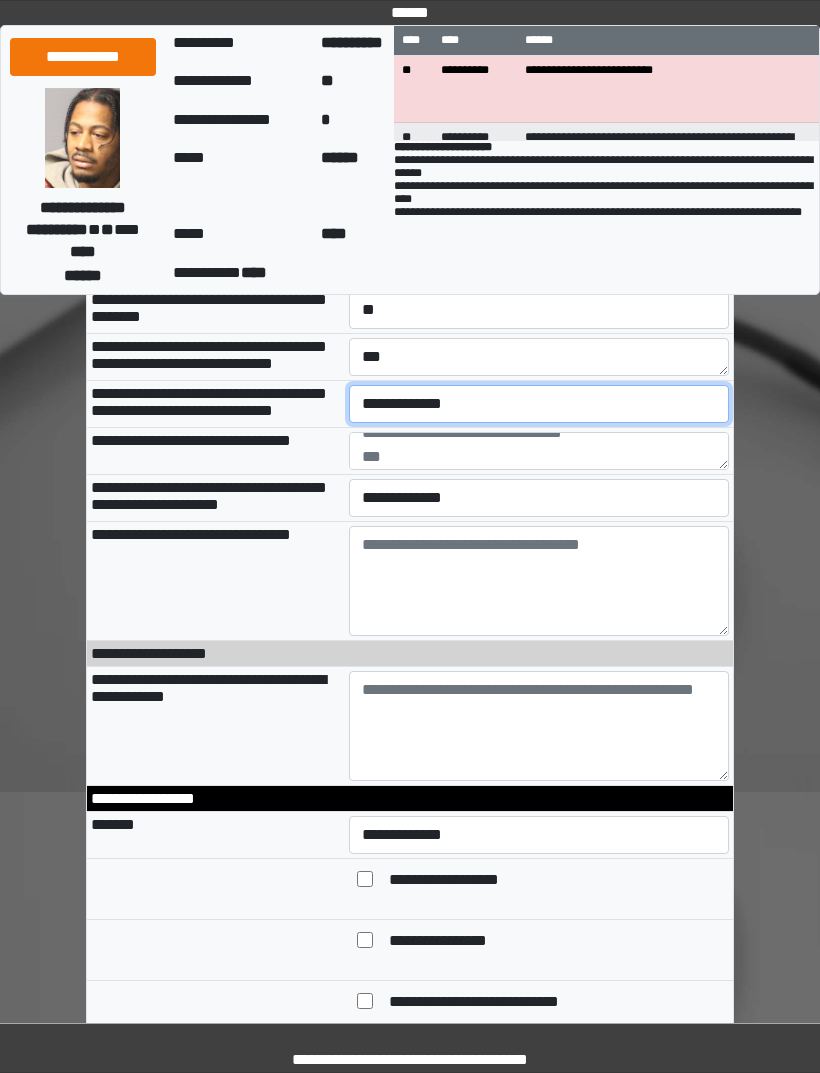 select on "*" 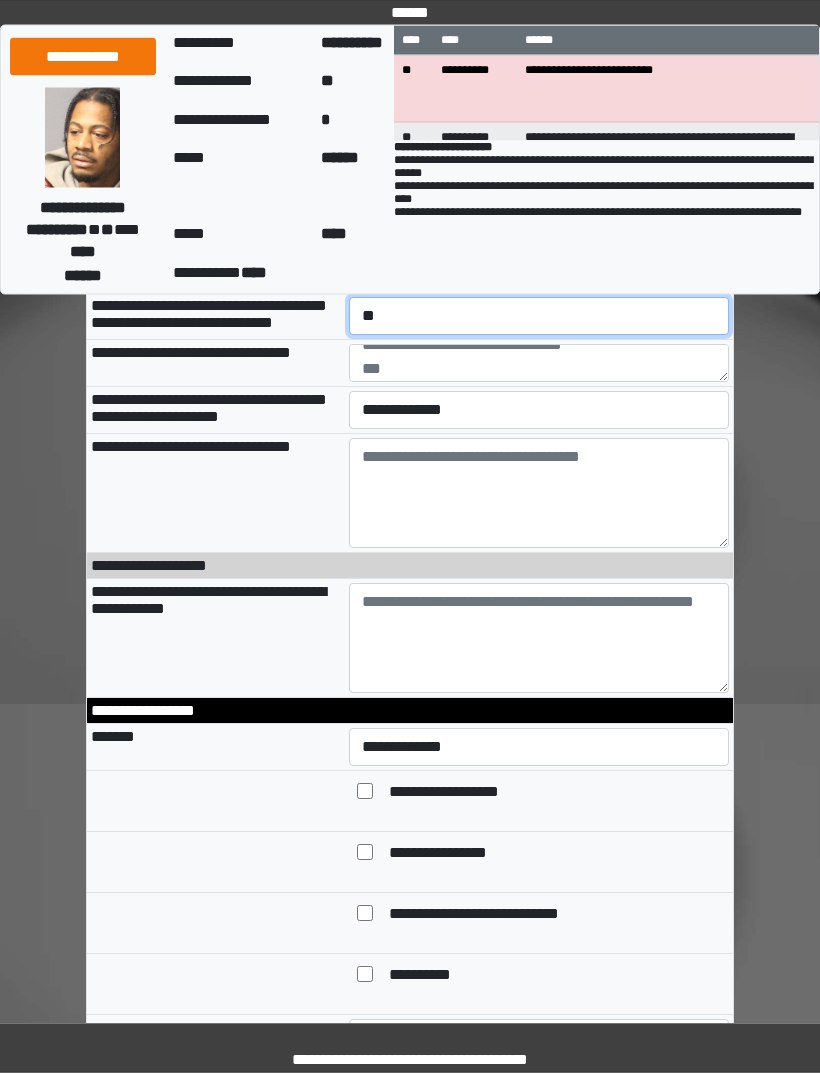 scroll, scrollTop: 2706, scrollLeft: 0, axis: vertical 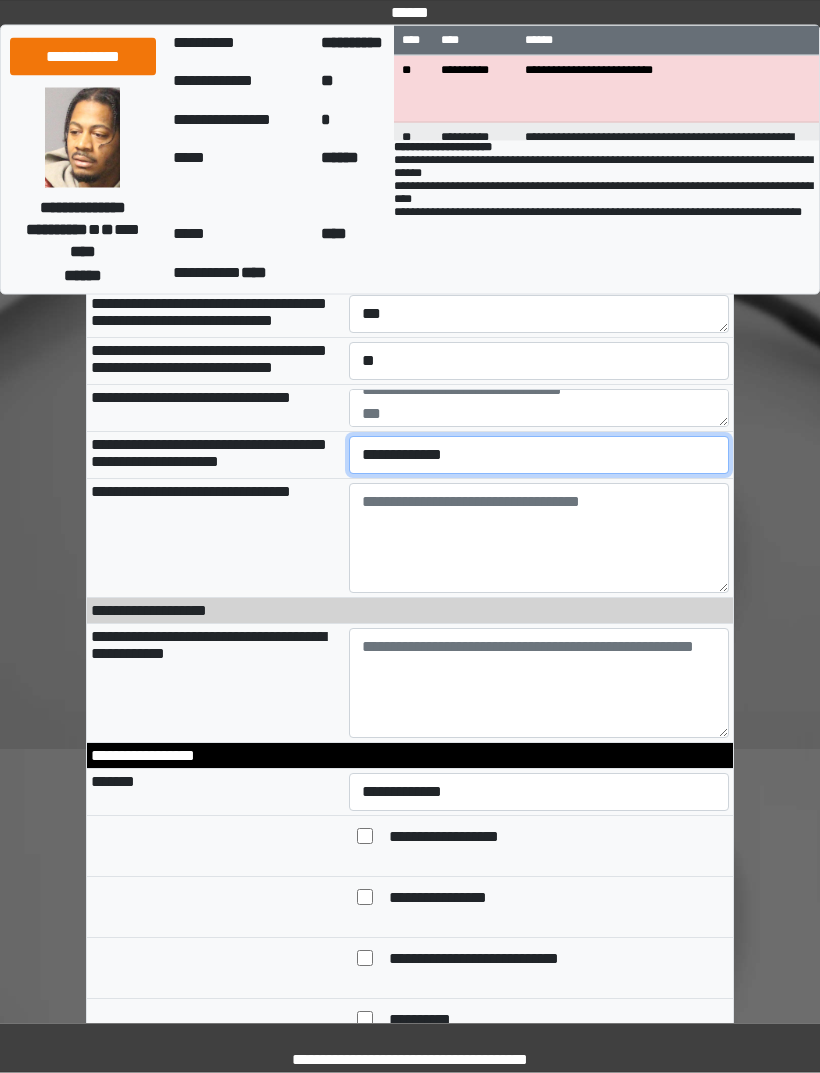 click on "**********" at bounding box center [539, 456] 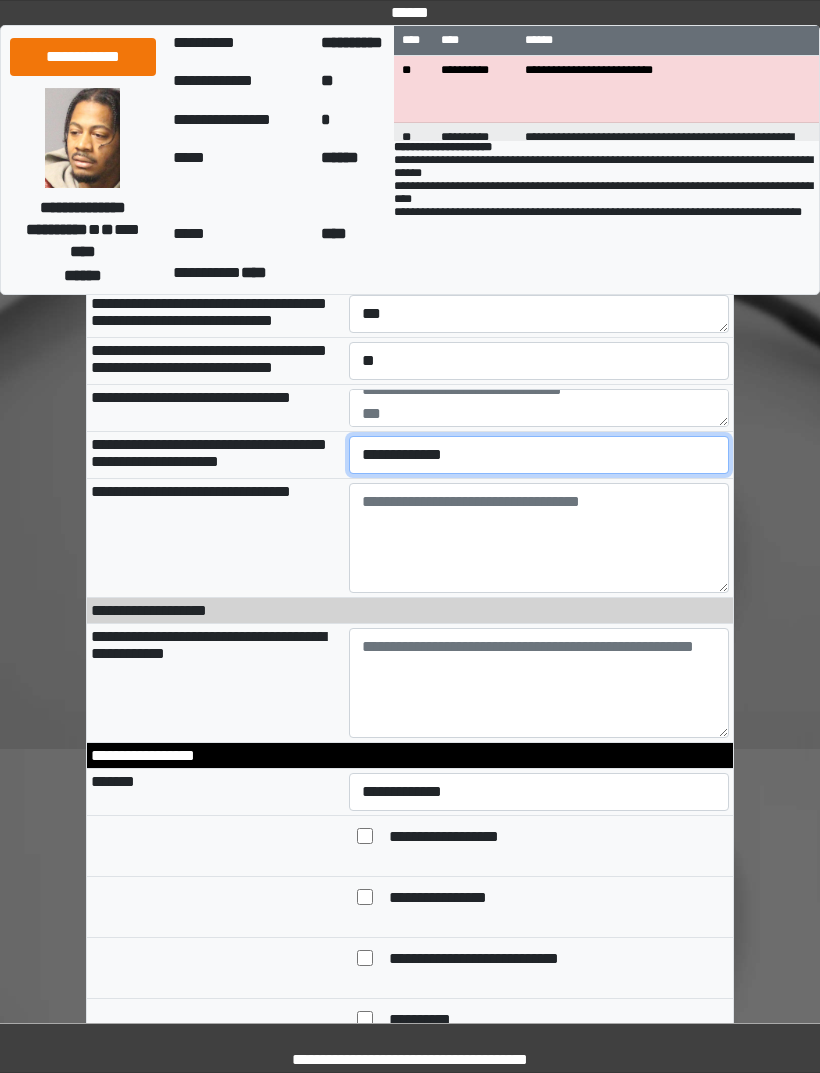 select on "*" 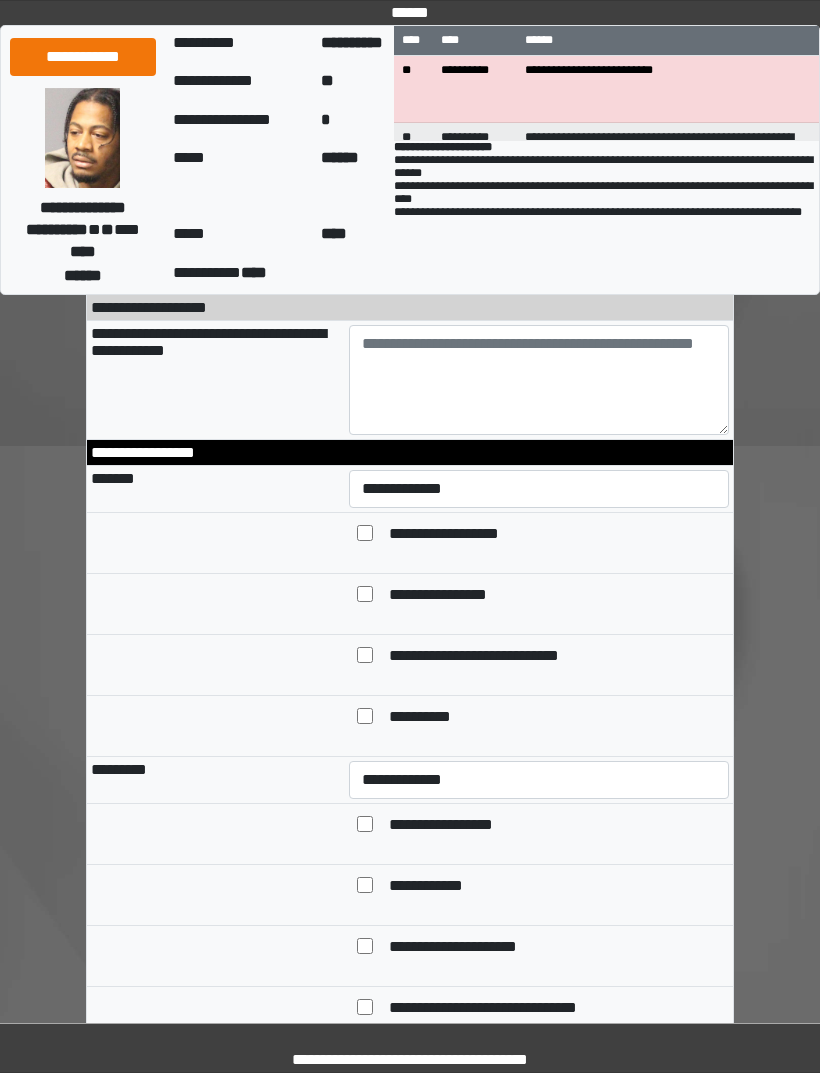 scroll, scrollTop: 2968, scrollLeft: 0, axis: vertical 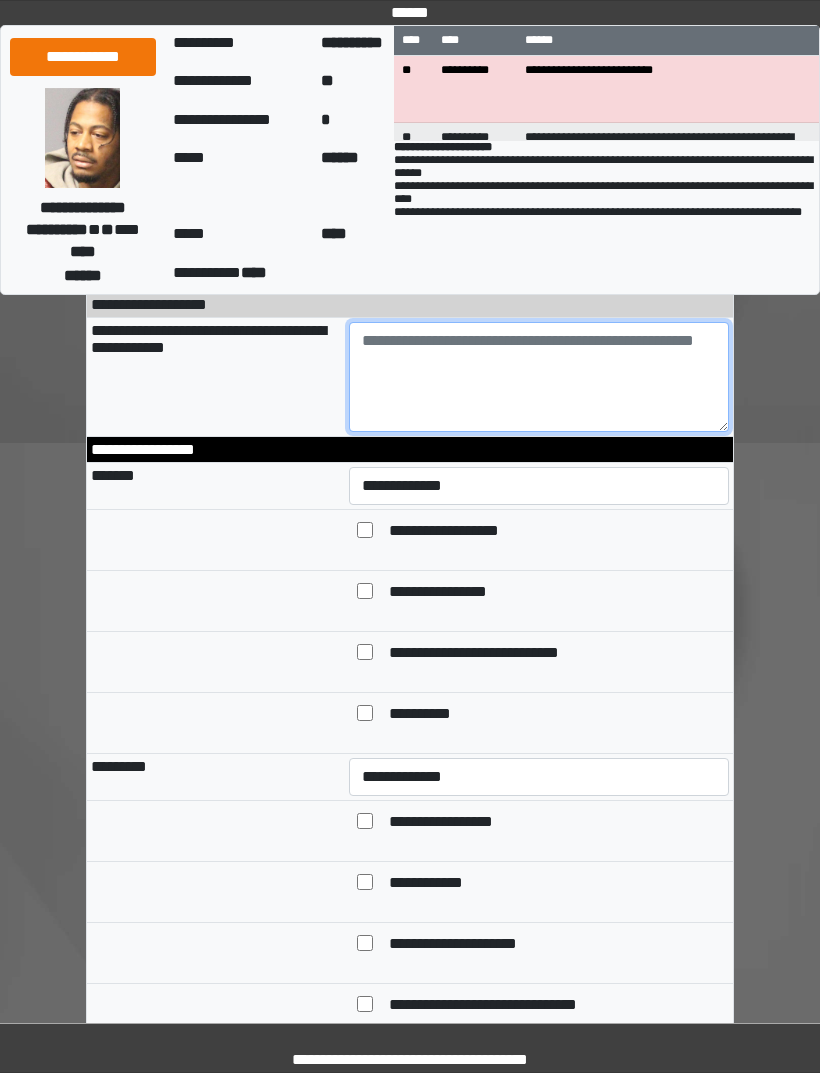 click at bounding box center (539, 377) 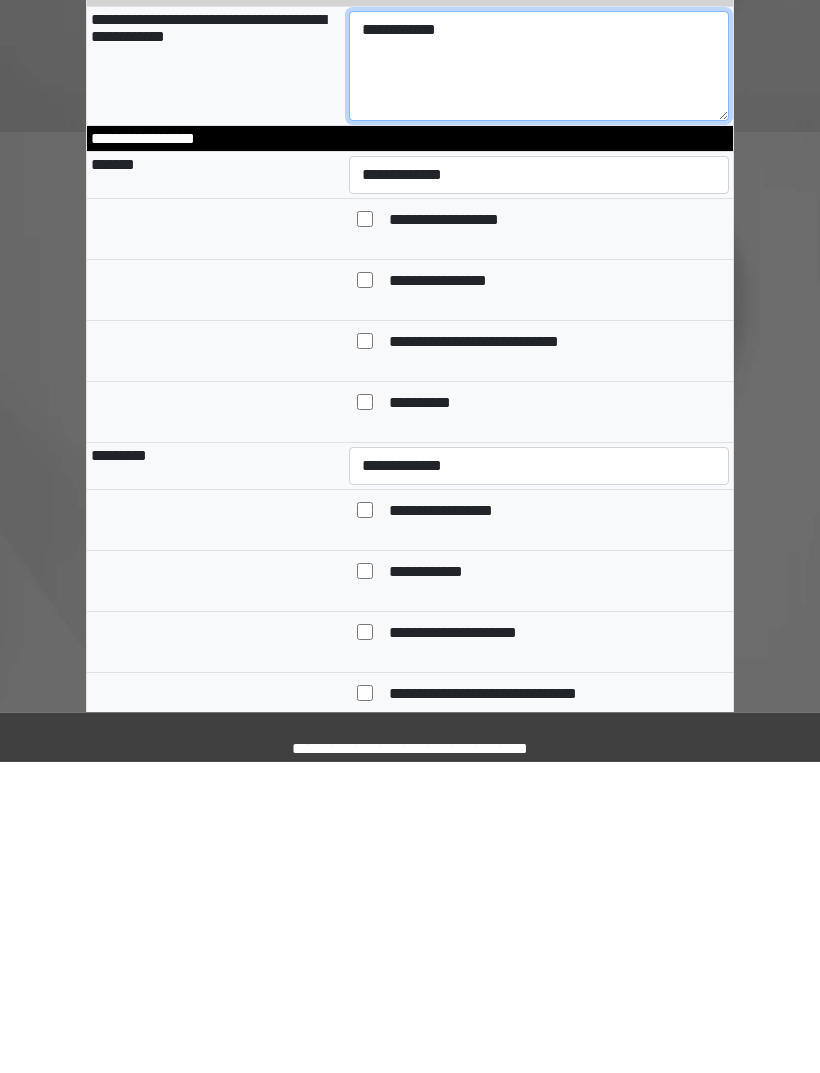 type on "**********" 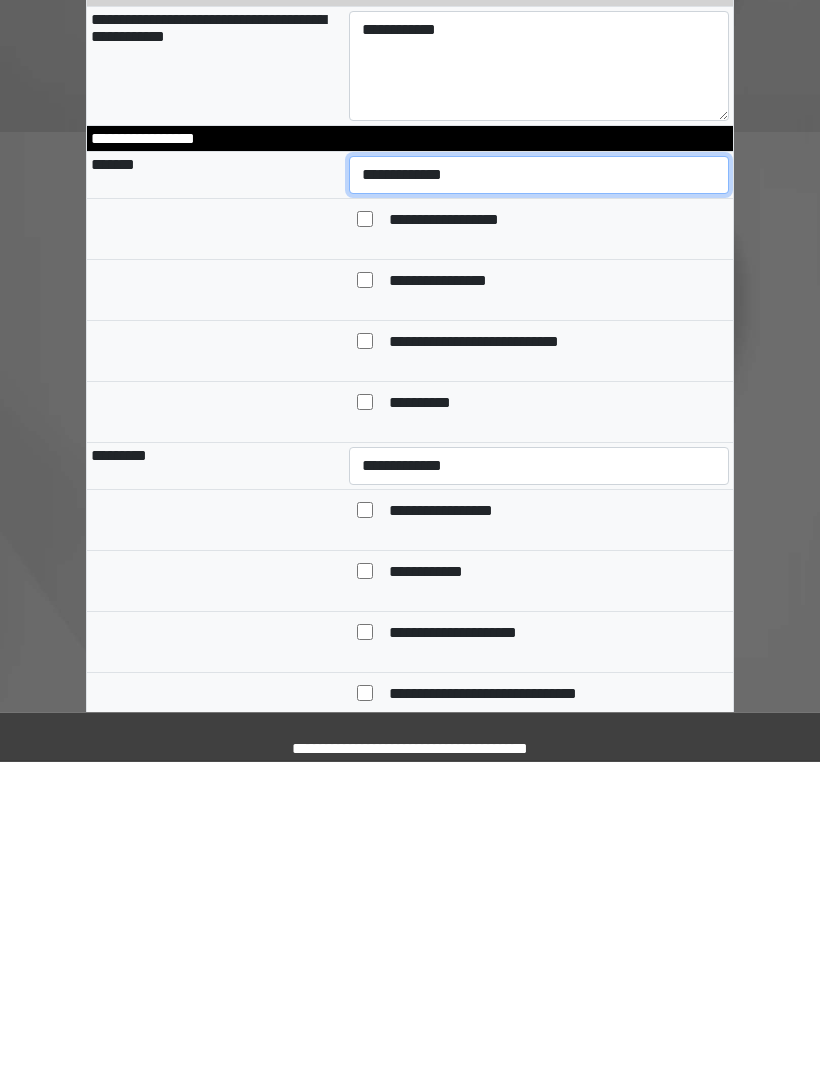 click on "**********" at bounding box center (539, 487) 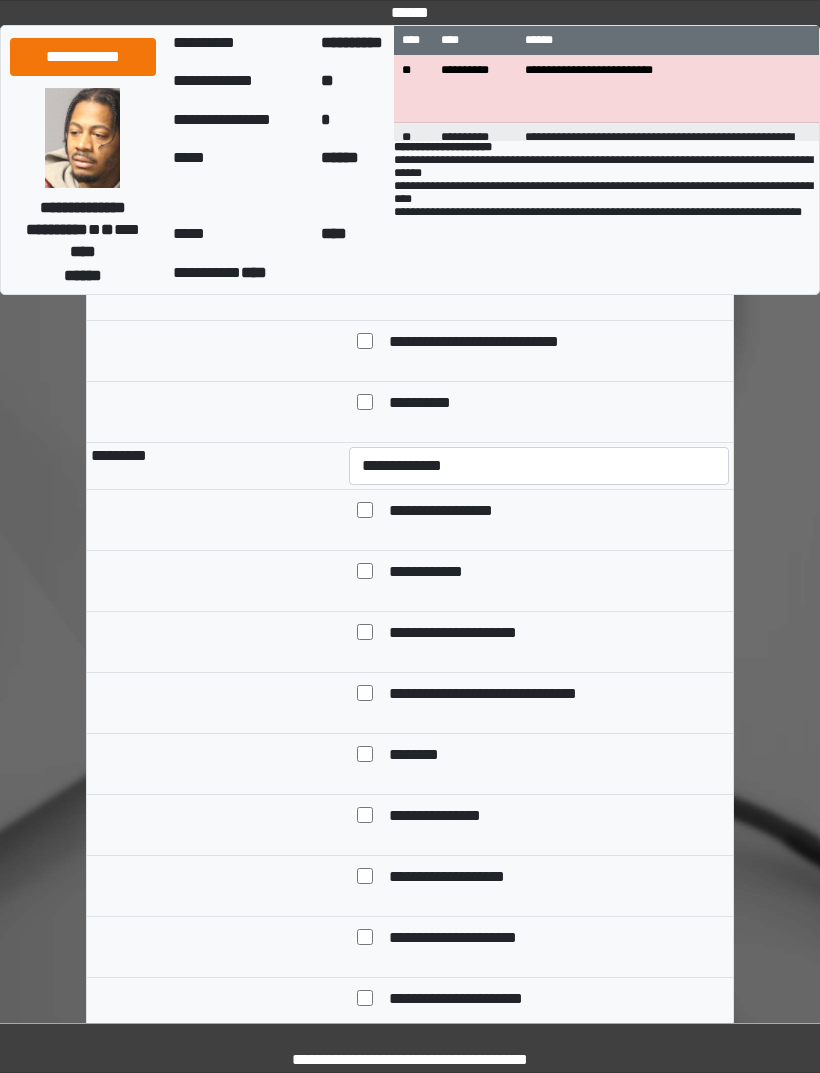 select on "*" 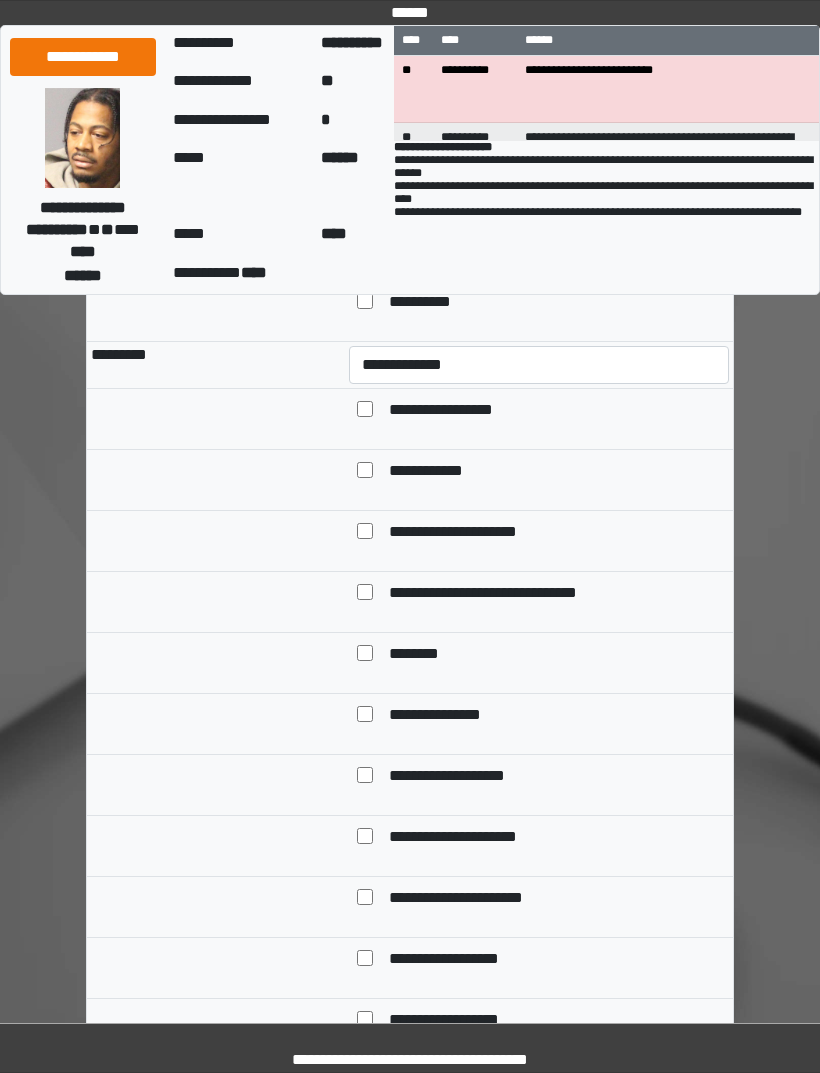scroll, scrollTop: 3423, scrollLeft: 0, axis: vertical 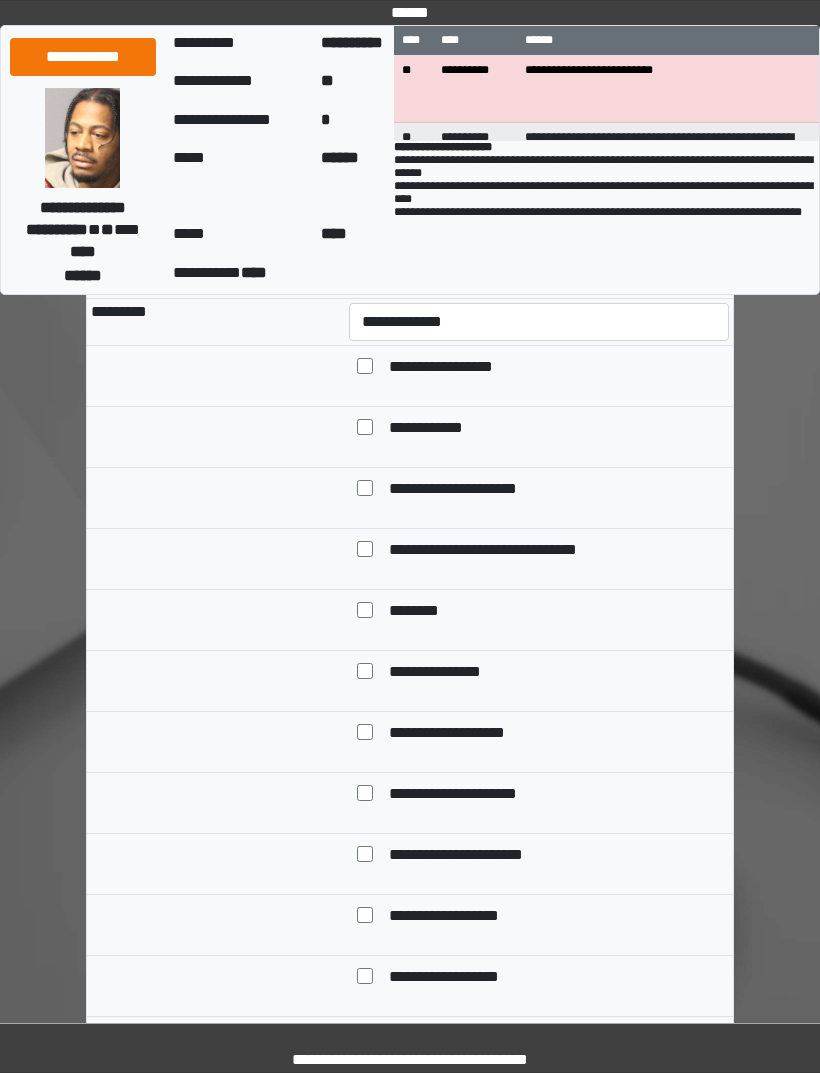 click on "**********" at bounding box center (460, 490) 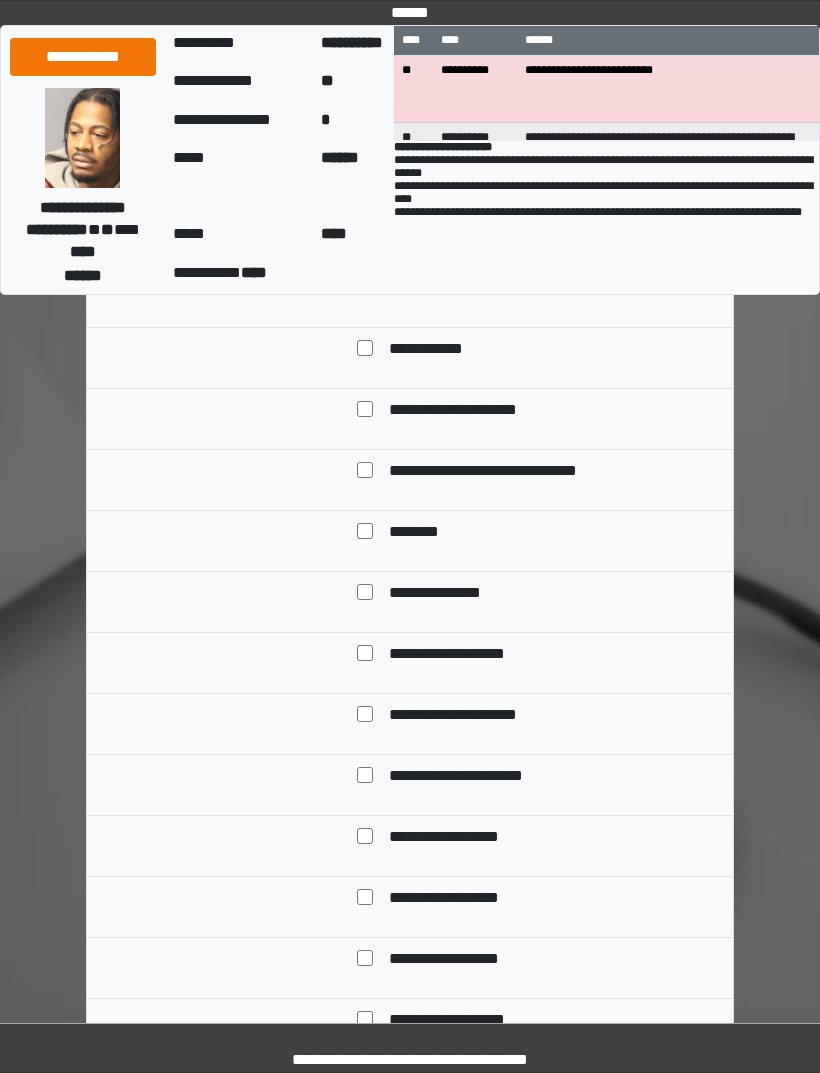 scroll, scrollTop: 3503, scrollLeft: 0, axis: vertical 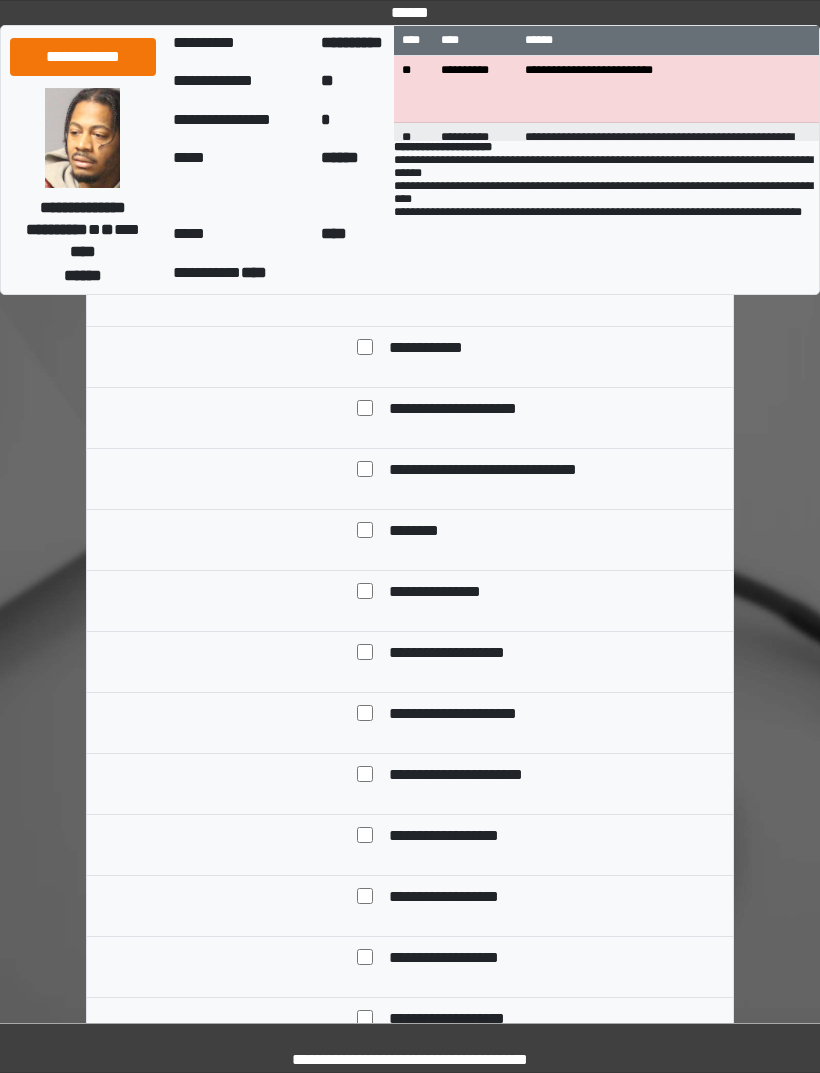 click on "**********" at bounding box center [539, 242] 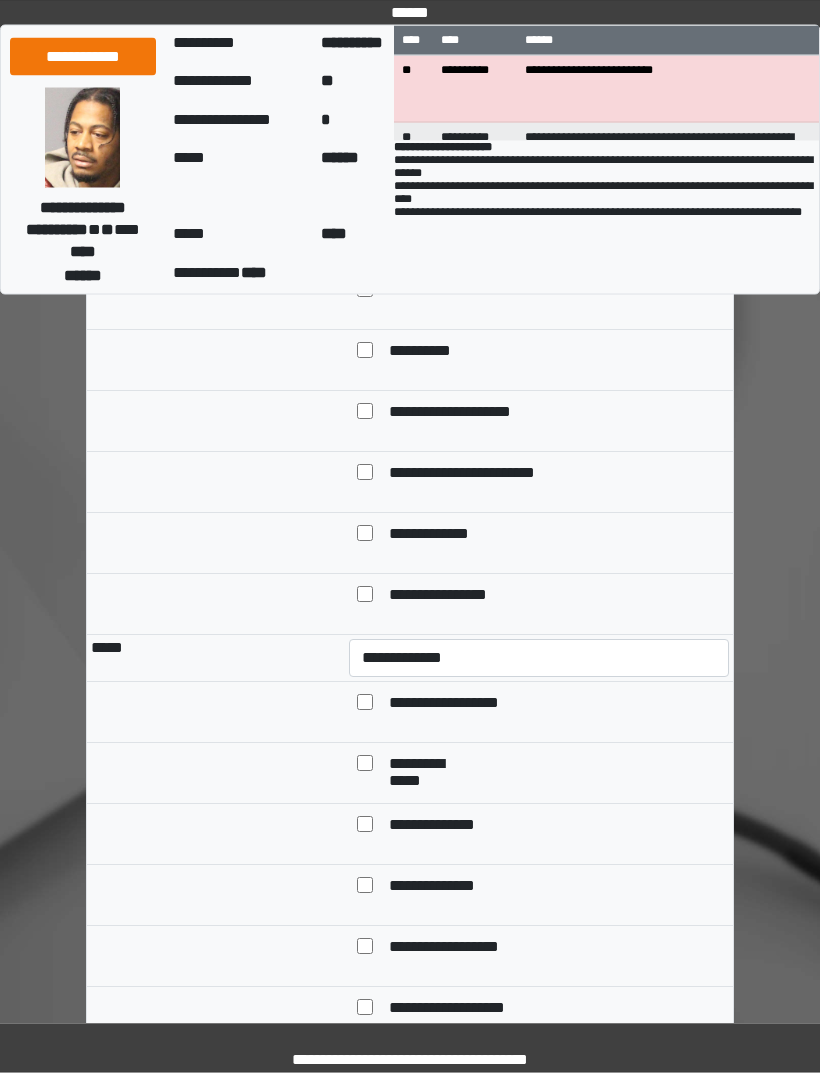 scroll, scrollTop: 4407, scrollLeft: 0, axis: vertical 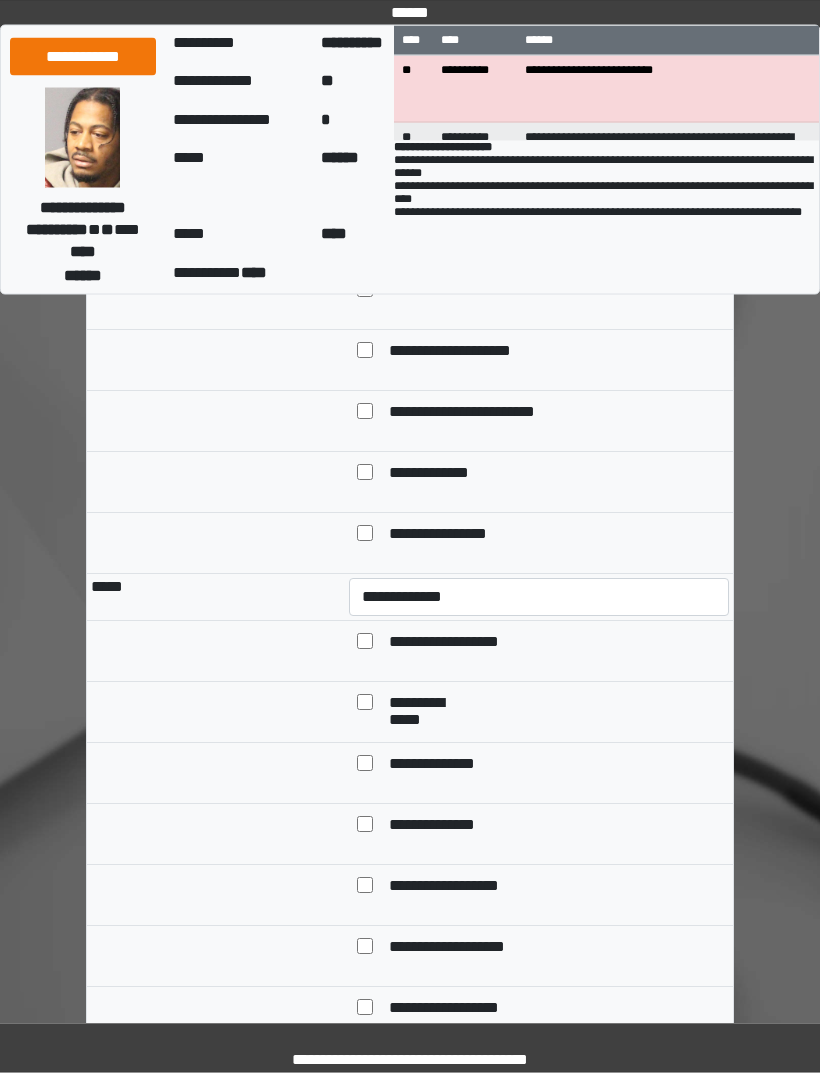 click on "**********" at bounding box center (539, 185) 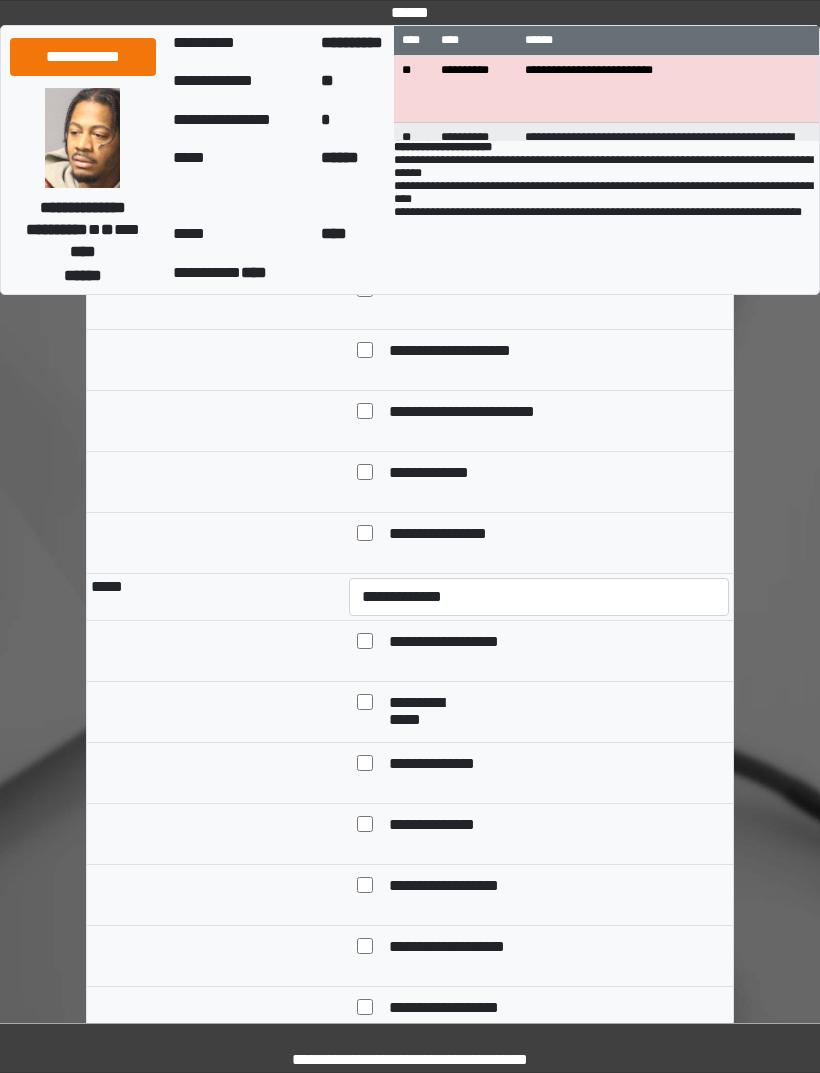 select on "*" 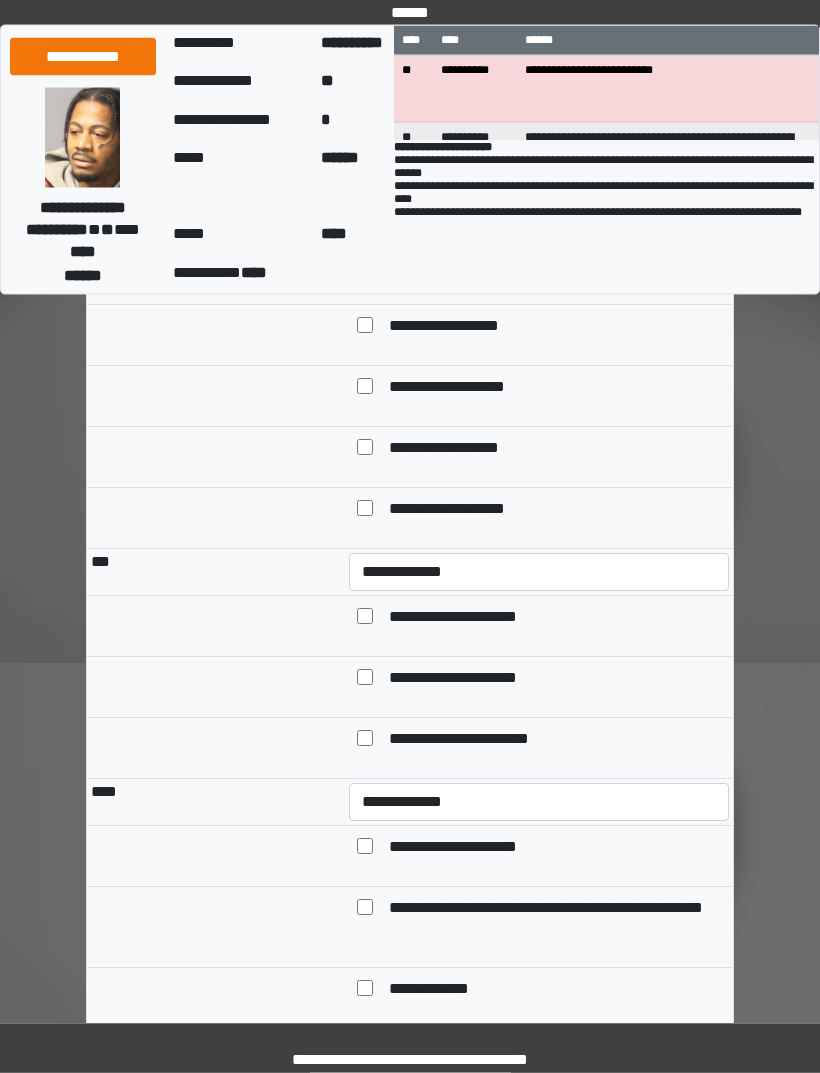 scroll, scrollTop: 5022, scrollLeft: 0, axis: vertical 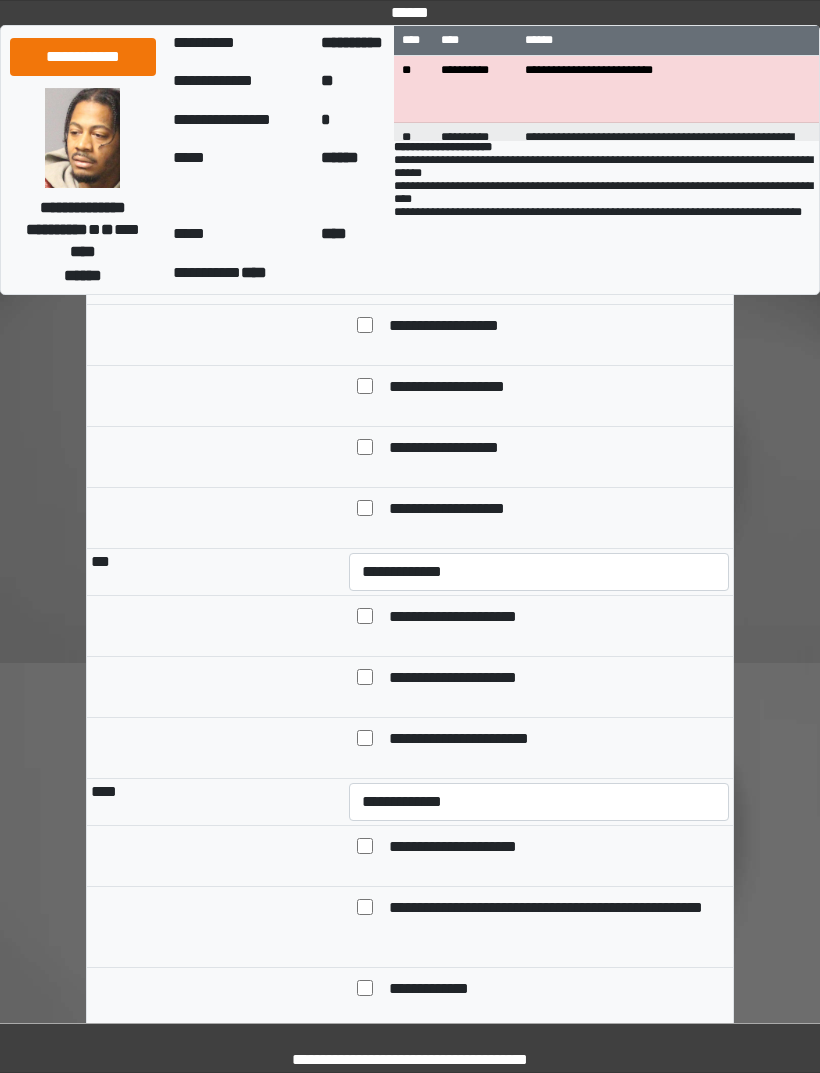 click on "**********" at bounding box center [459, 449] 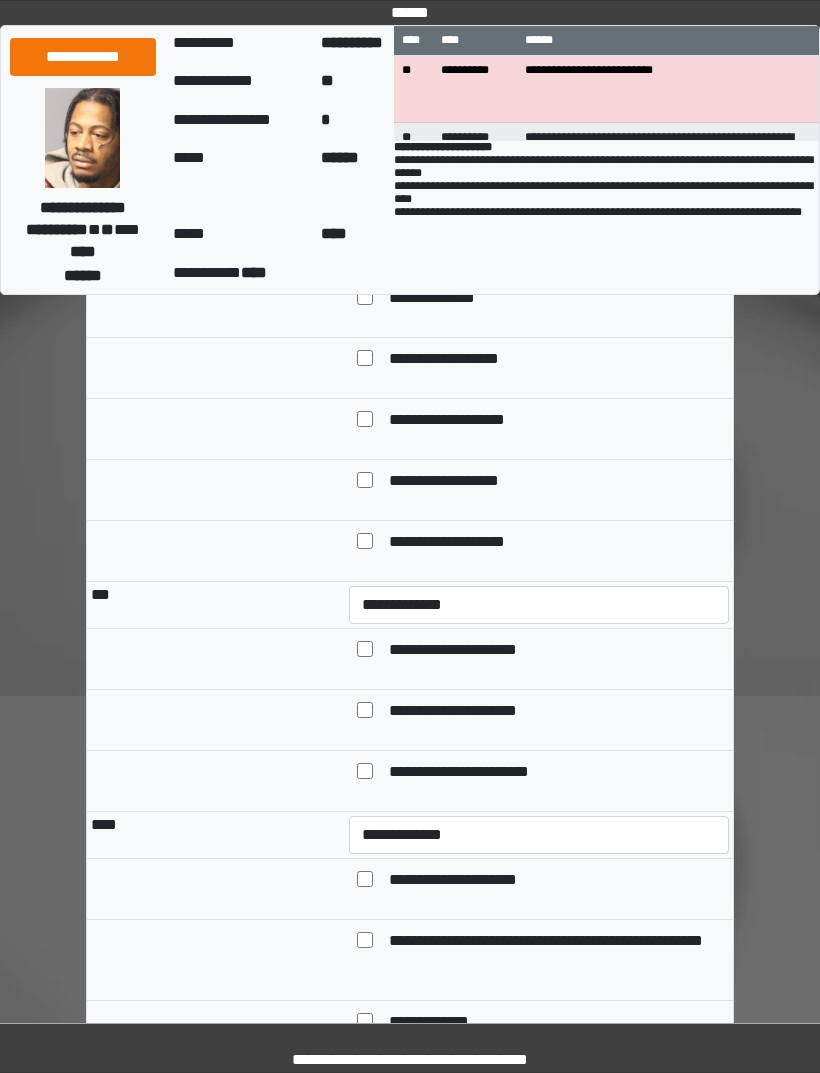 scroll, scrollTop: 4845, scrollLeft: 0, axis: vertical 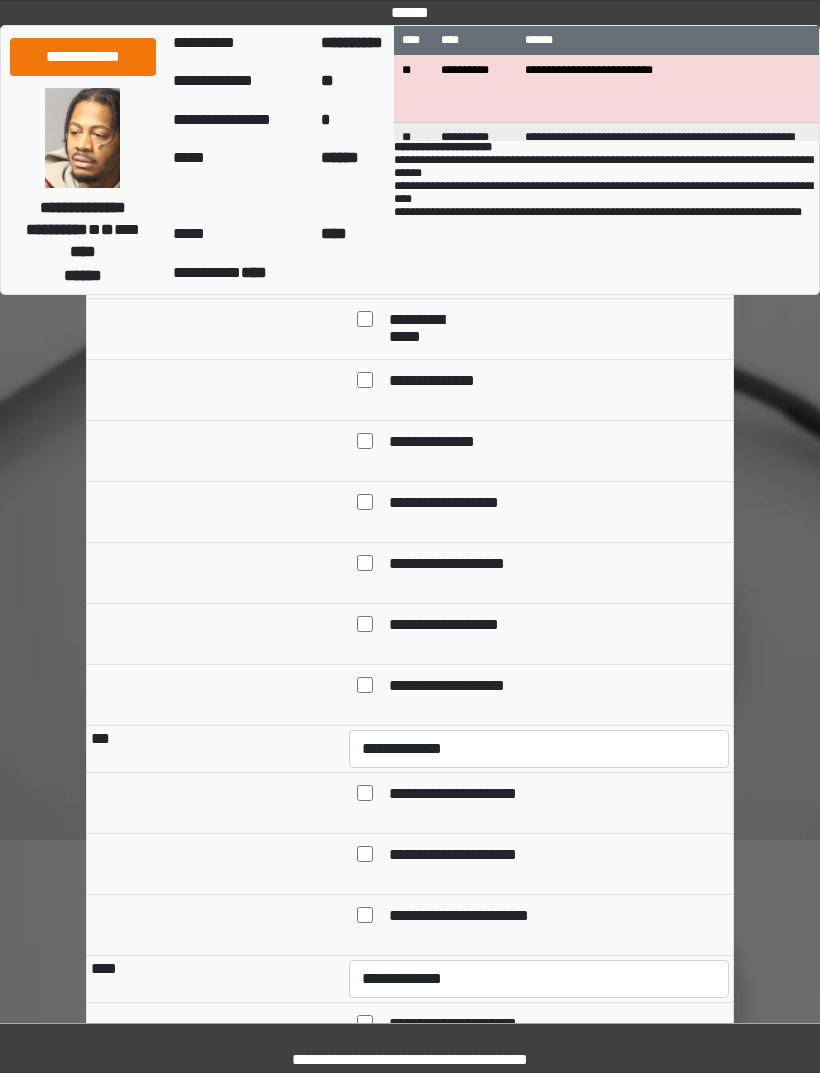 click on "**********" at bounding box center (438, 382) 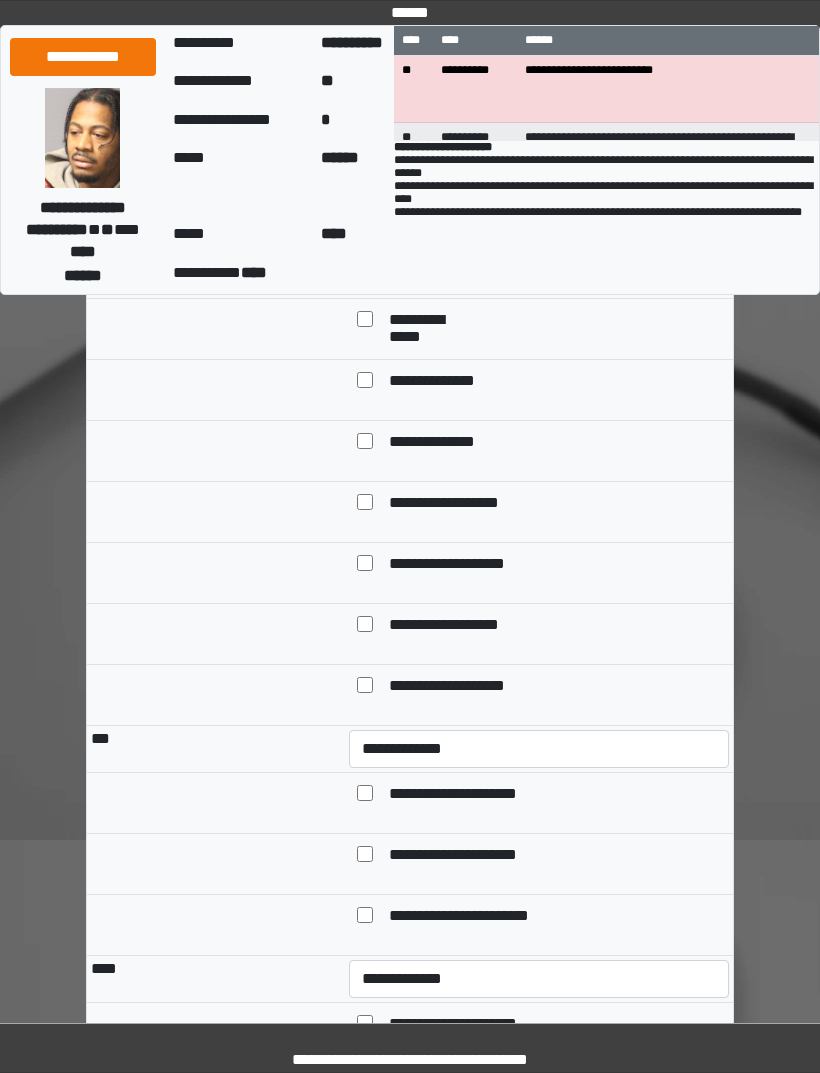 click on "**********" at bounding box center (539, 214) 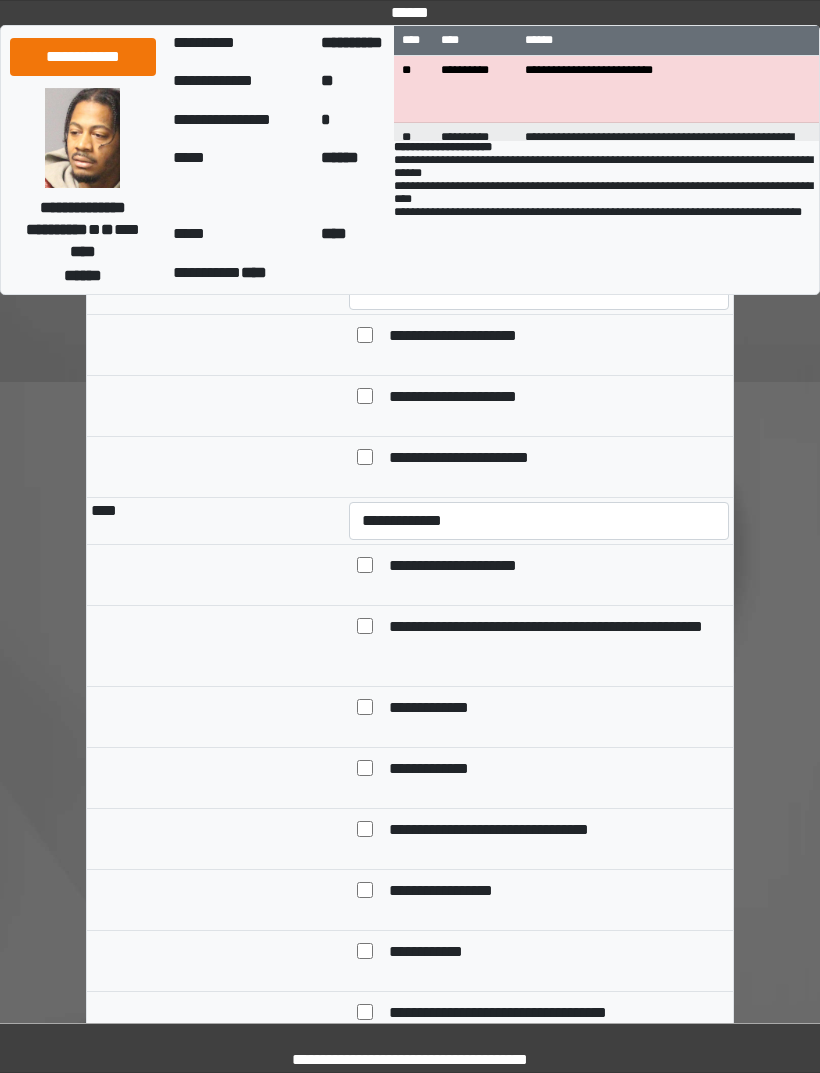 scroll, scrollTop: 5307, scrollLeft: 0, axis: vertical 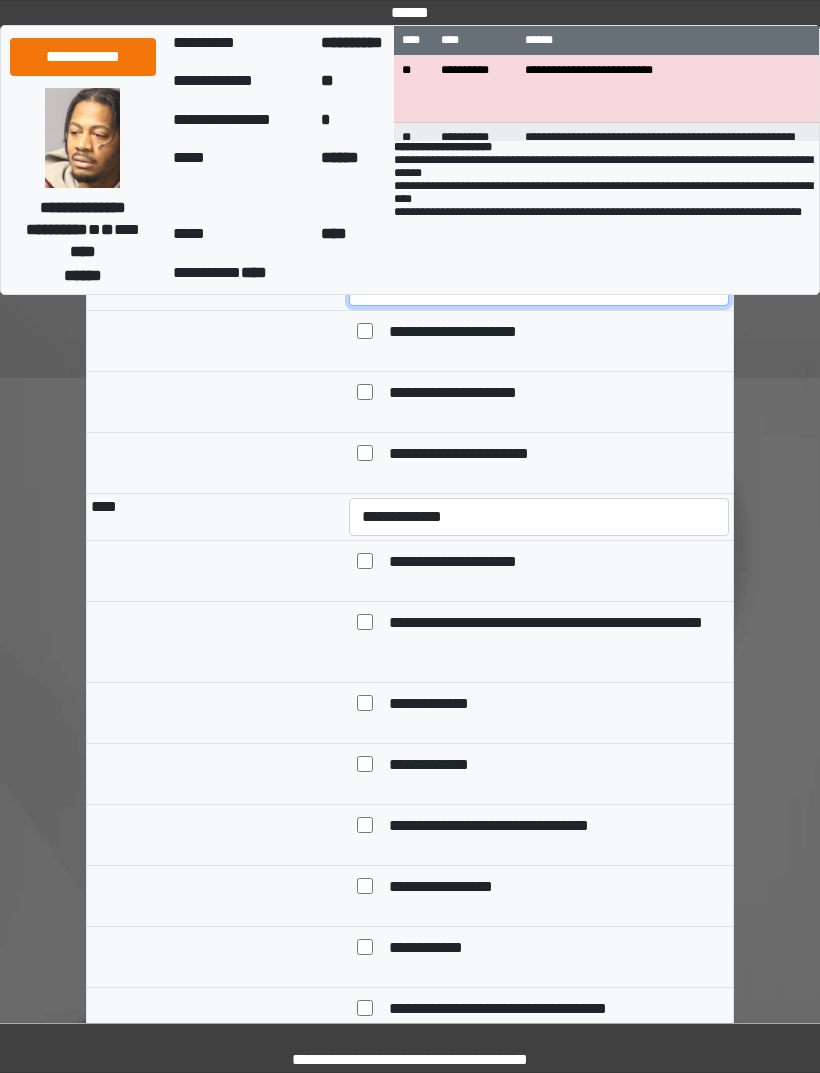 click on "**********" at bounding box center (539, 287) 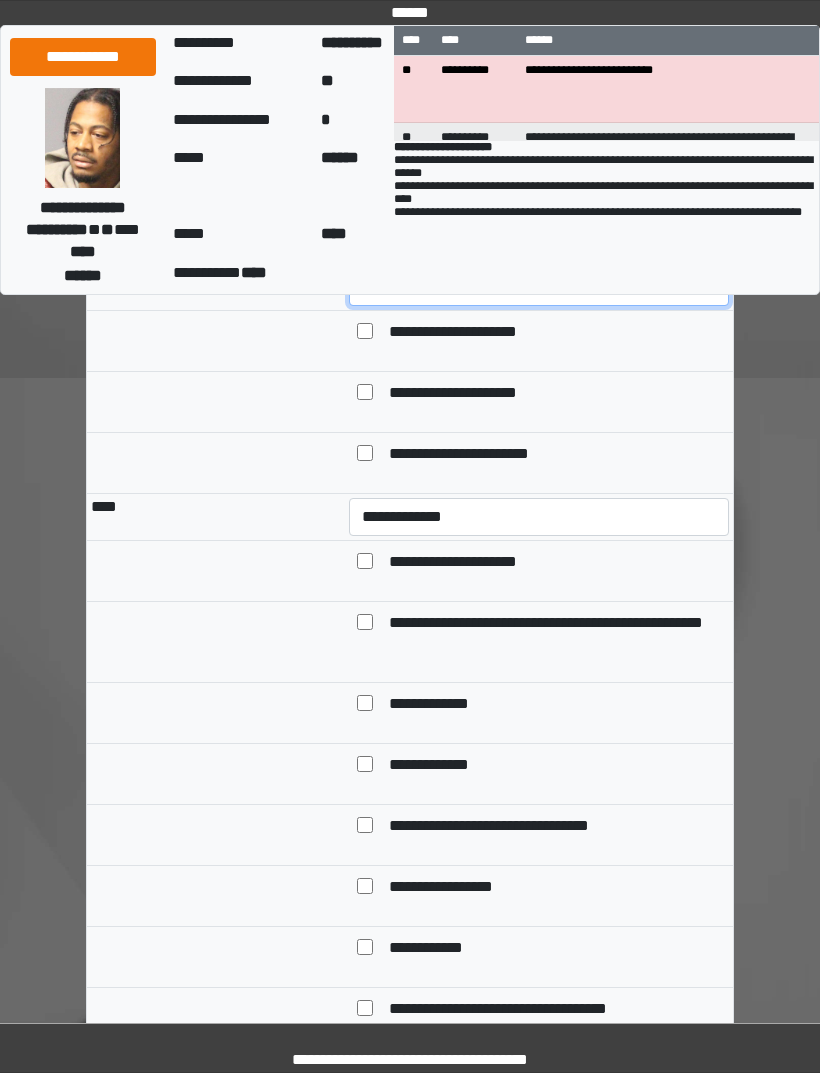 click on "**********" at bounding box center [539, 287] 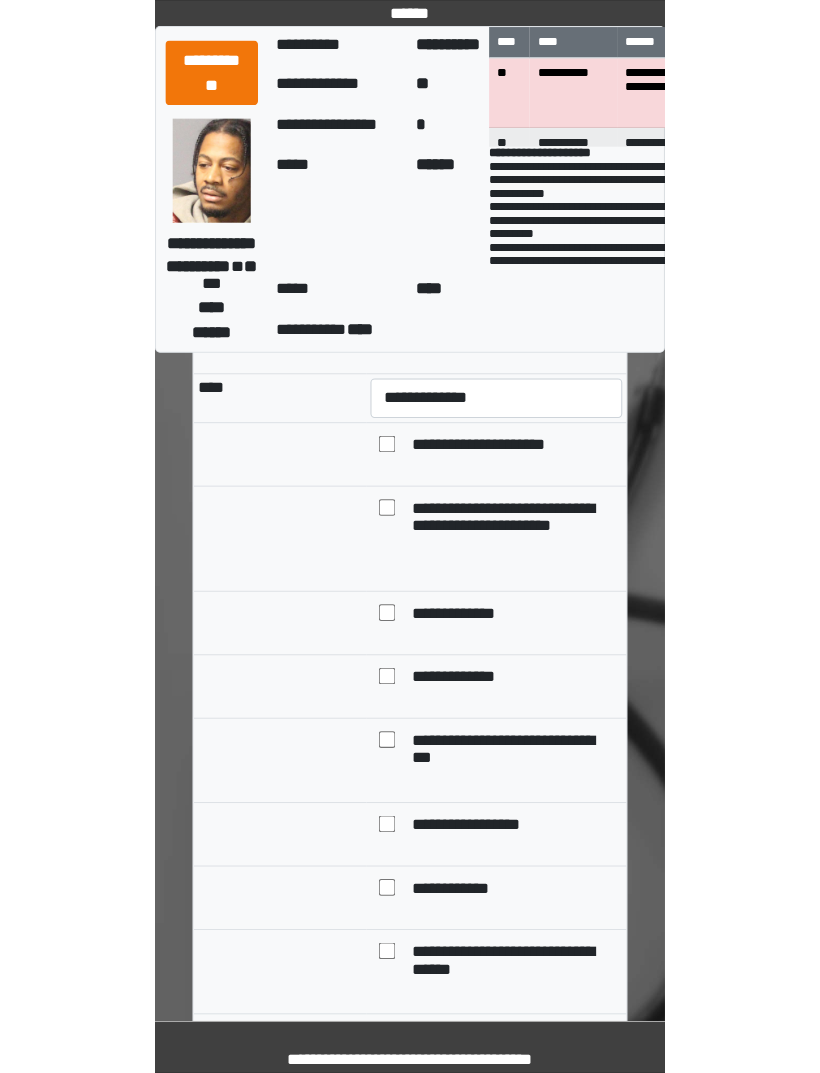 scroll, scrollTop: 5202, scrollLeft: 0, axis: vertical 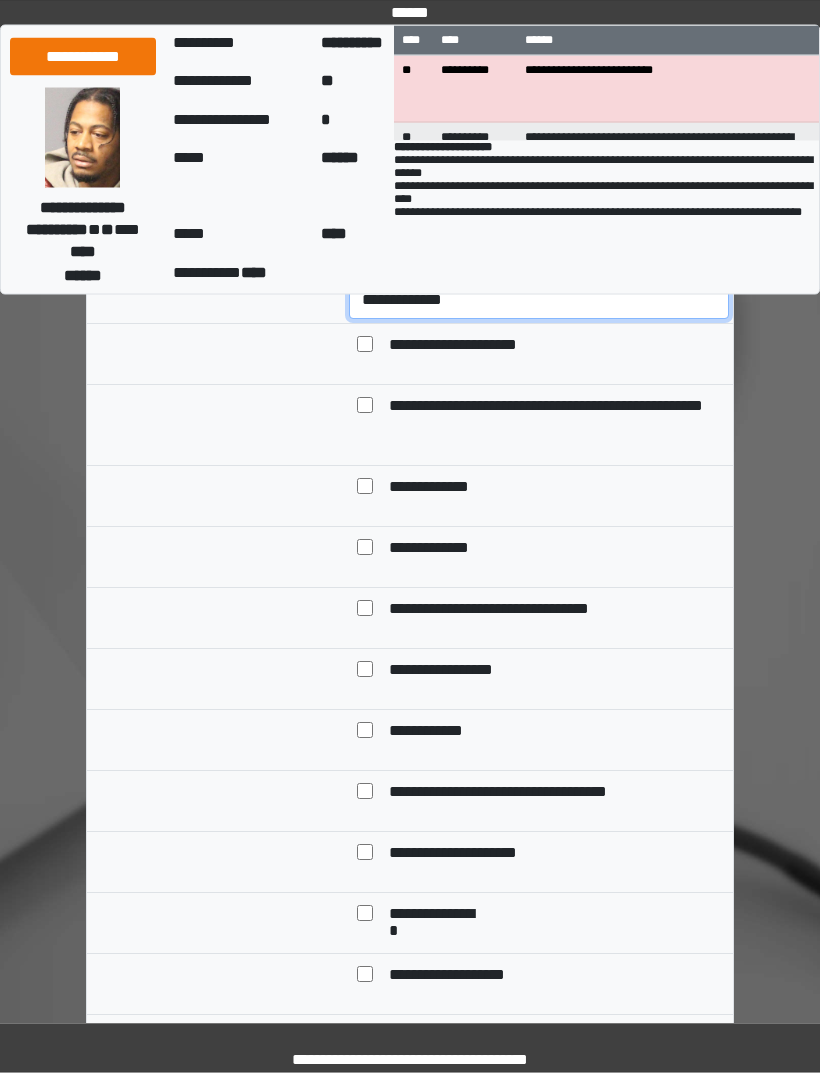 click on "**********" at bounding box center [539, 301] 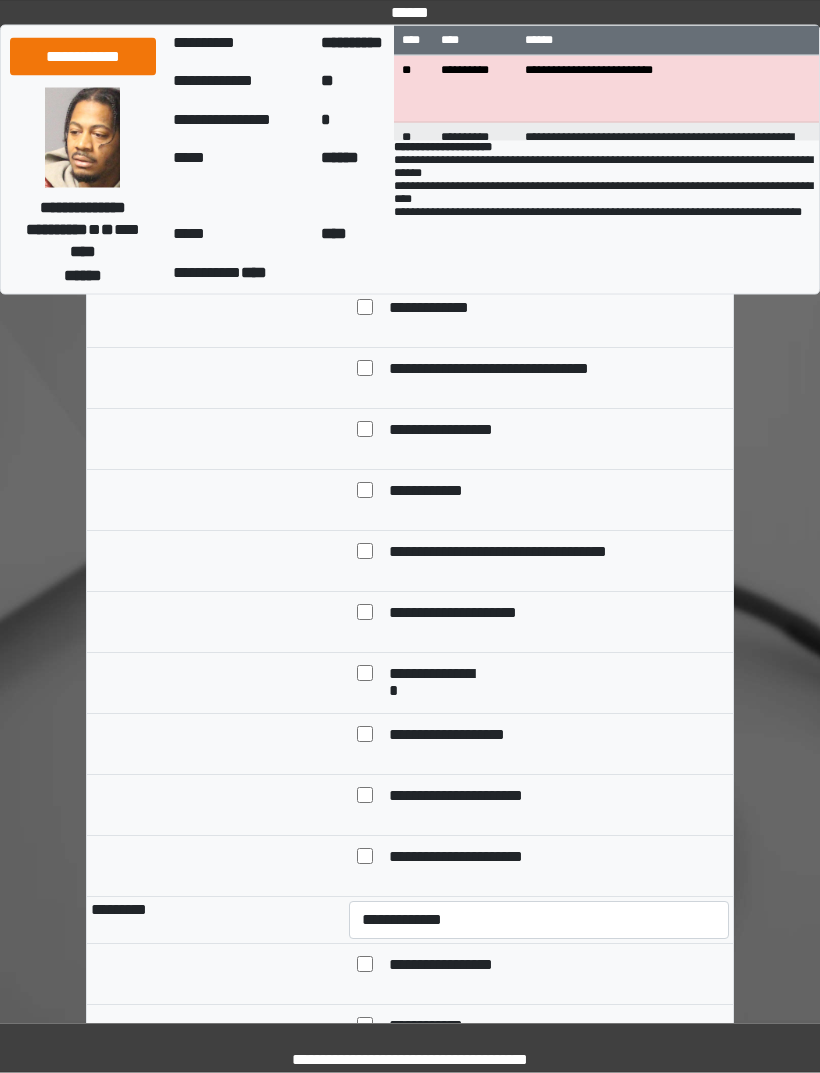 click on "**********" at bounding box center [440, 249] 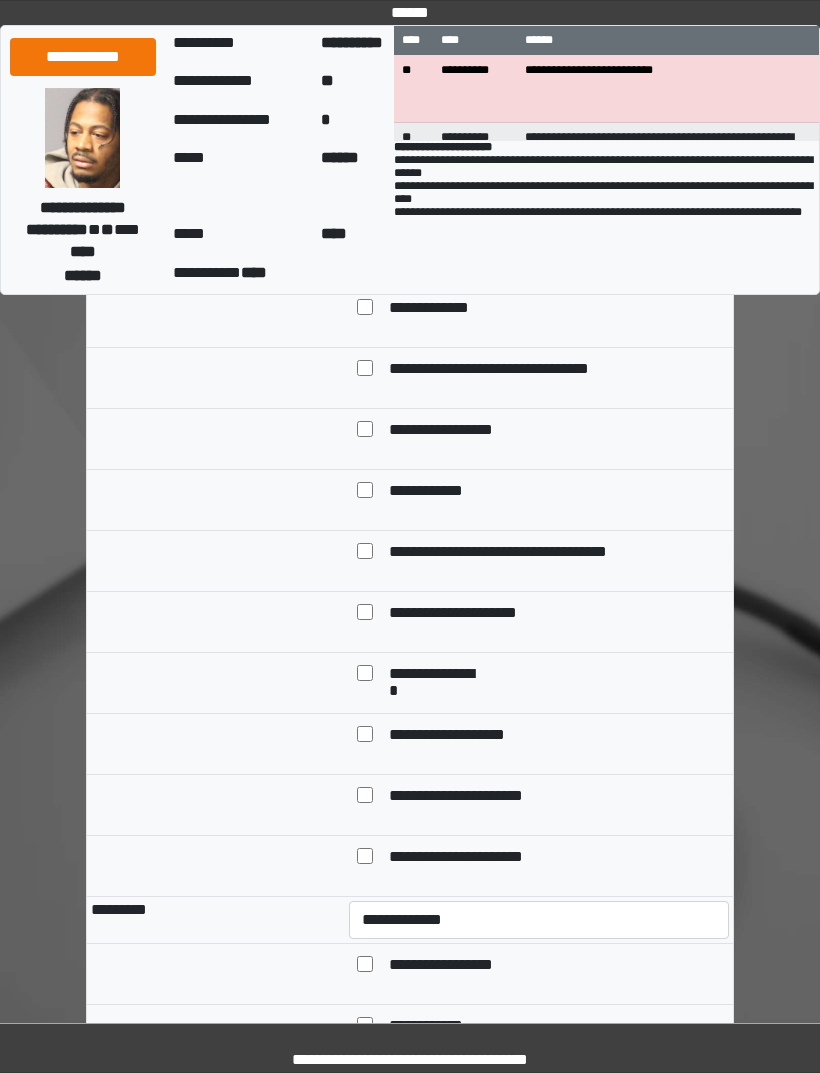 click on "**********" at bounding box center (442, 309) 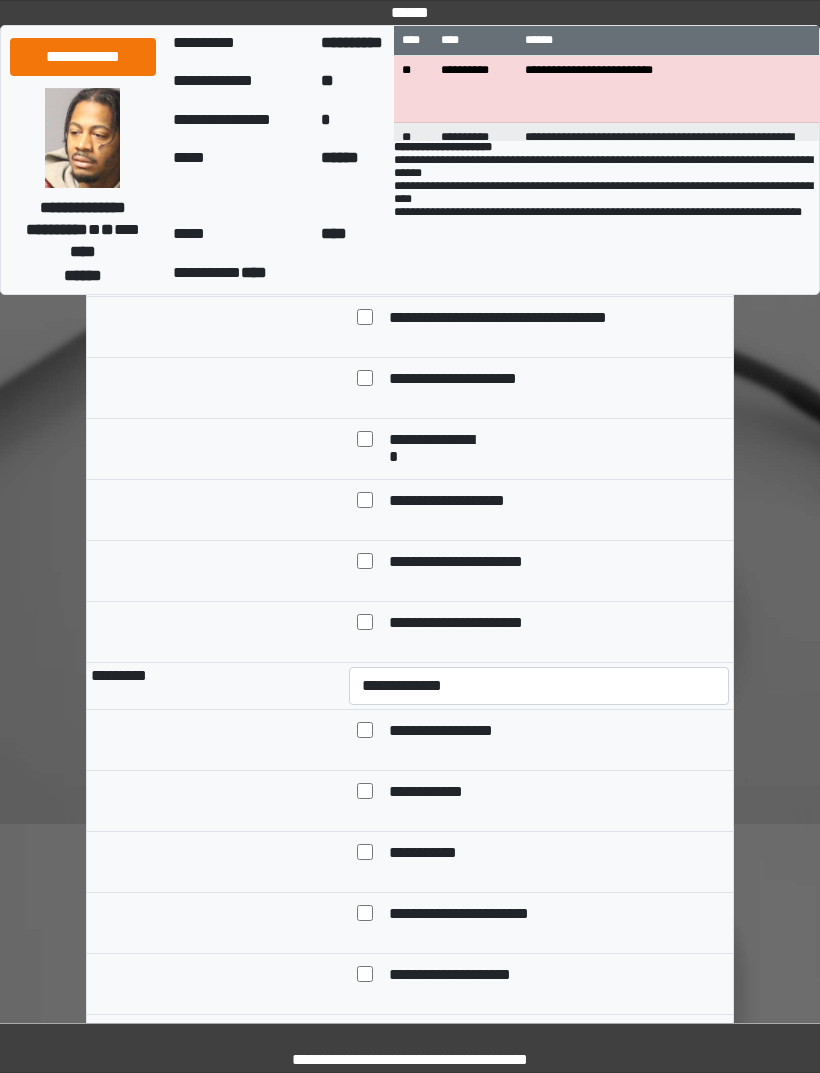 scroll, scrollTop: 5998, scrollLeft: 0, axis: vertical 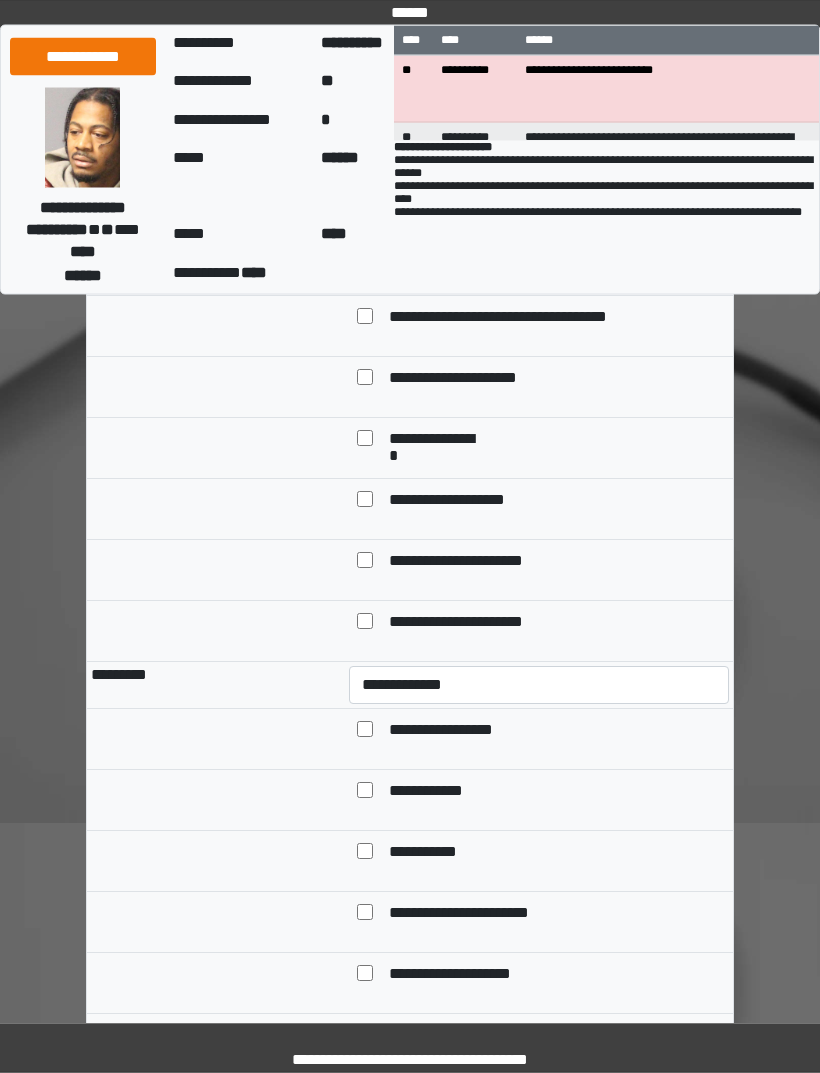 click on "**********" at bounding box center [463, 563] 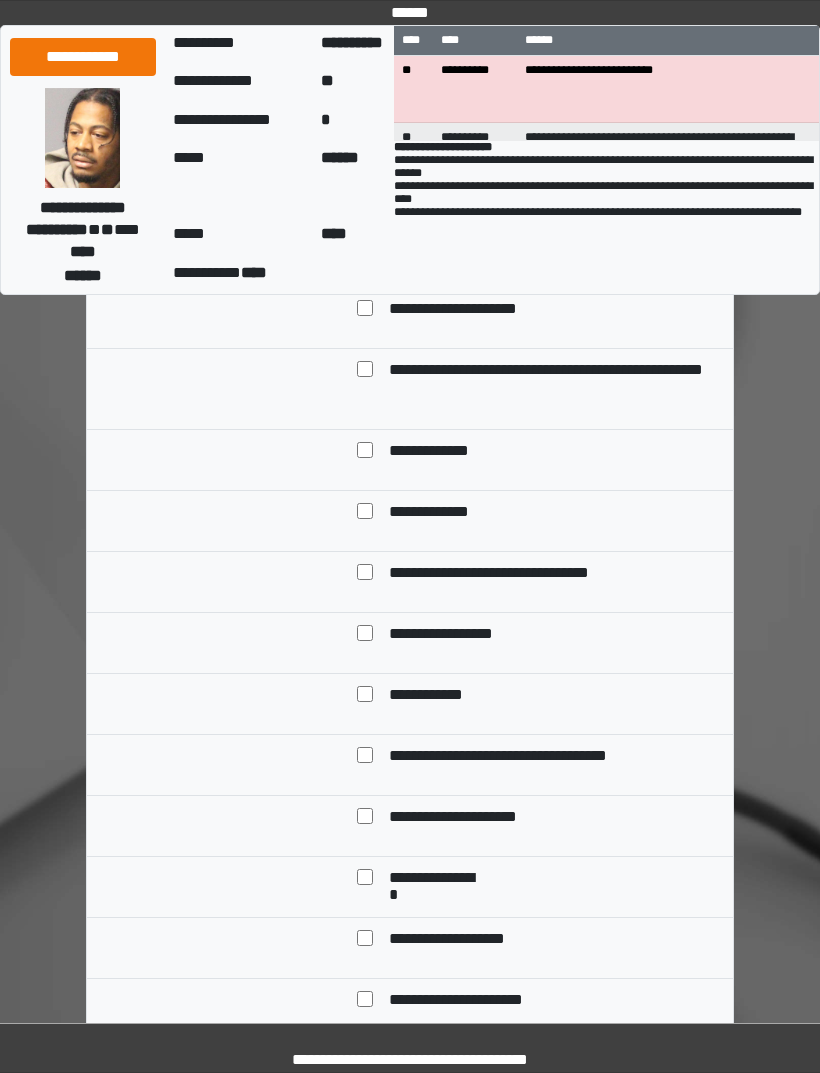 scroll, scrollTop: 5552, scrollLeft: 0, axis: vertical 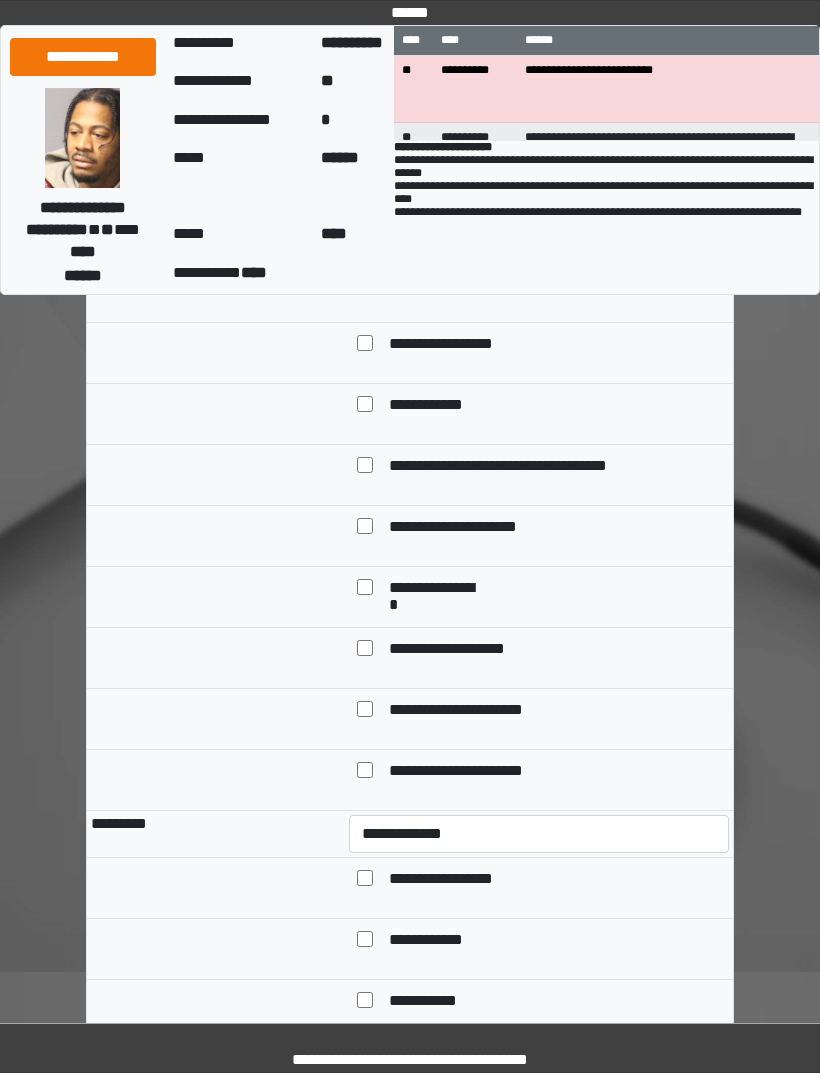 click on "**********" at bounding box center (555, 345) 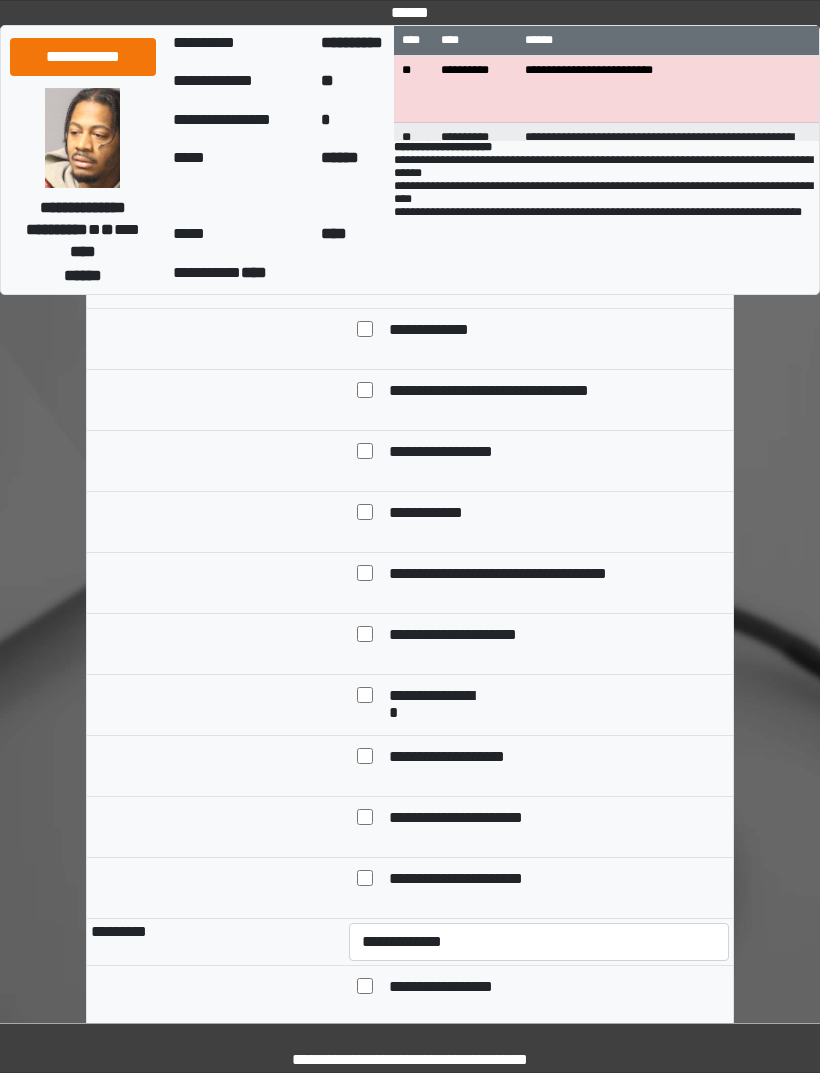 scroll, scrollTop: 5741, scrollLeft: 0, axis: vertical 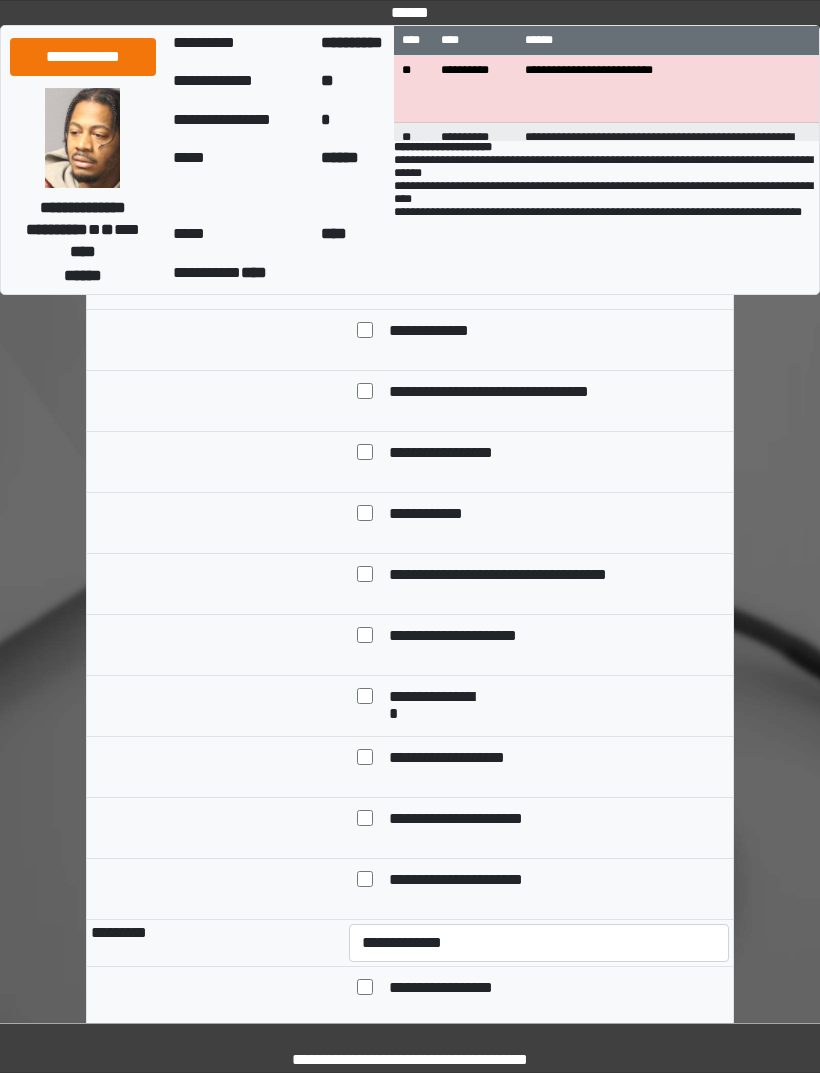 click on "**********" at bounding box center [464, 129] 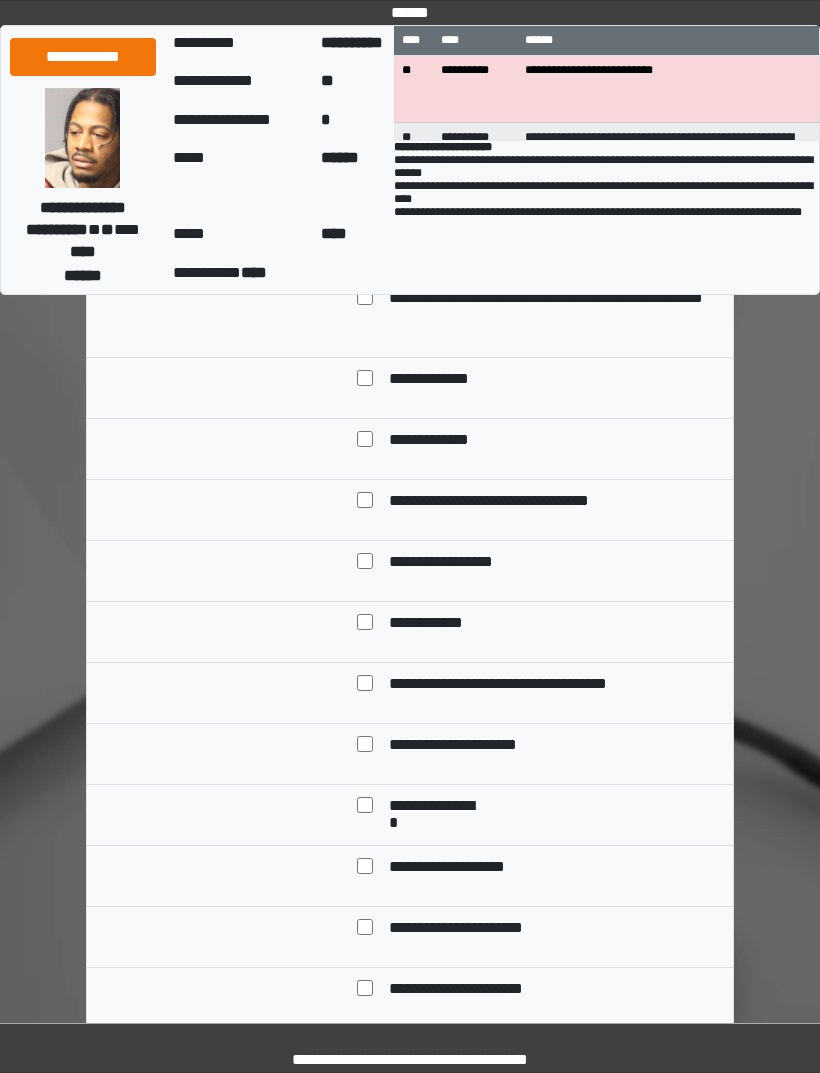 scroll, scrollTop: 5633, scrollLeft: 0, axis: vertical 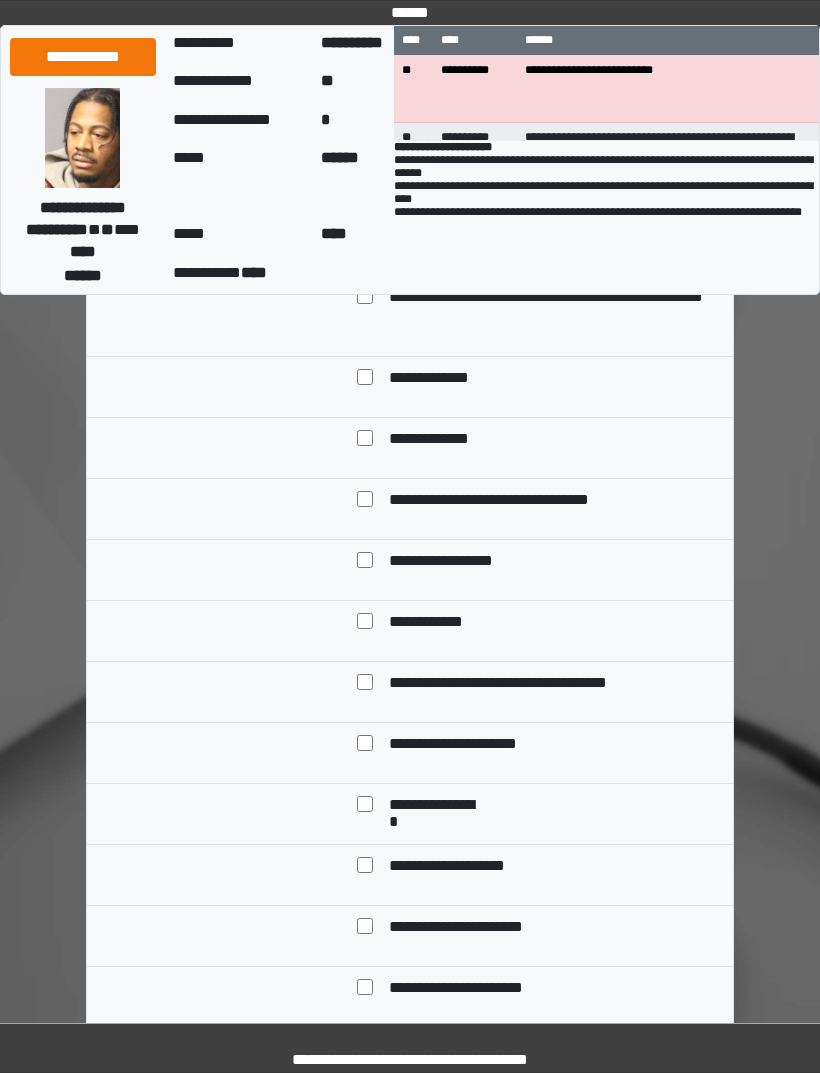 click on "**********" at bounding box center (539, 191) 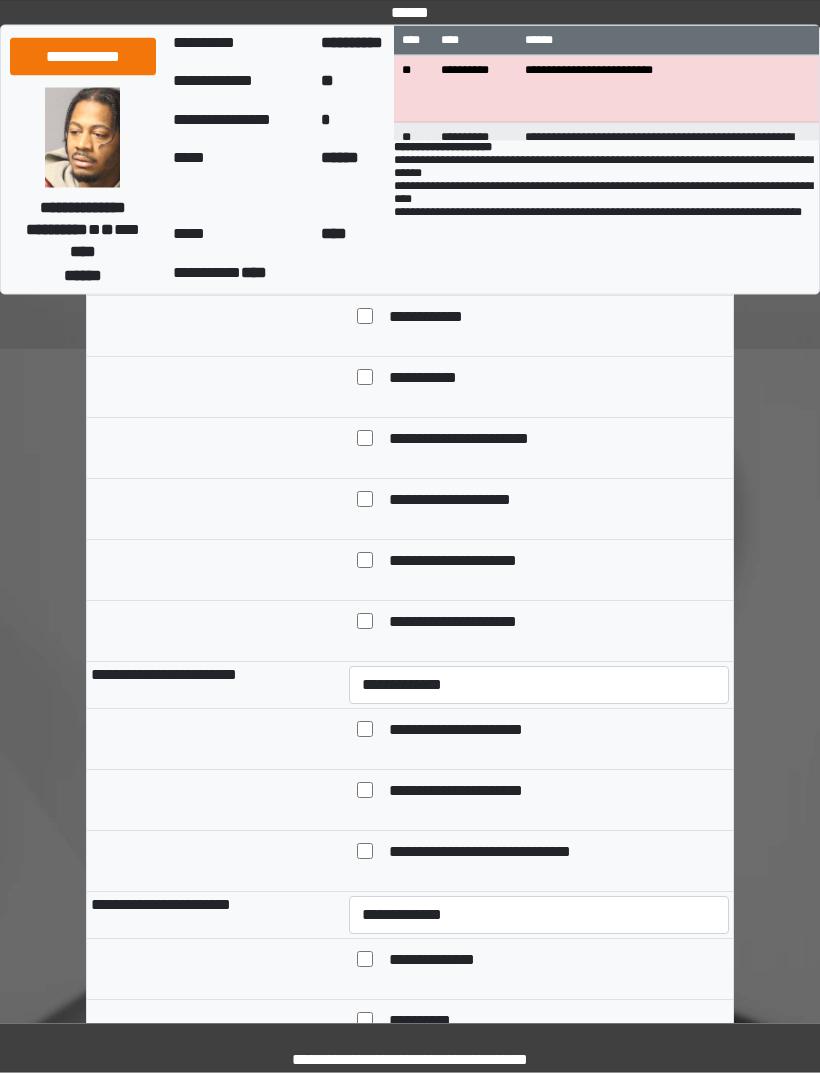 scroll, scrollTop: 6474, scrollLeft: 0, axis: vertical 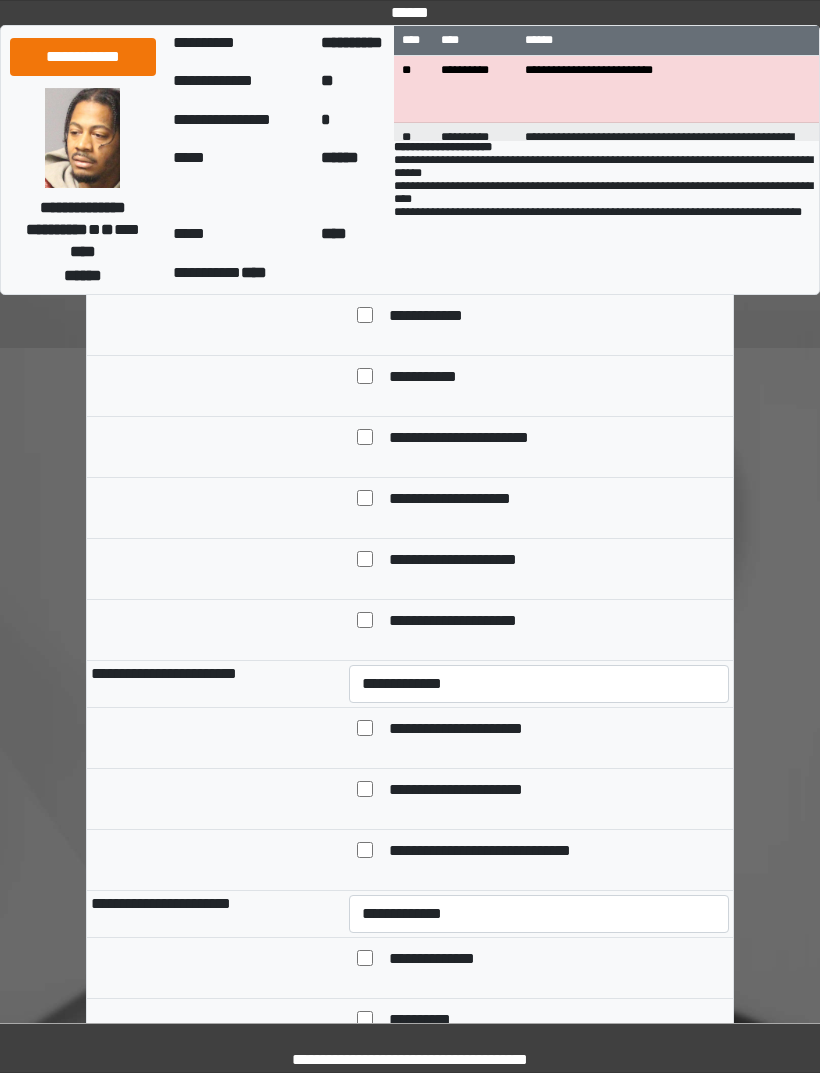 click on "**********" at bounding box center [539, 210] 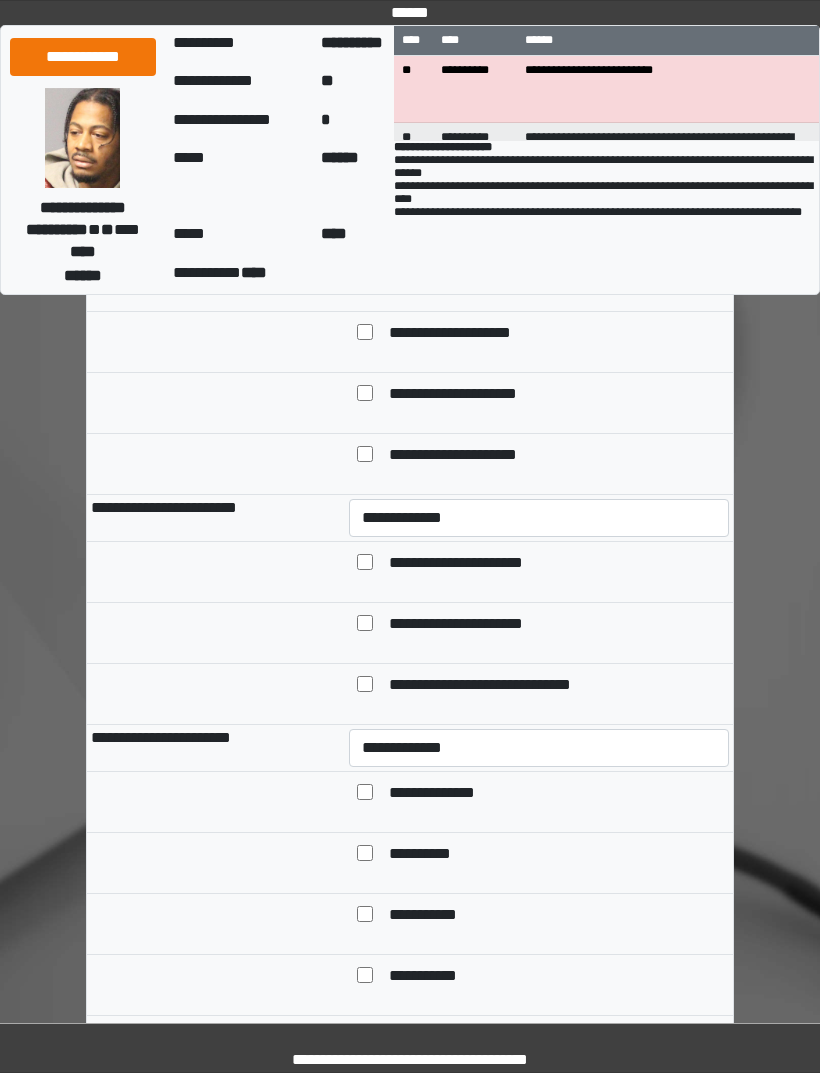 scroll, scrollTop: 6765, scrollLeft: 0, axis: vertical 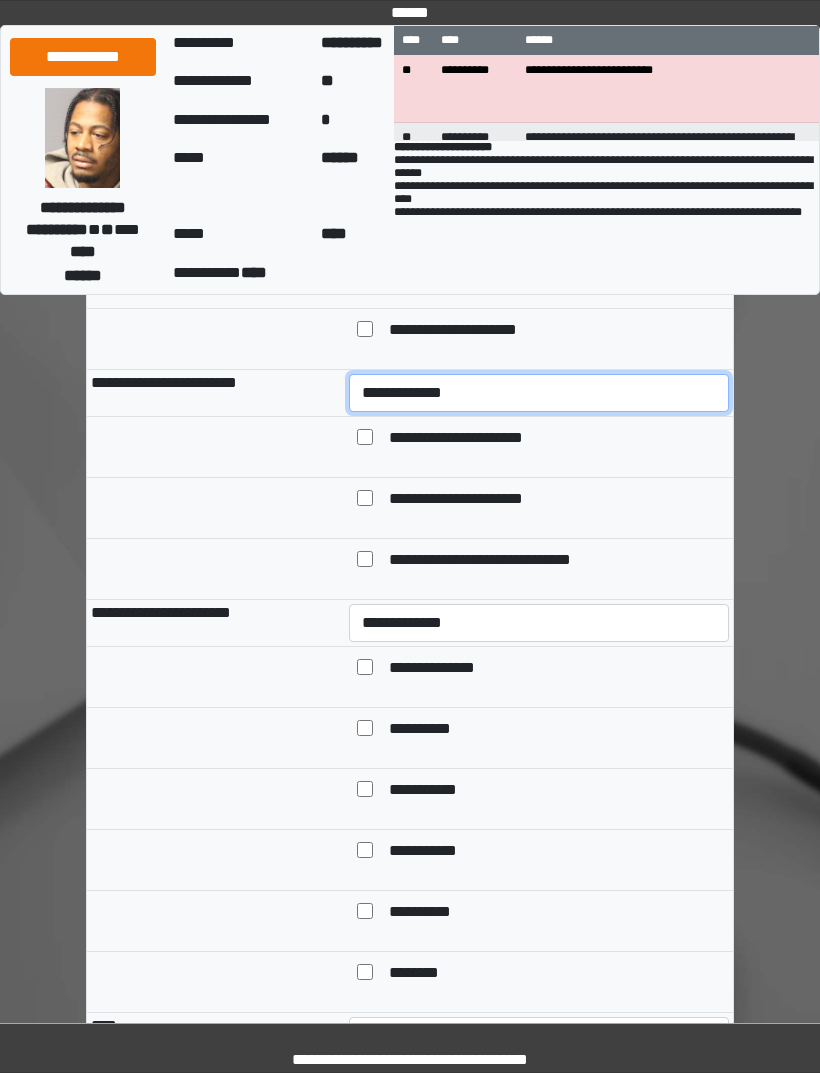 click on "**********" at bounding box center [539, 393] 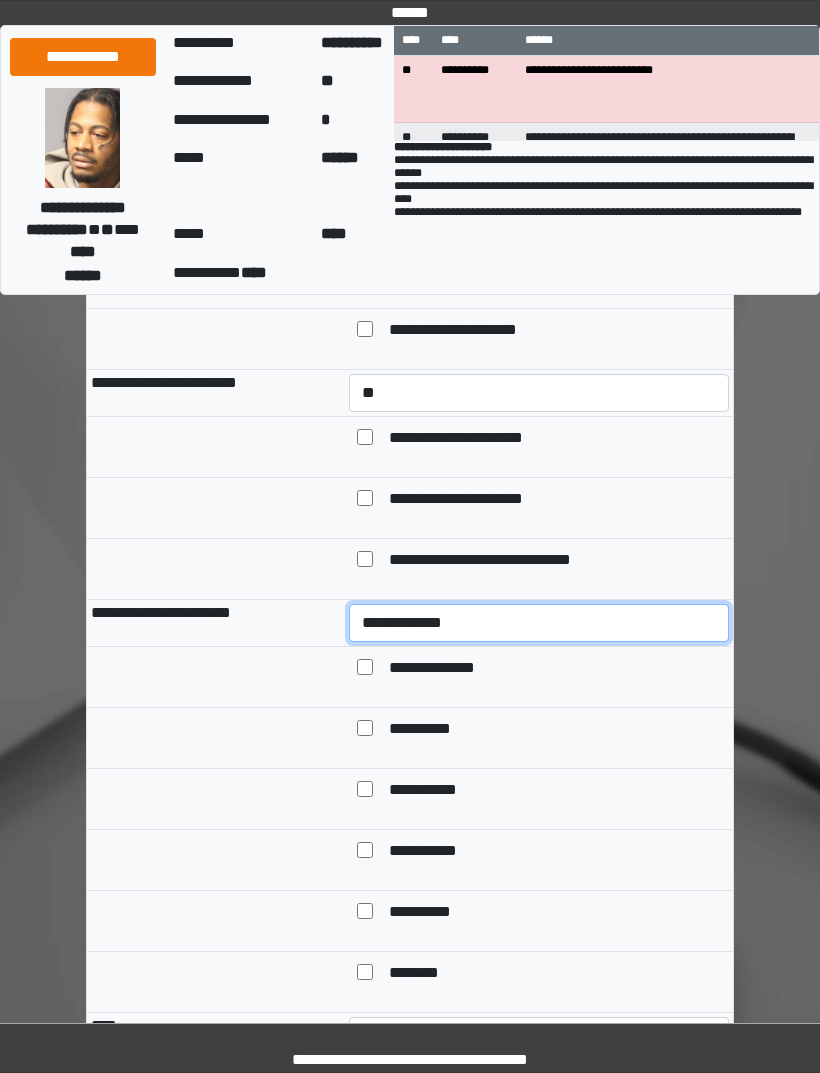 click on "**********" at bounding box center (539, 623) 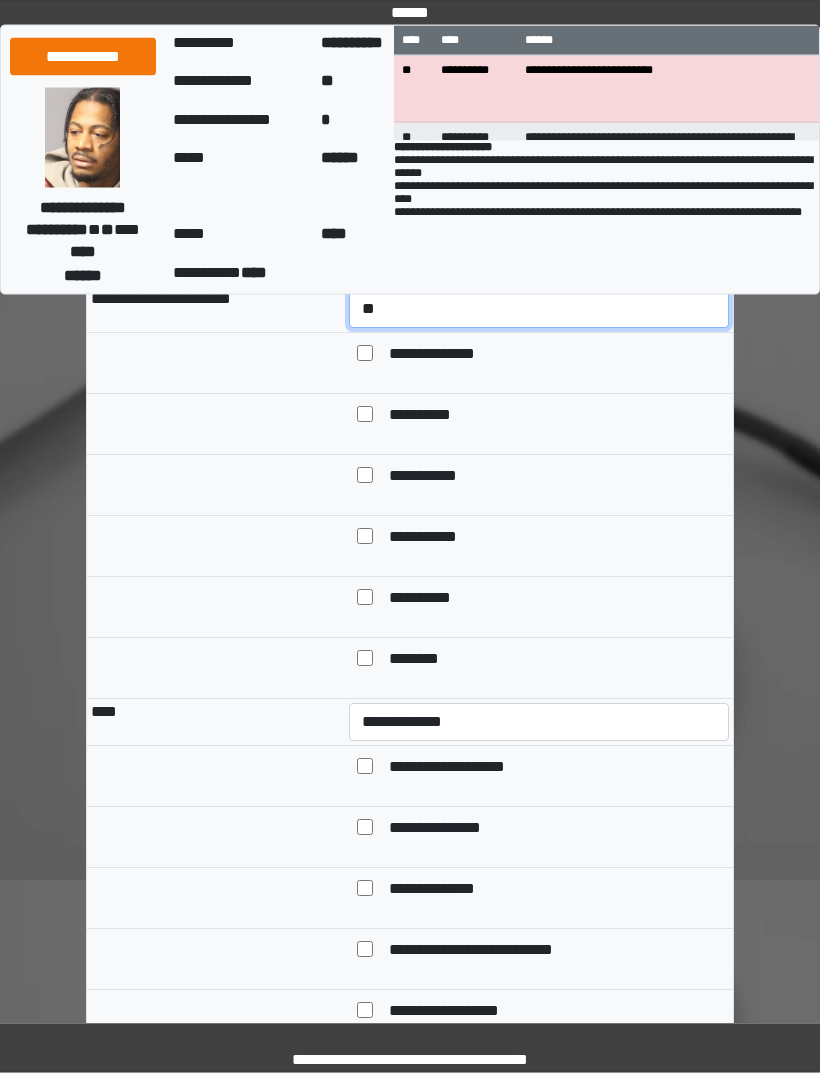 scroll, scrollTop: 7079, scrollLeft: 0, axis: vertical 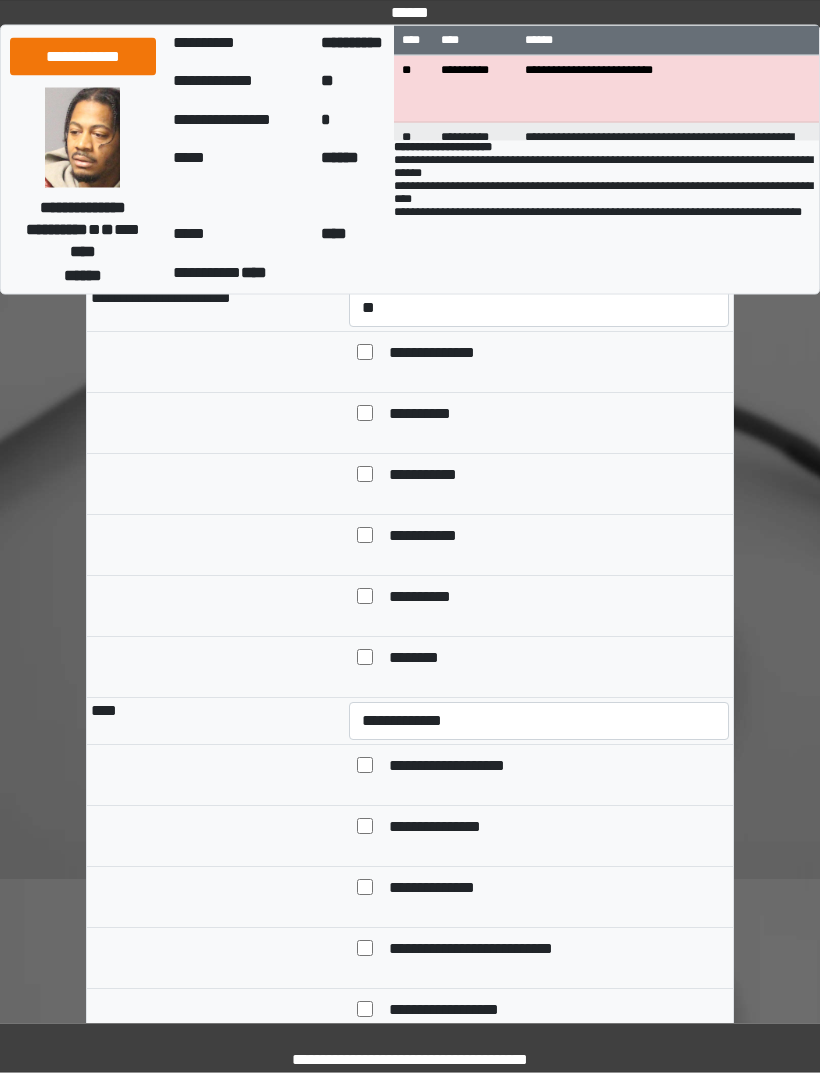 click on "**********" at bounding box center (433, 477) 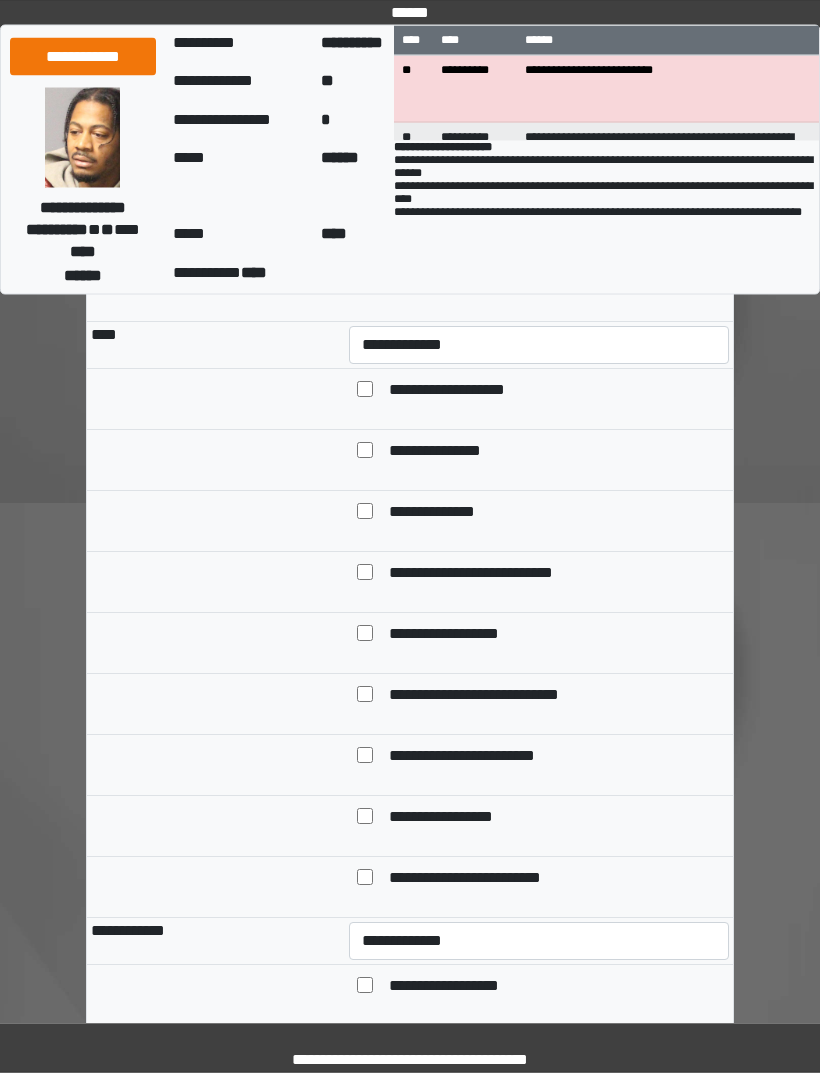 scroll, scrollTop: 7456, scrollLeft: 0, axis: vertical 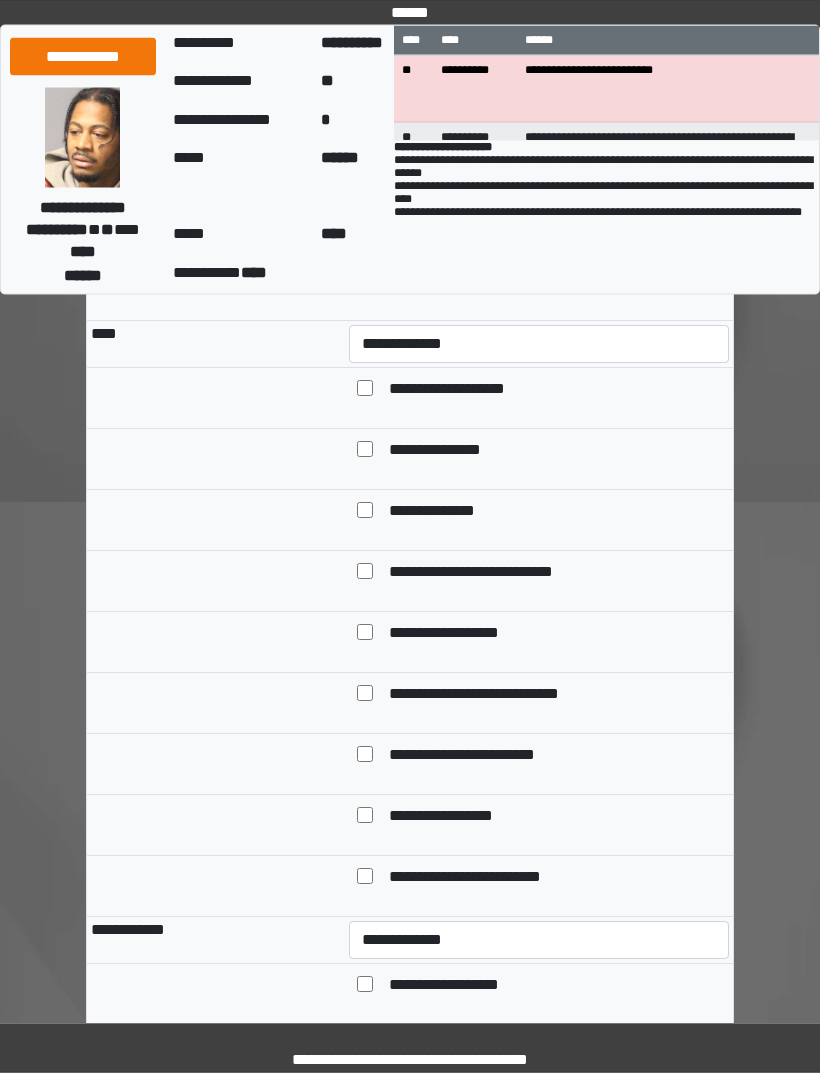 click on "**********" at bounding box center (438, 513) 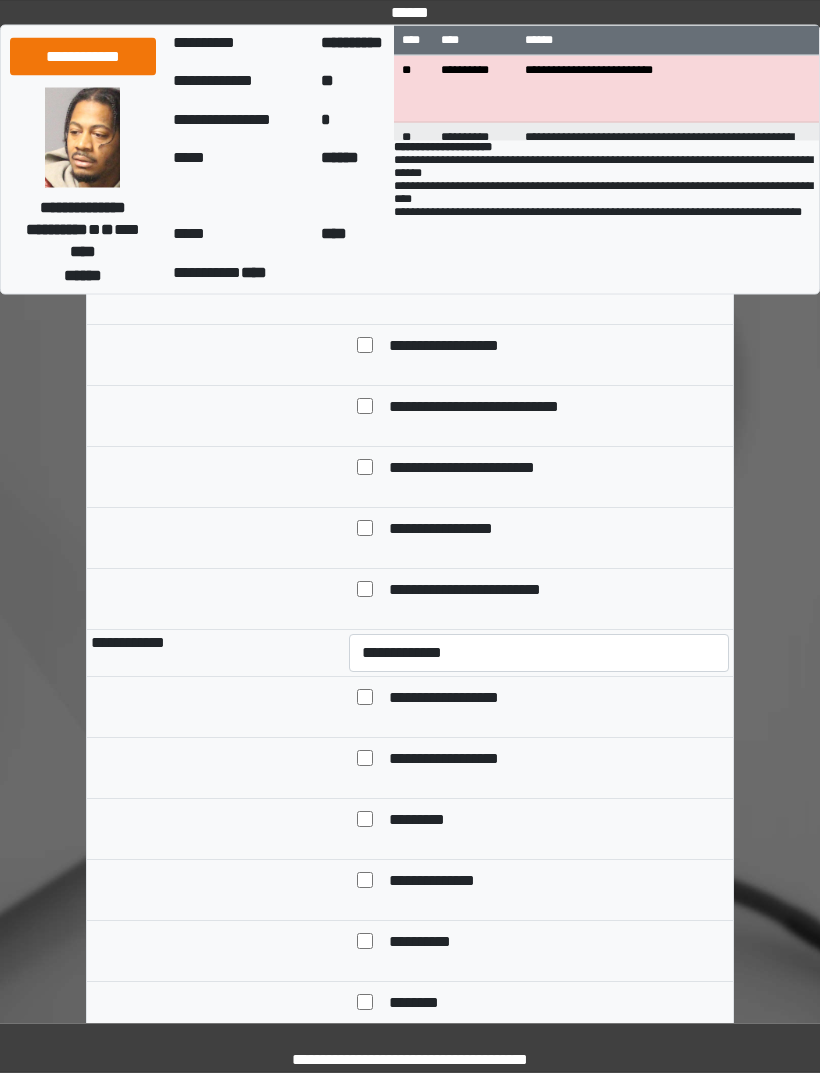 scroll, scrollTop: 7809, scrollLeft: 0, axis: vertical 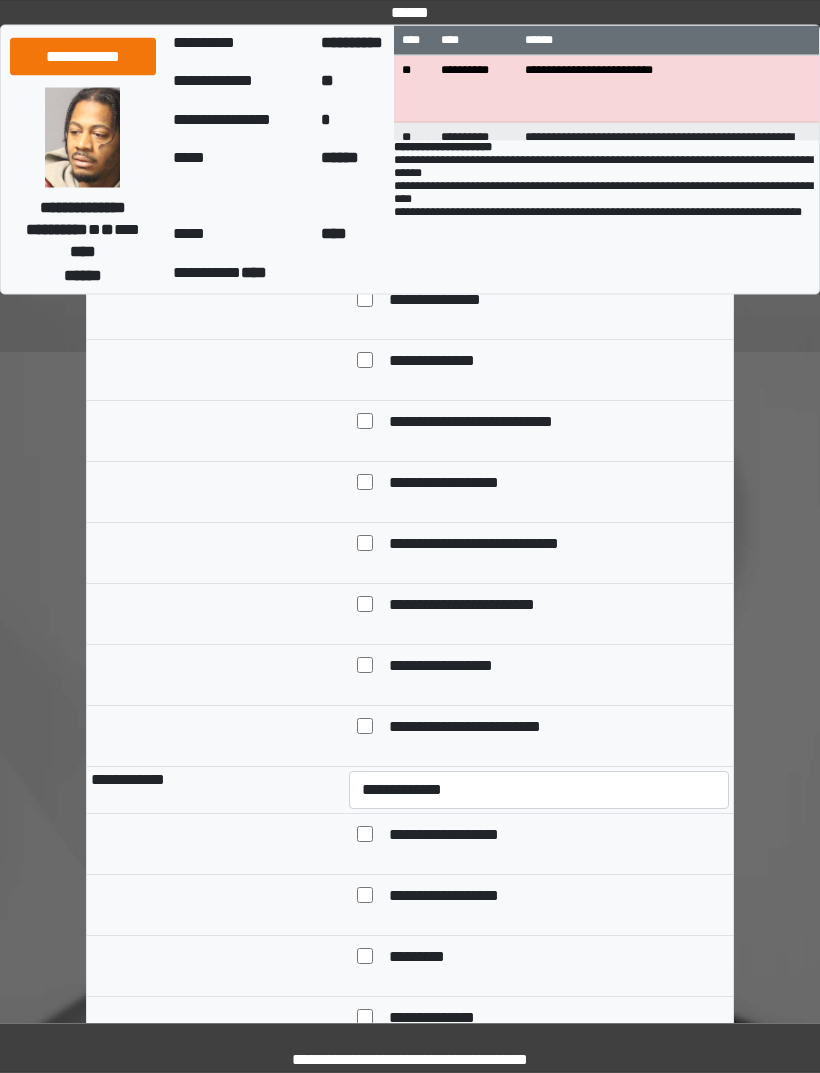 click on "**********" at bounding box center [539, 195] 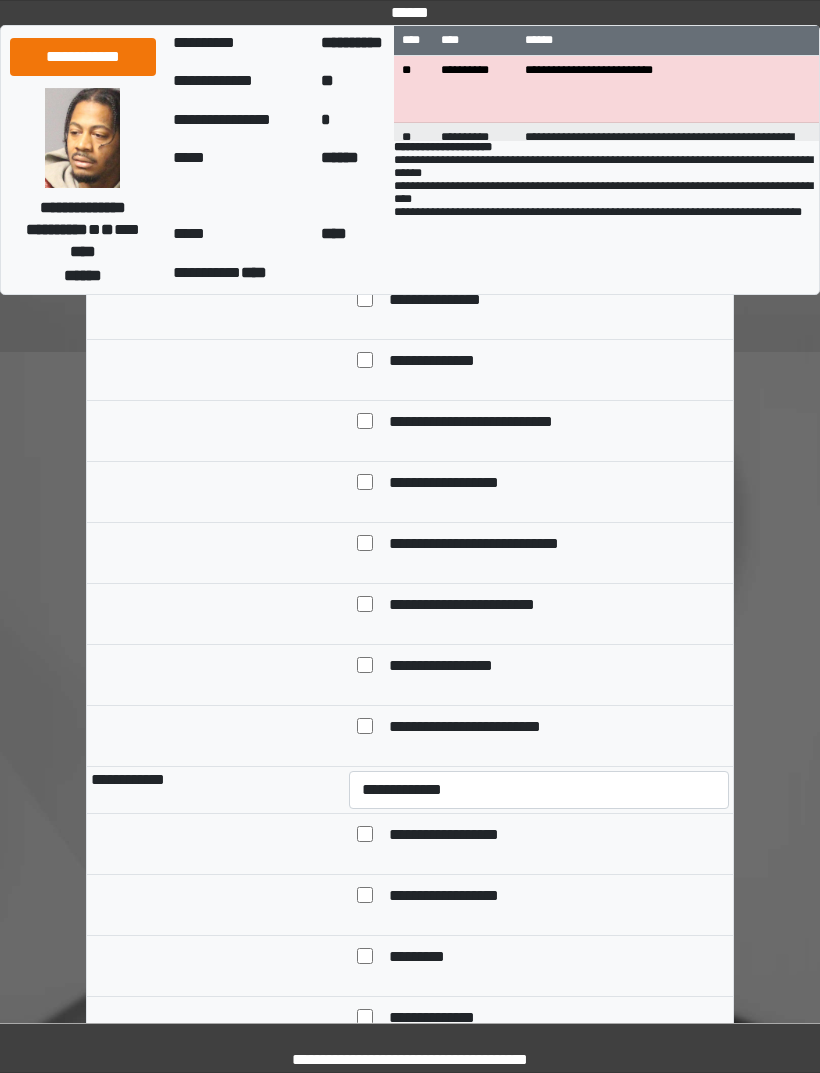 select on "*" 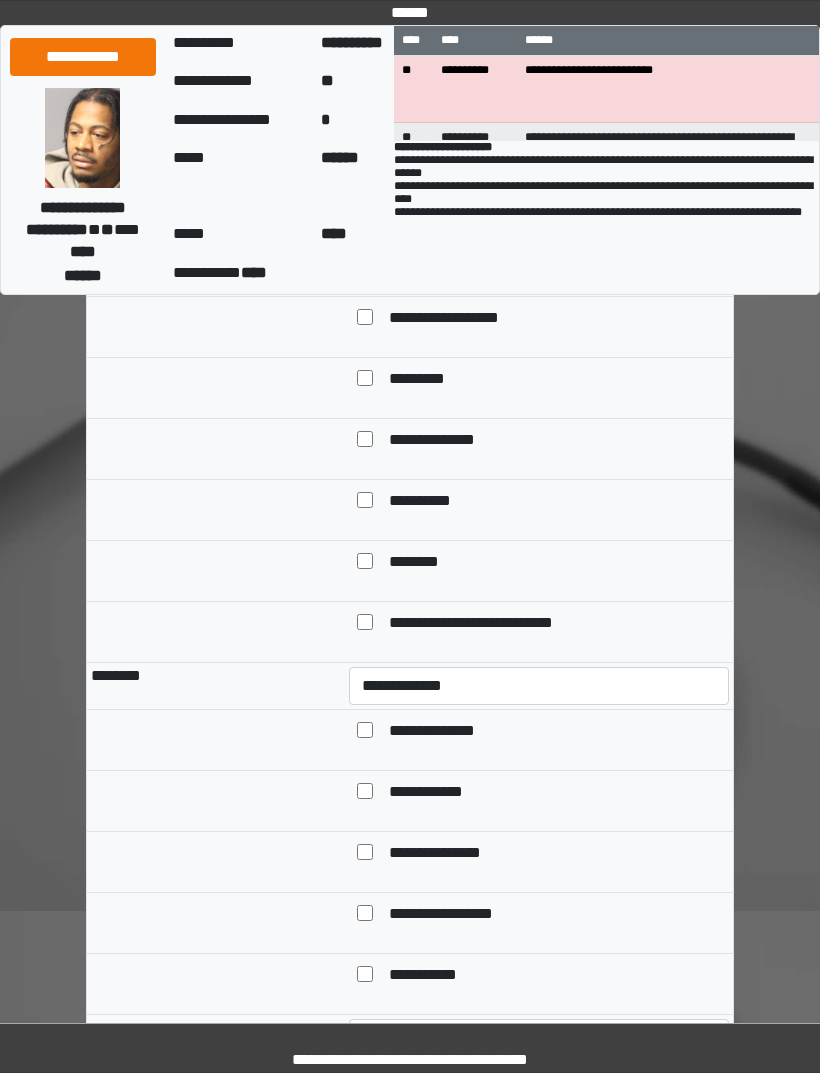 scroll, scrollTop: 8185, scrollLeft: 0, axis: vertical 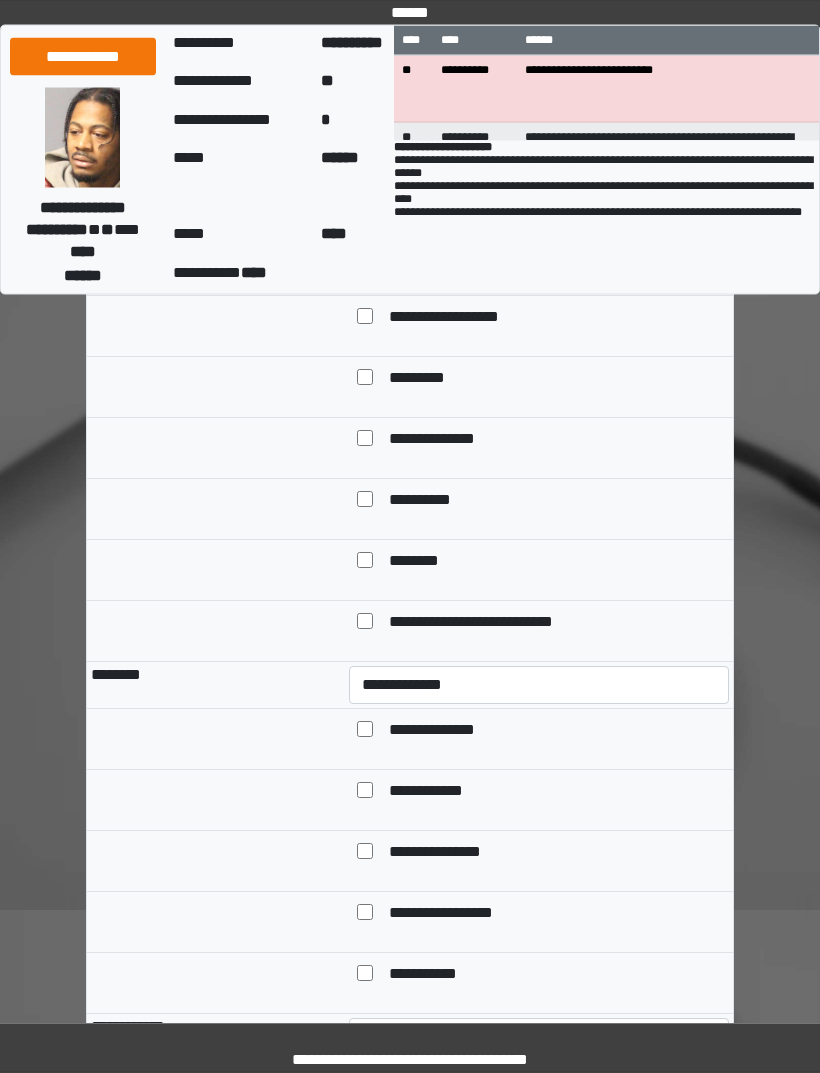 click on "**********" at bounding box center [539, 212] 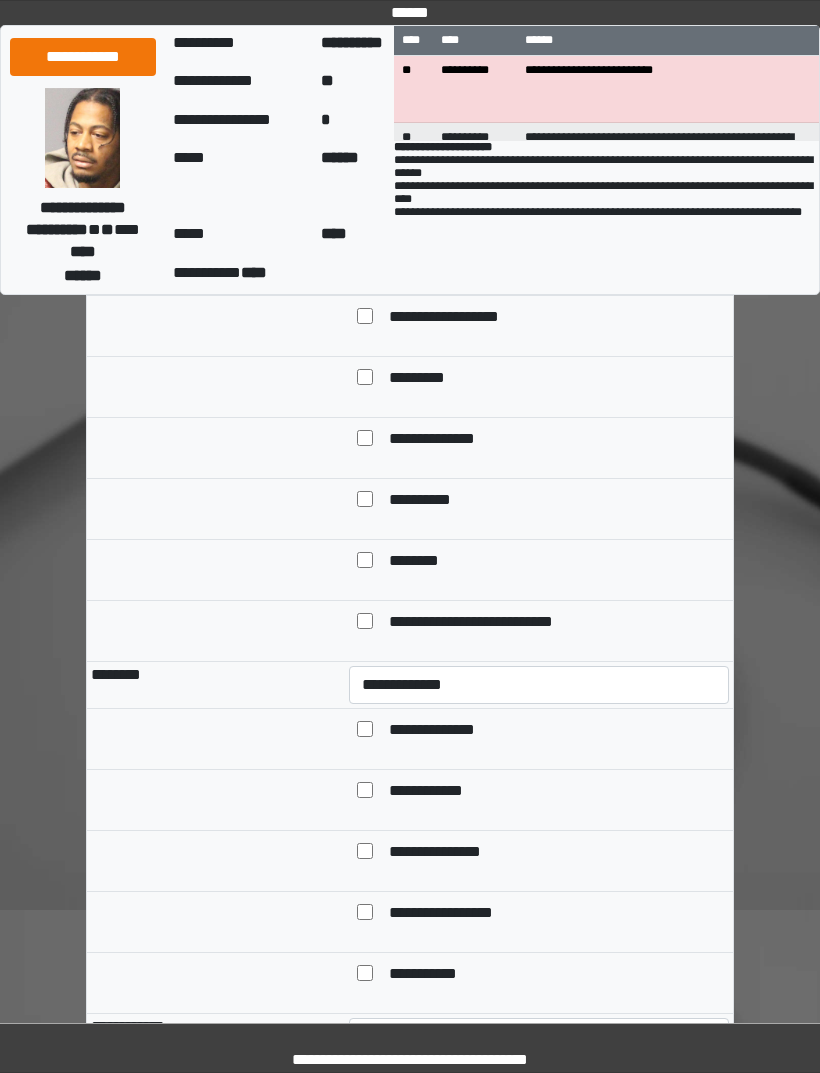 select on "*" 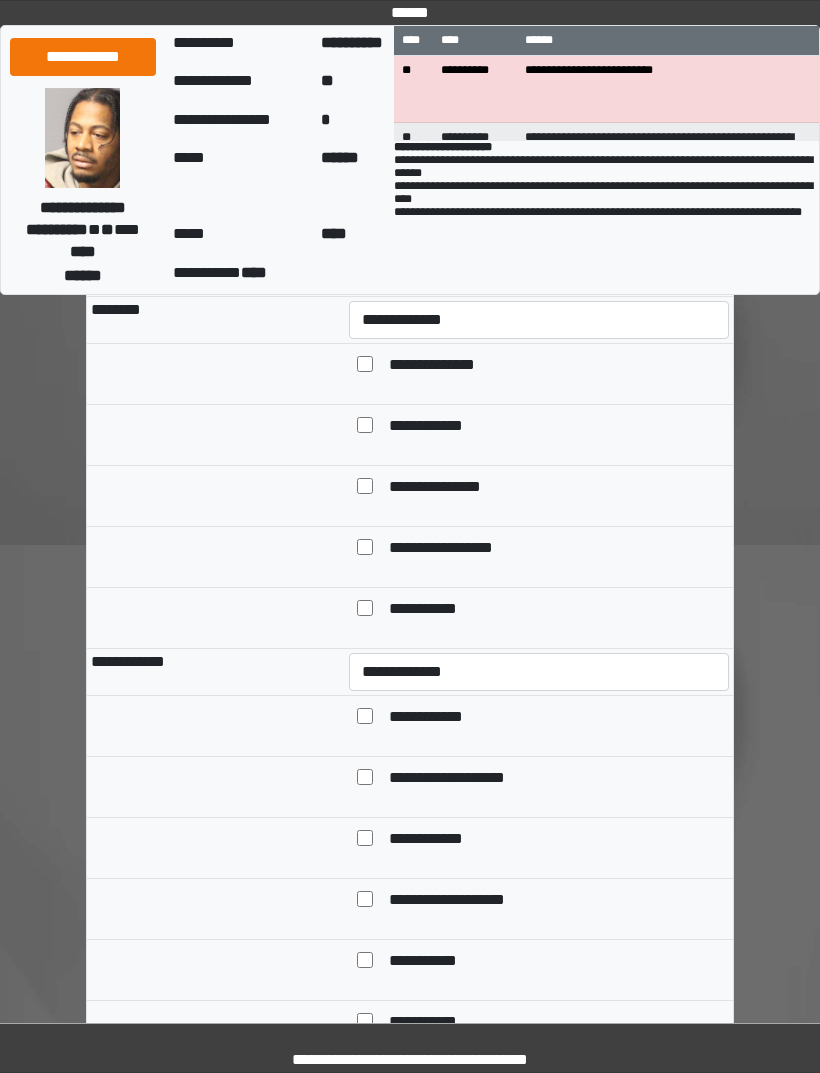 scroll, scrollTop: 8609, scrollLeft: 0, axis: vertical 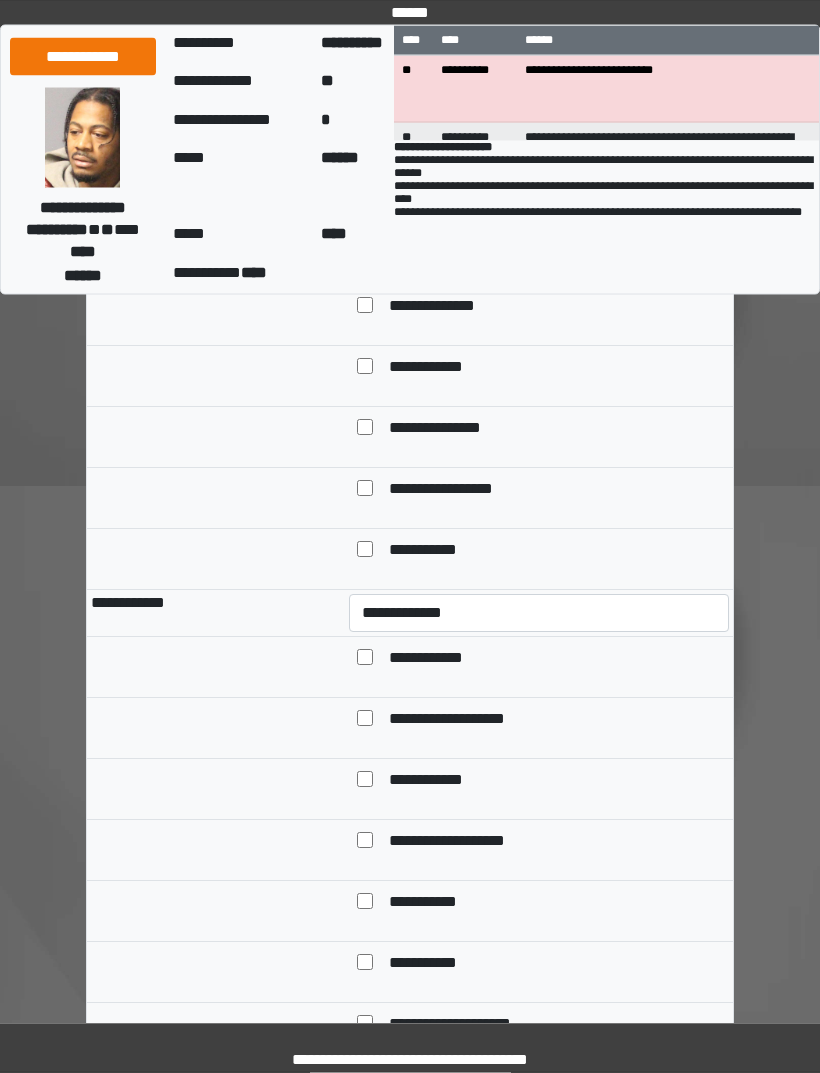 click on "**********" at bounding box center (539, 262) 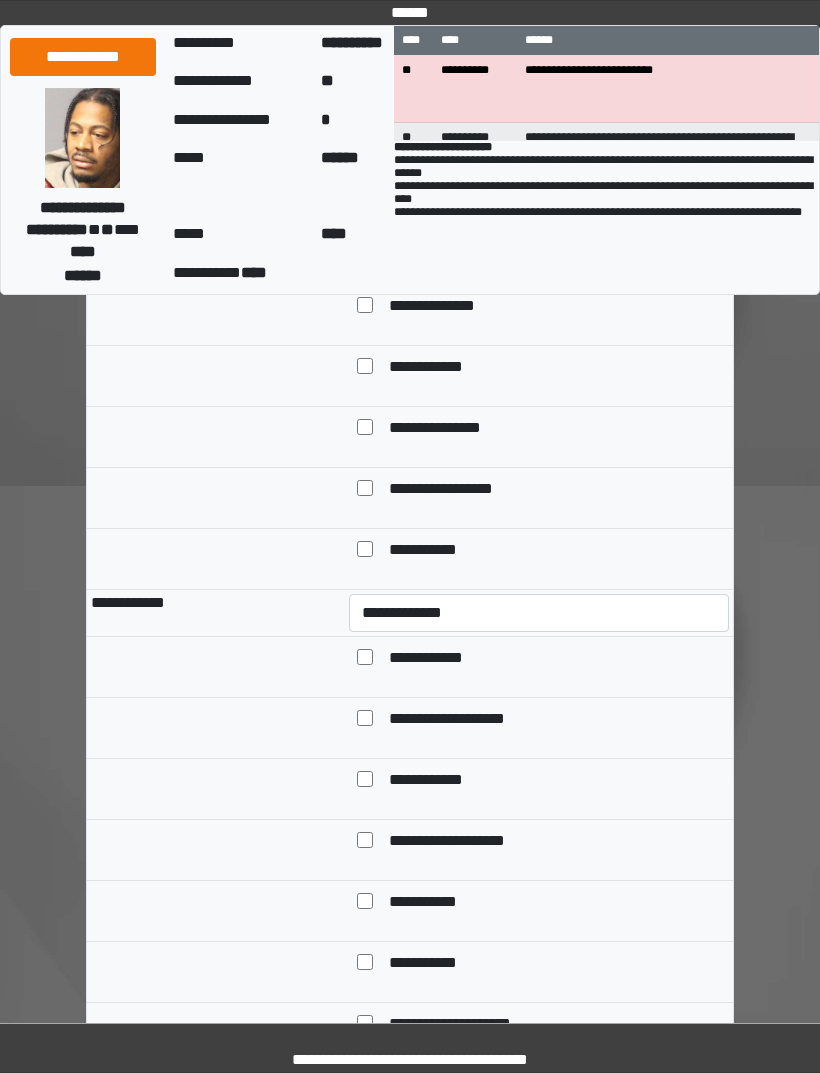 select on "*" 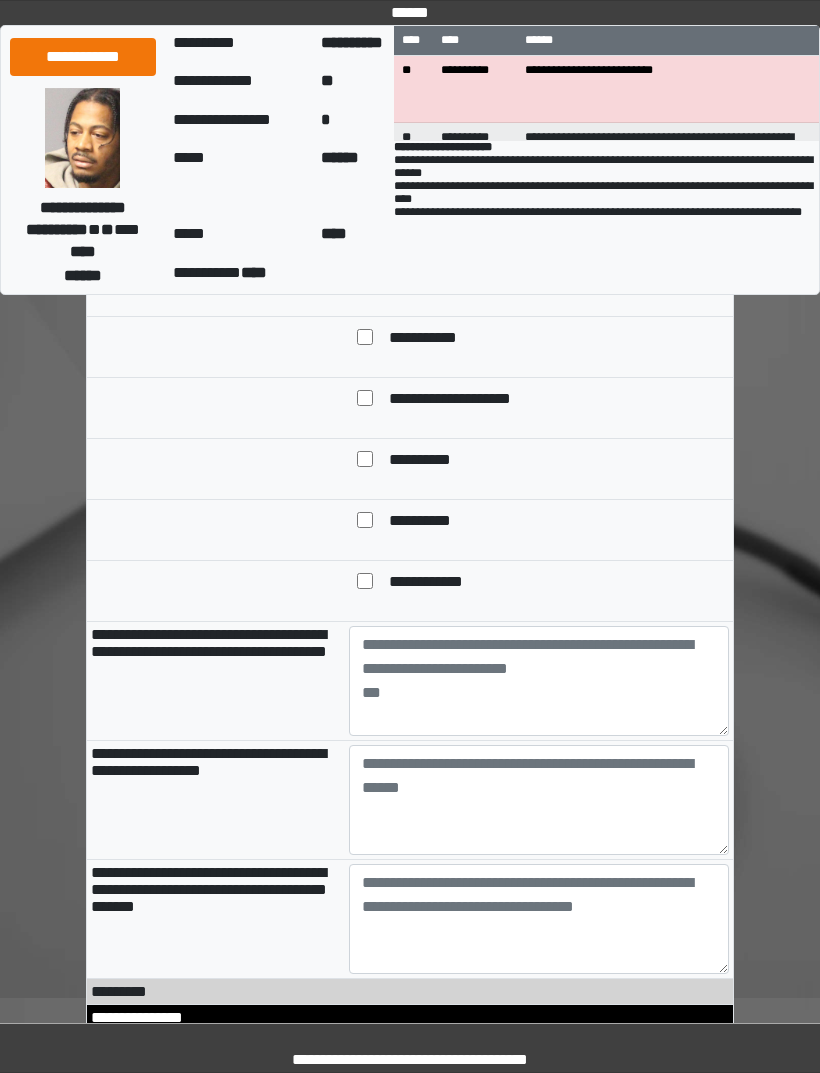 scroll, scrollTop: 9239, scrollLeft: 0, axis: vertical 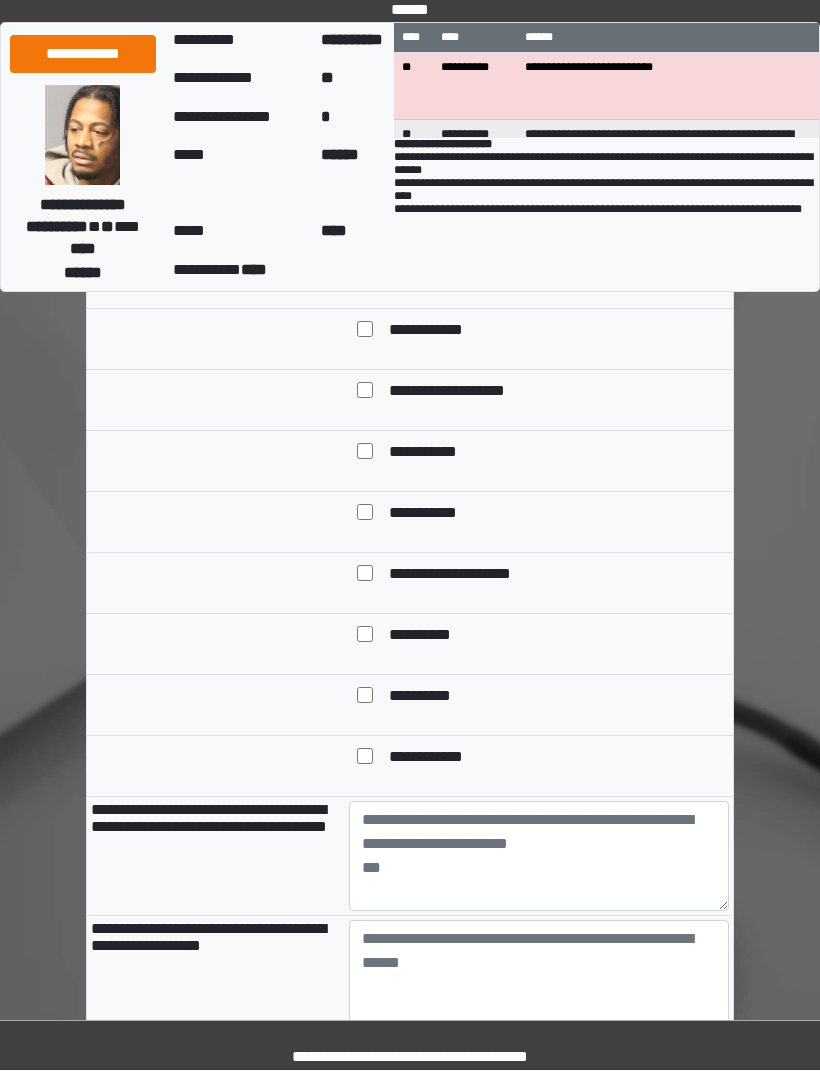 click on "**********" at bounding box center (539, 166) 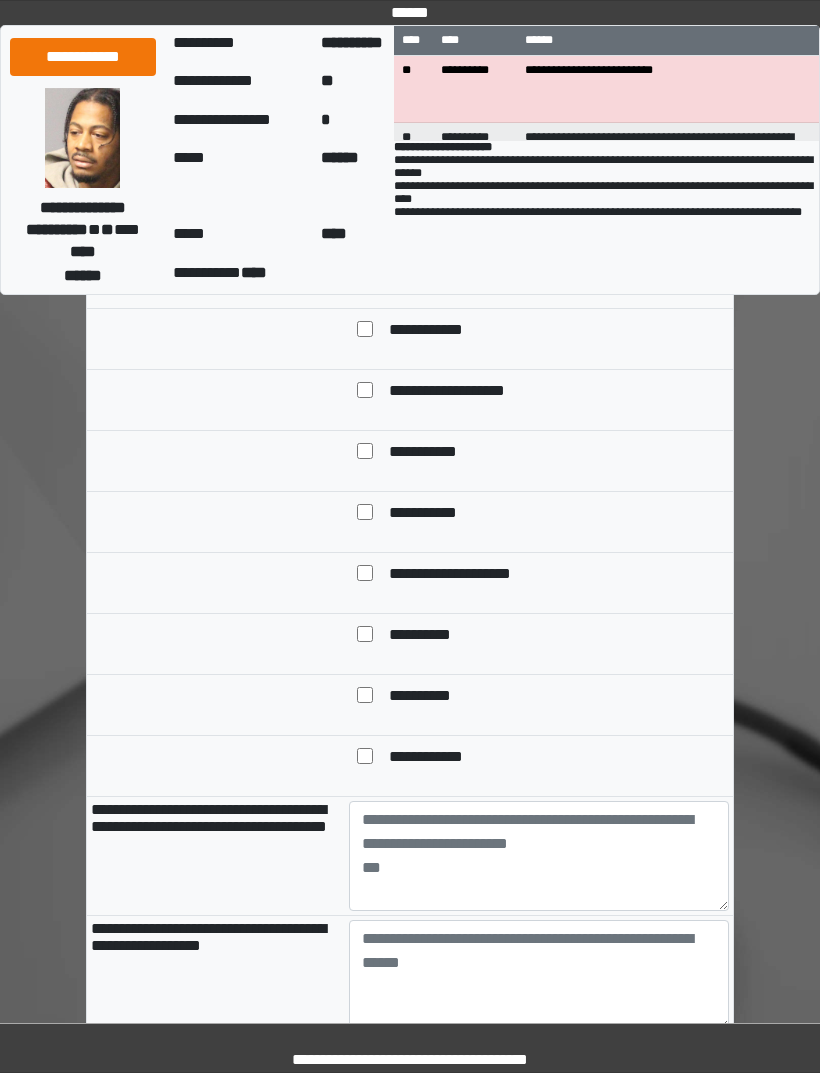 select on "*" 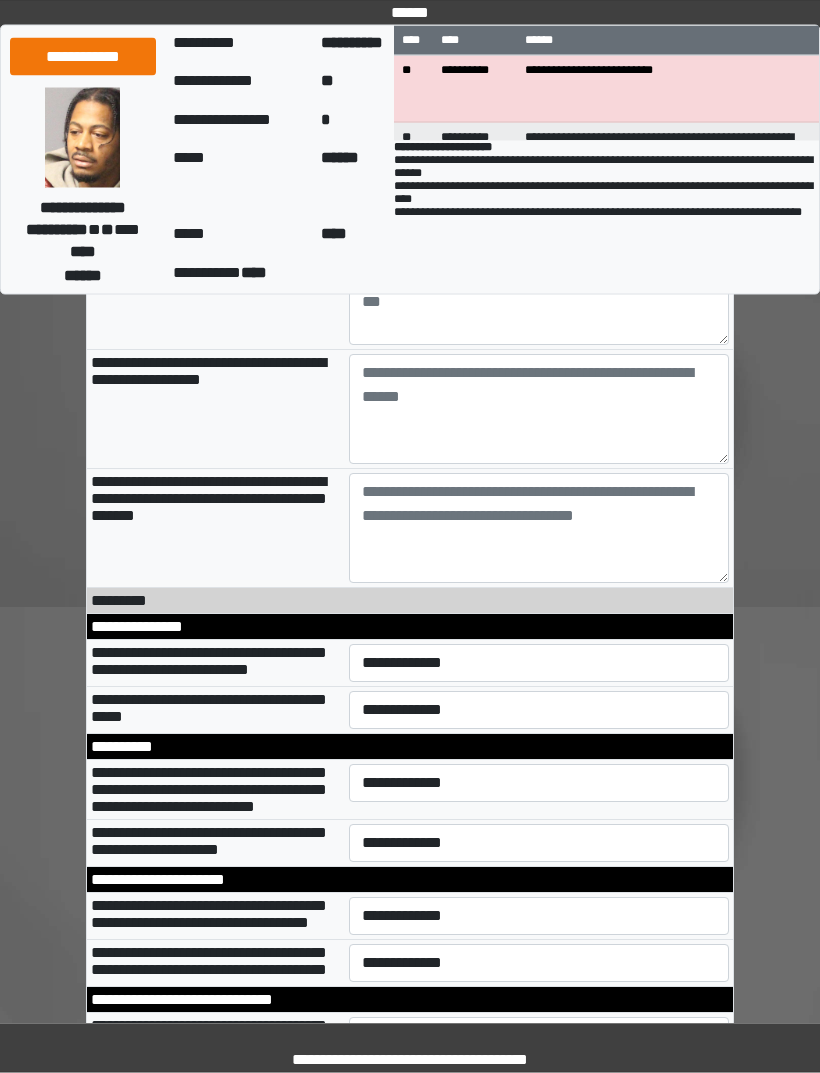 scroll, scrollTop: 9648, scrollLeft: 0, axis: vertical 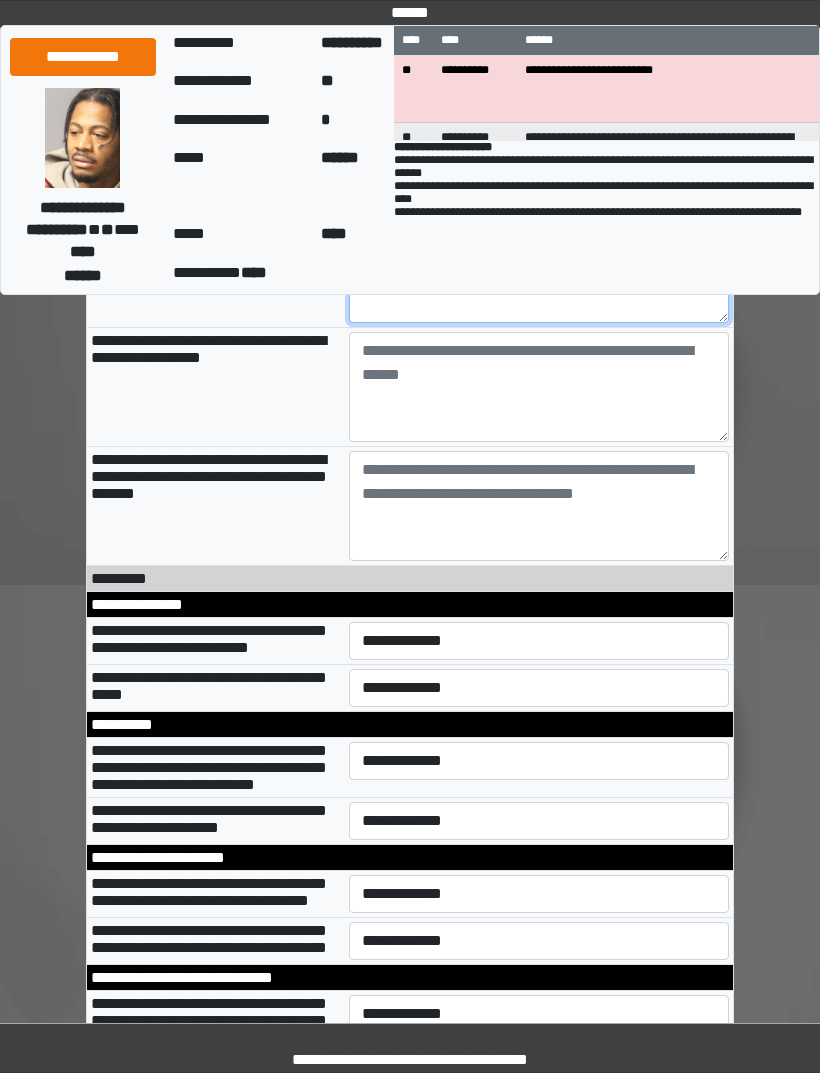 click at bounding box center [539, 268] 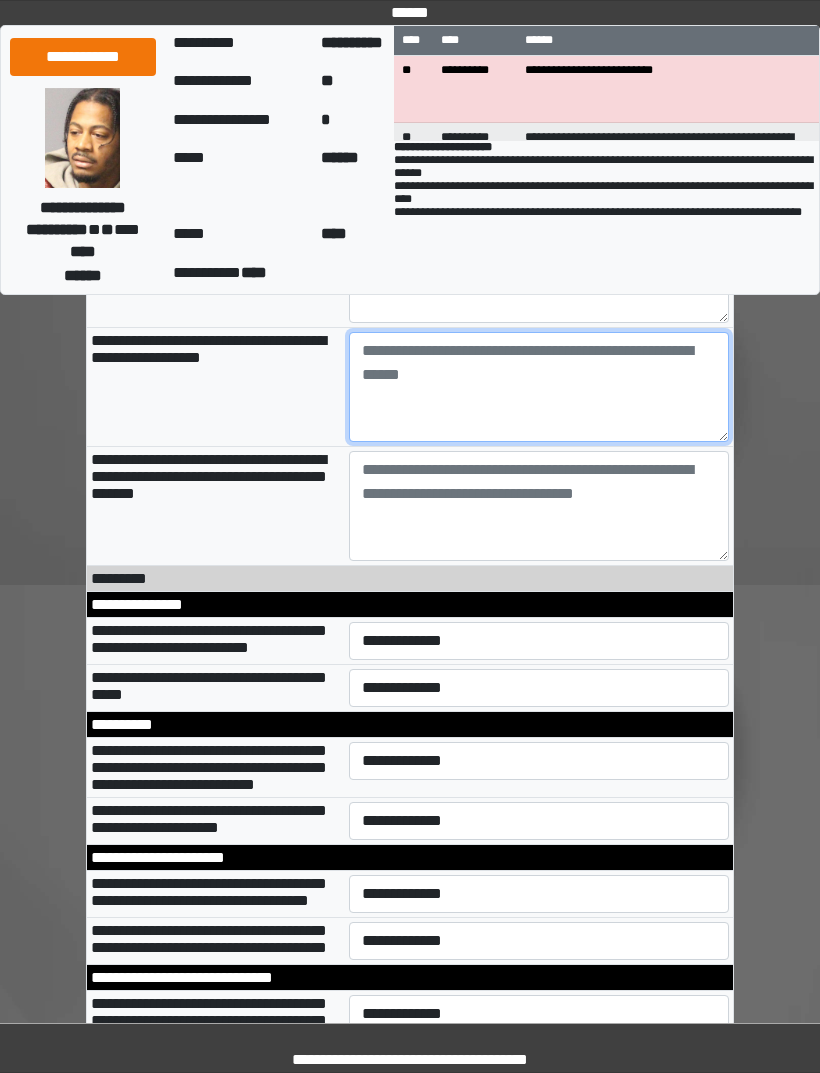 click at bounding box center [539, 387] 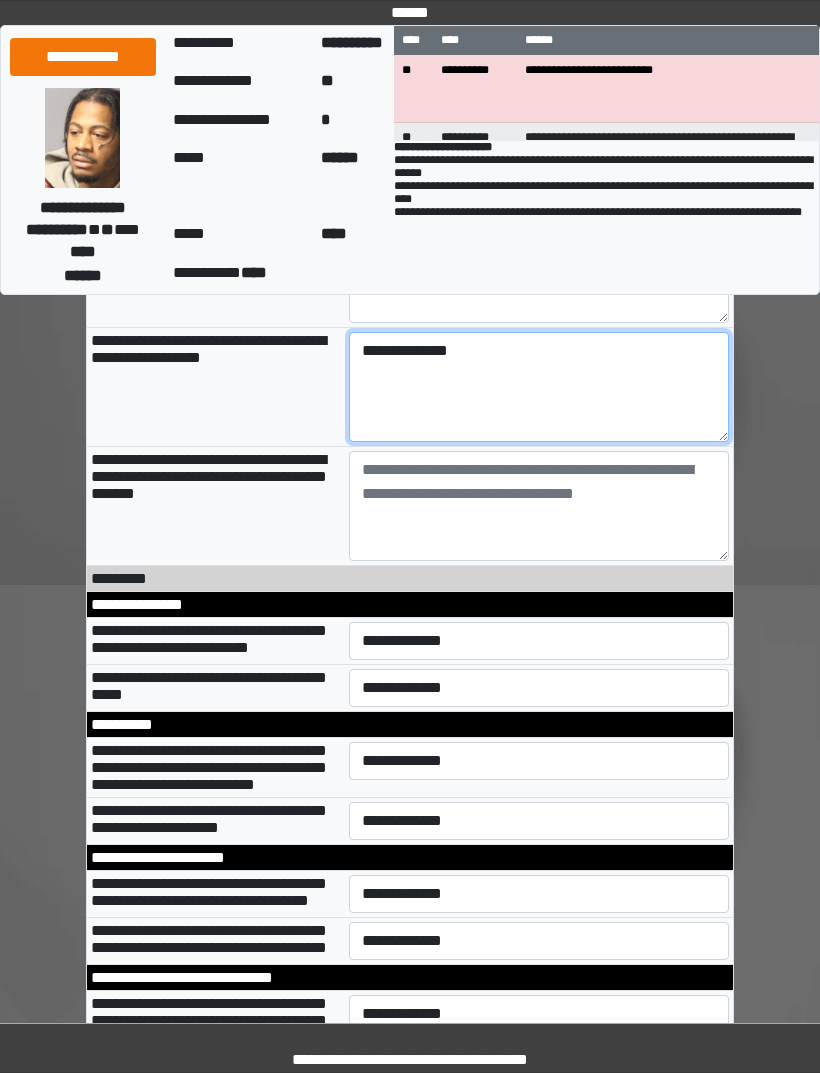 type on "**********" 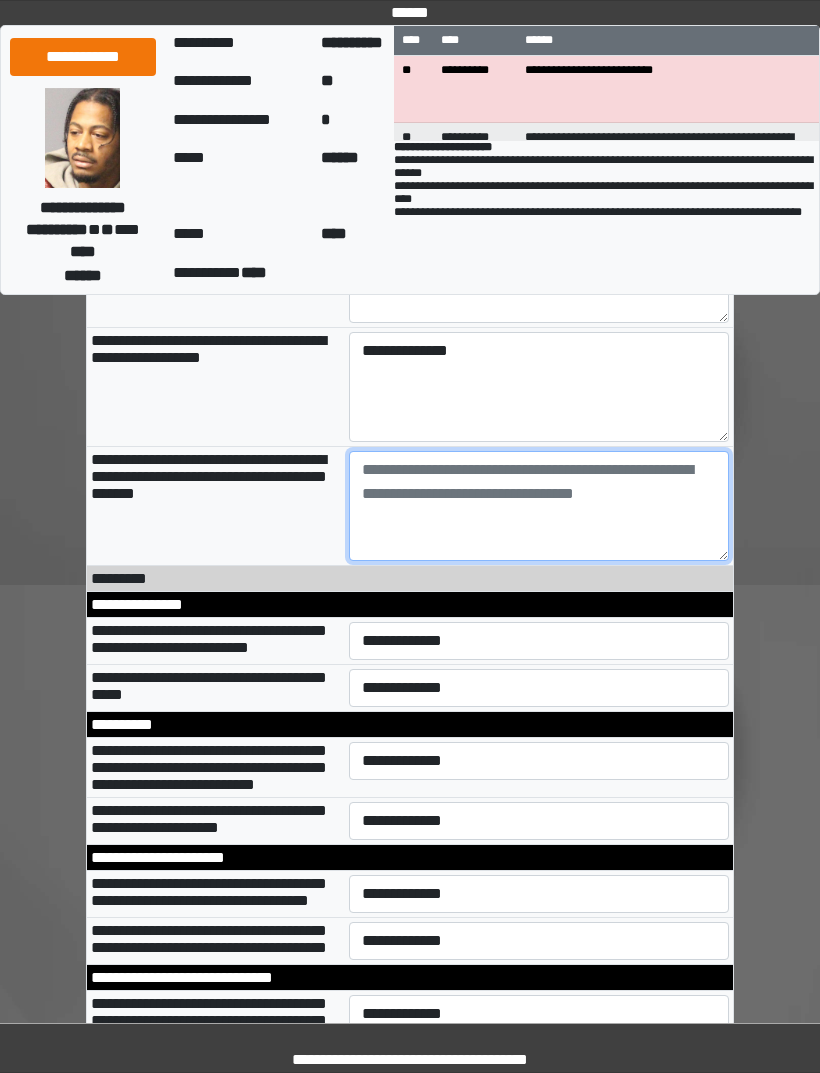 click at bounding box center [539, 506] 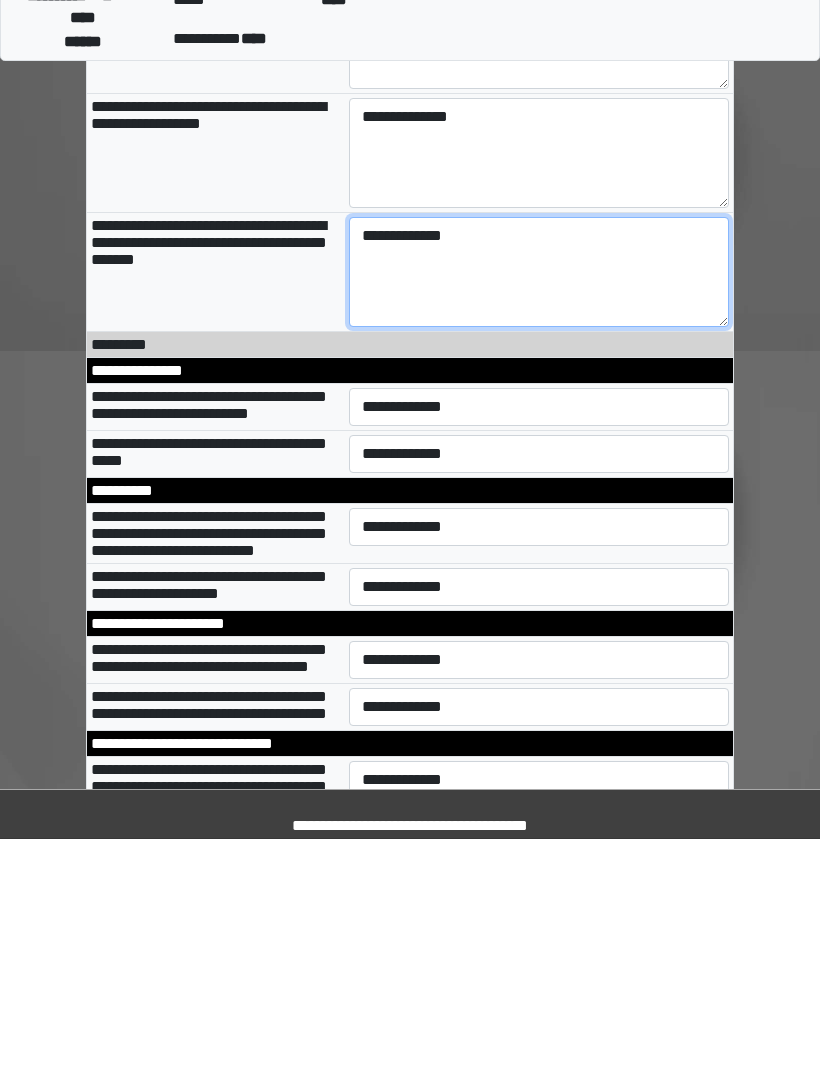 type on "**********" 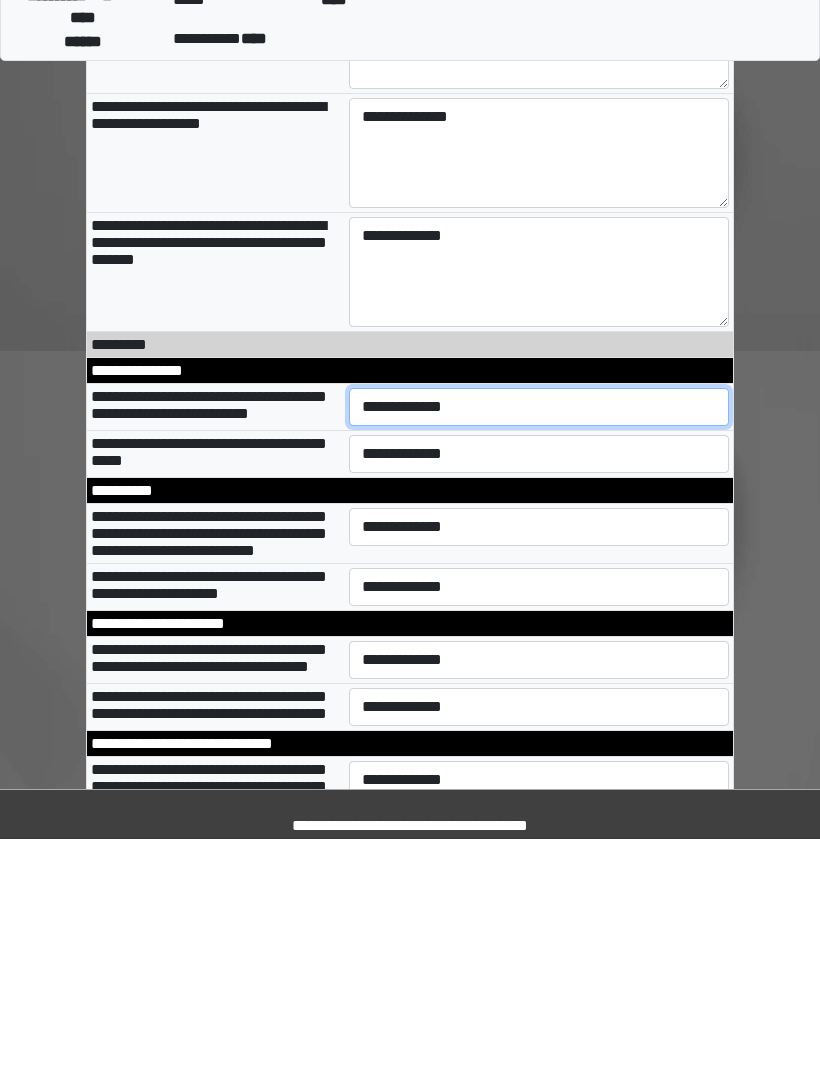click on "**********" at bounding box center [539, 641] 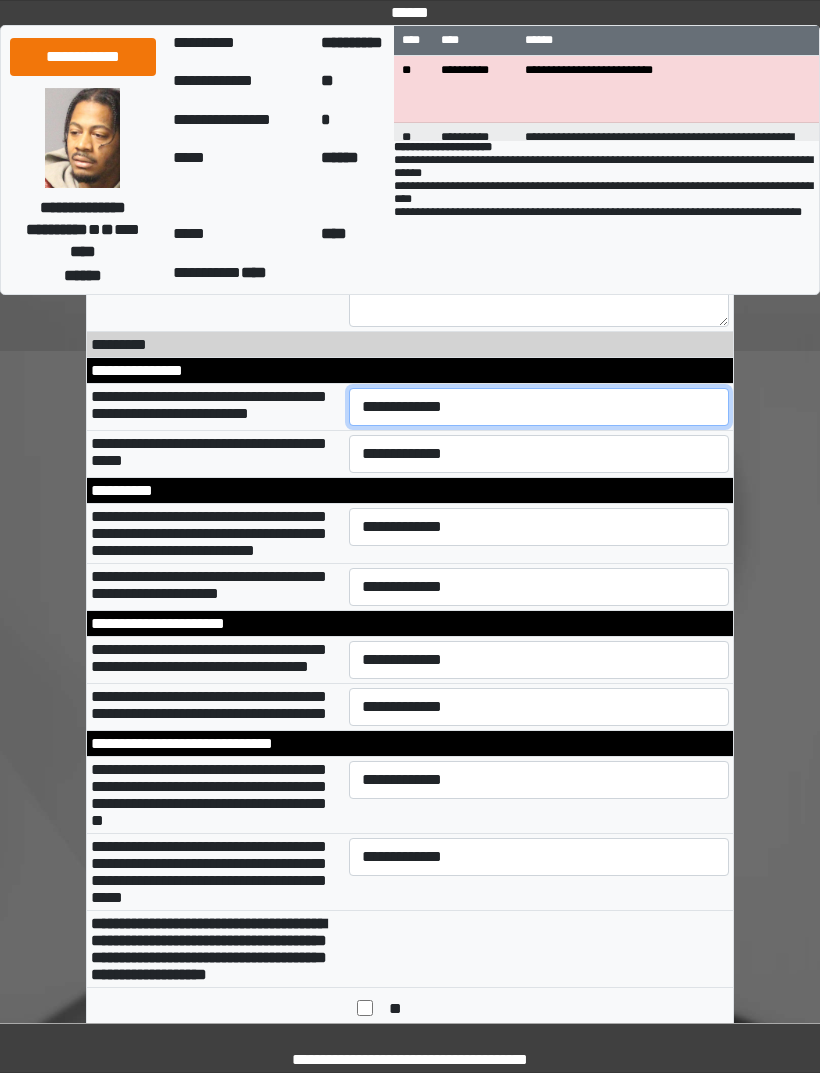 select on "*" 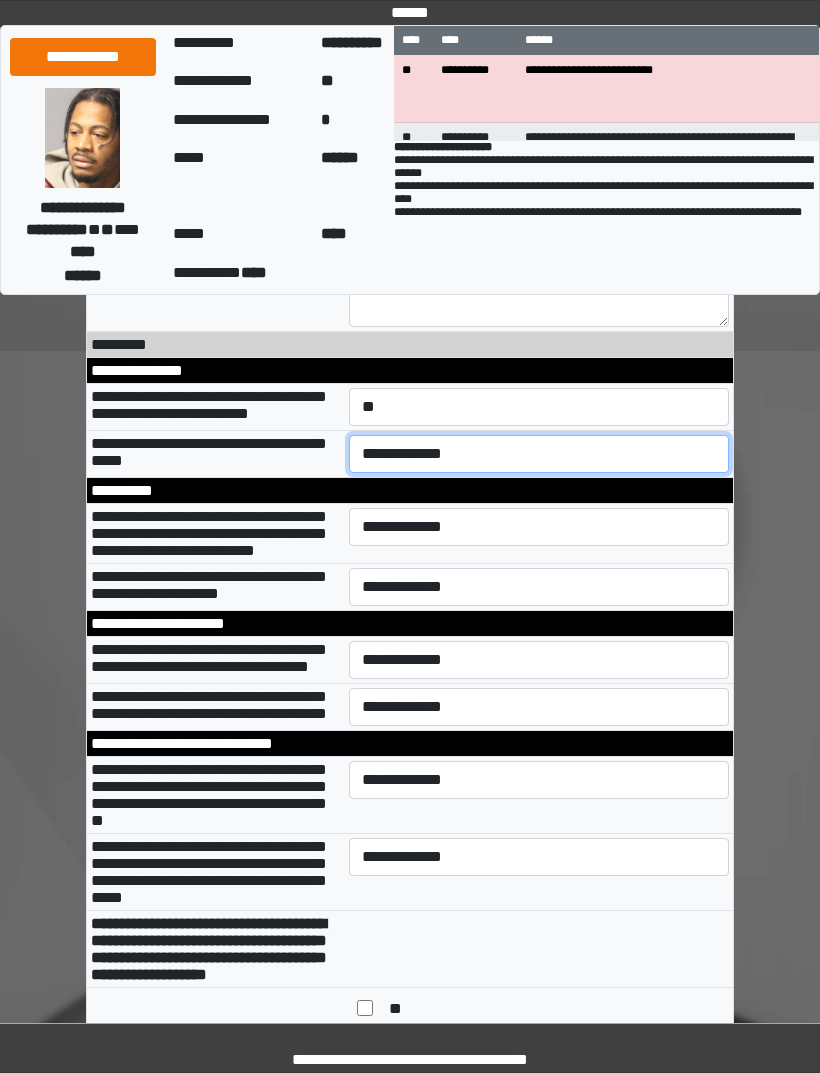 click on "**********" at bounding box center (539, 454) 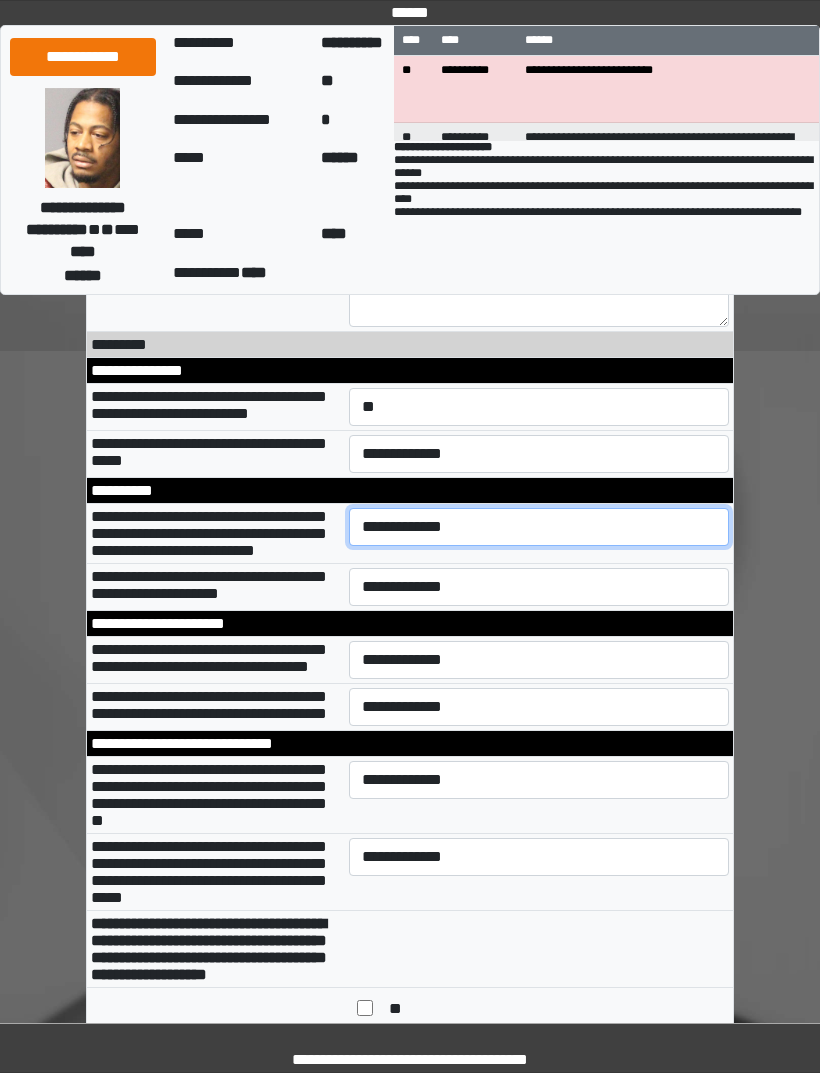 click on "**********" at bounding box center [539, 527] 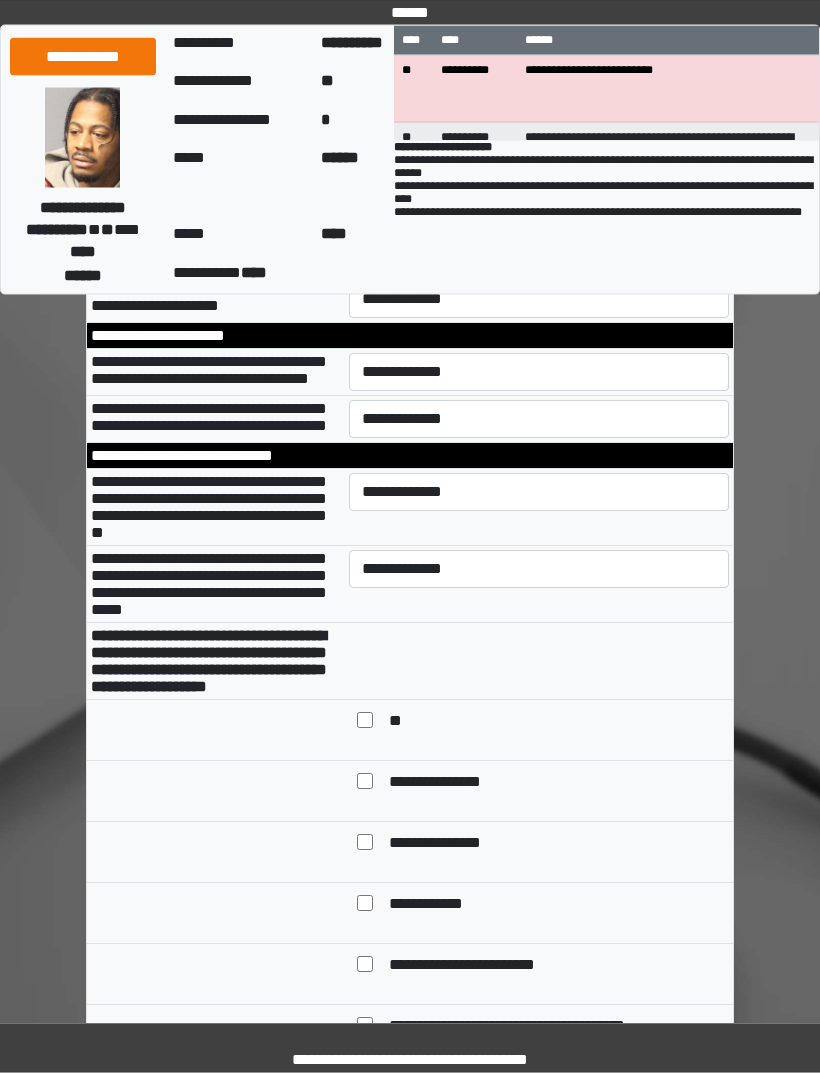 scroll, scrollTop: 10171, scrollLeft: 0, axis: vertical 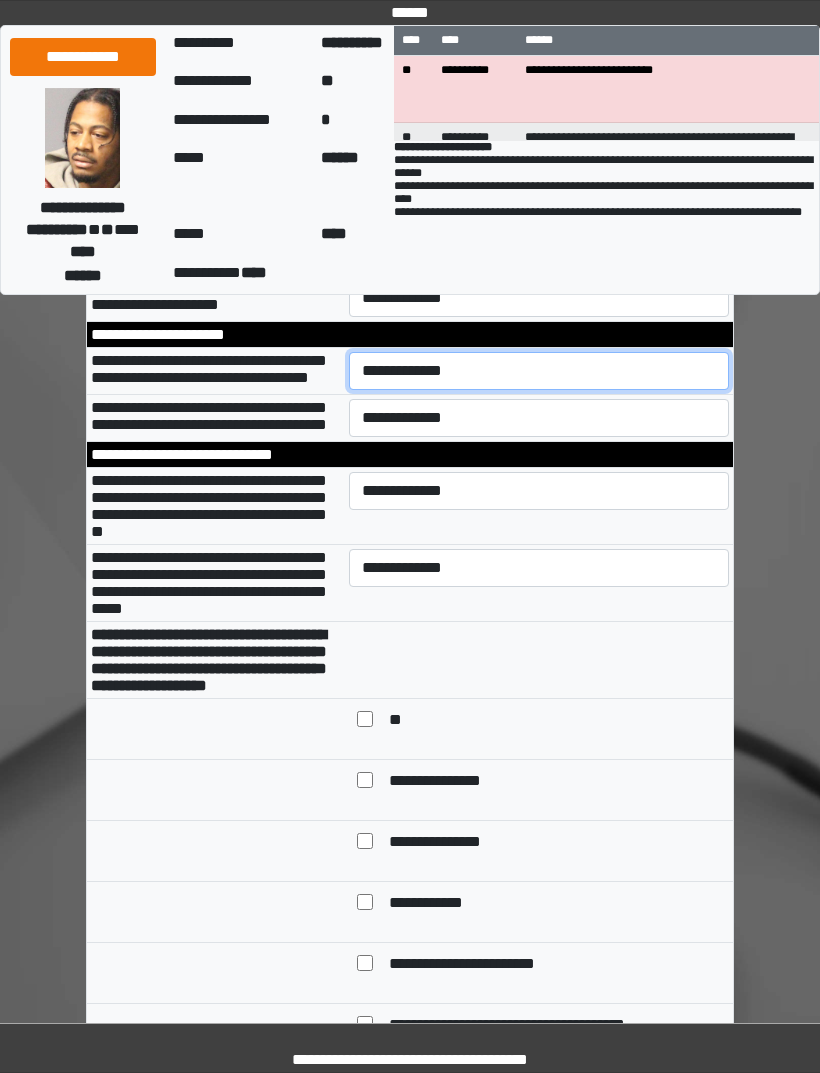 click on "**********" at bounding box center (539, 371) 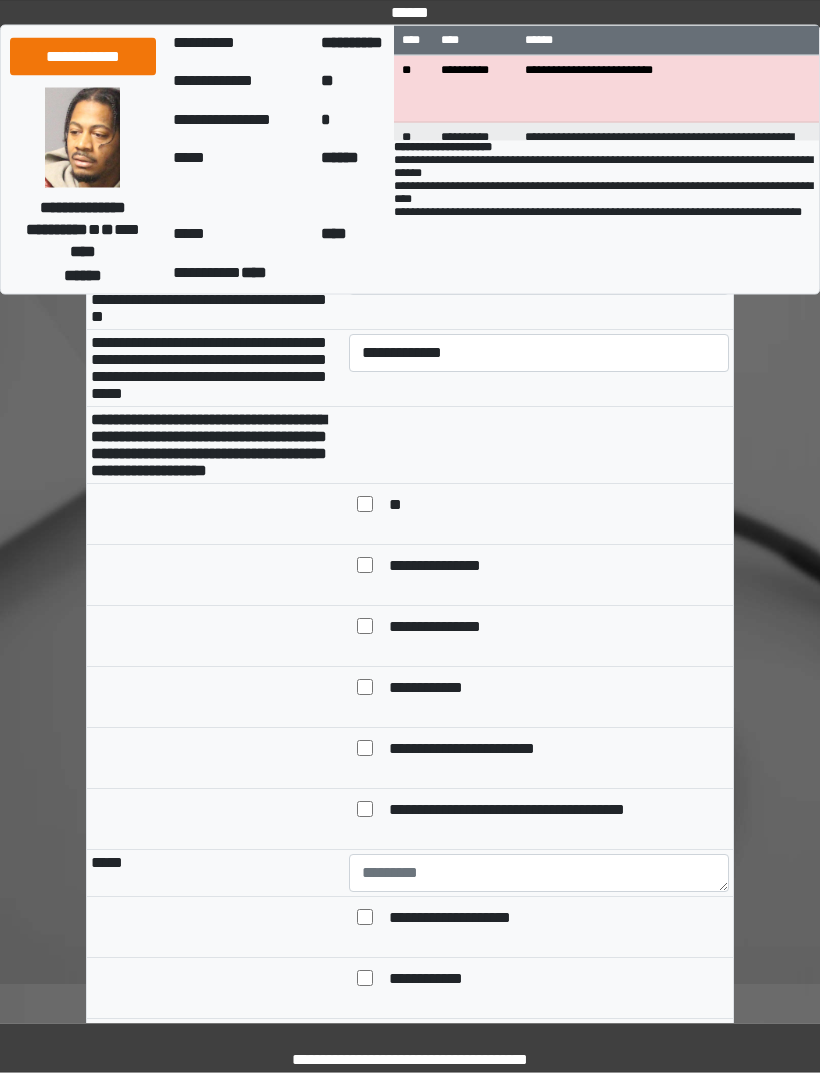 scroll, scrollTop: 10386, scrollLeft: 0, axis: vertical 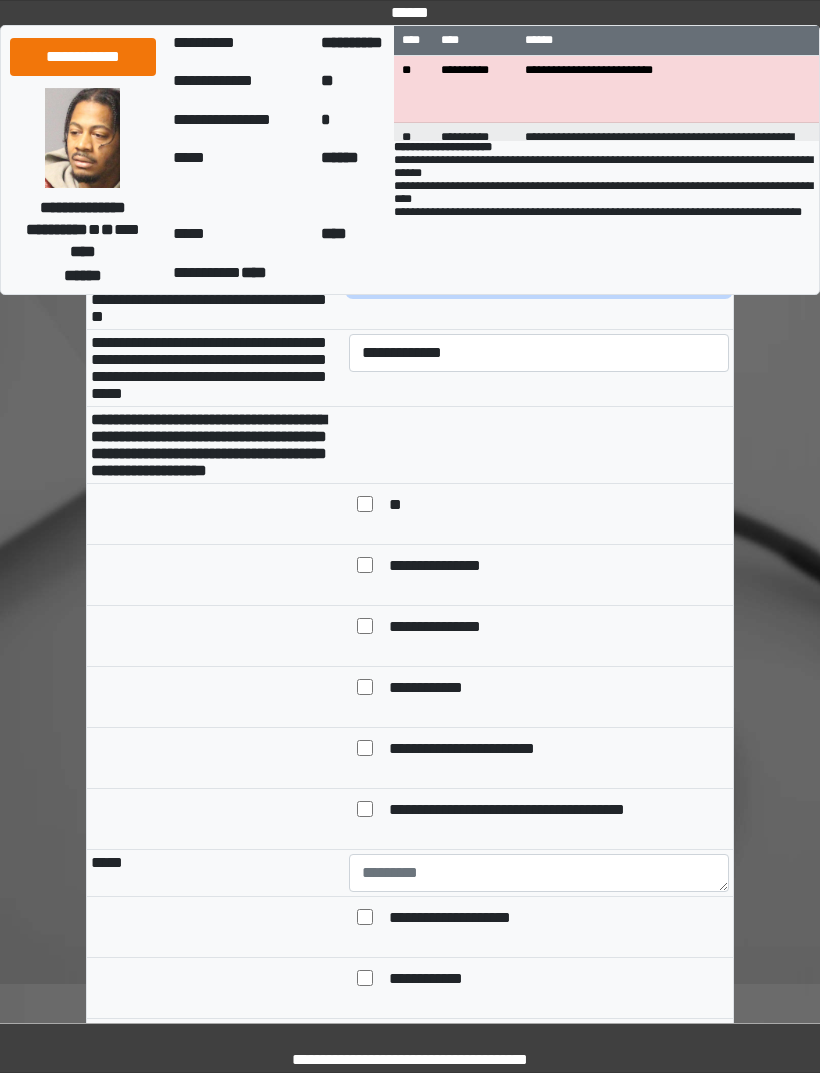 click on "**********" at bounding box center (539, 276) 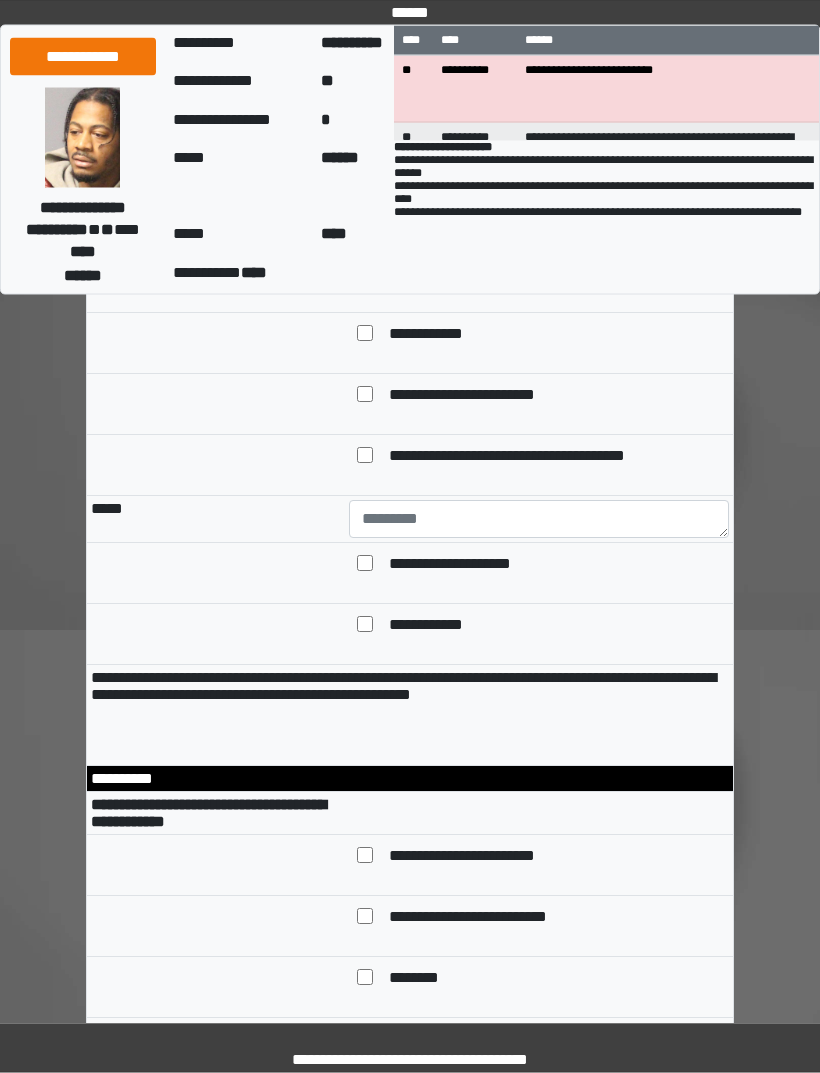 scroll, scrollTop: 10740, scrollLeft: 0, axis: vertical 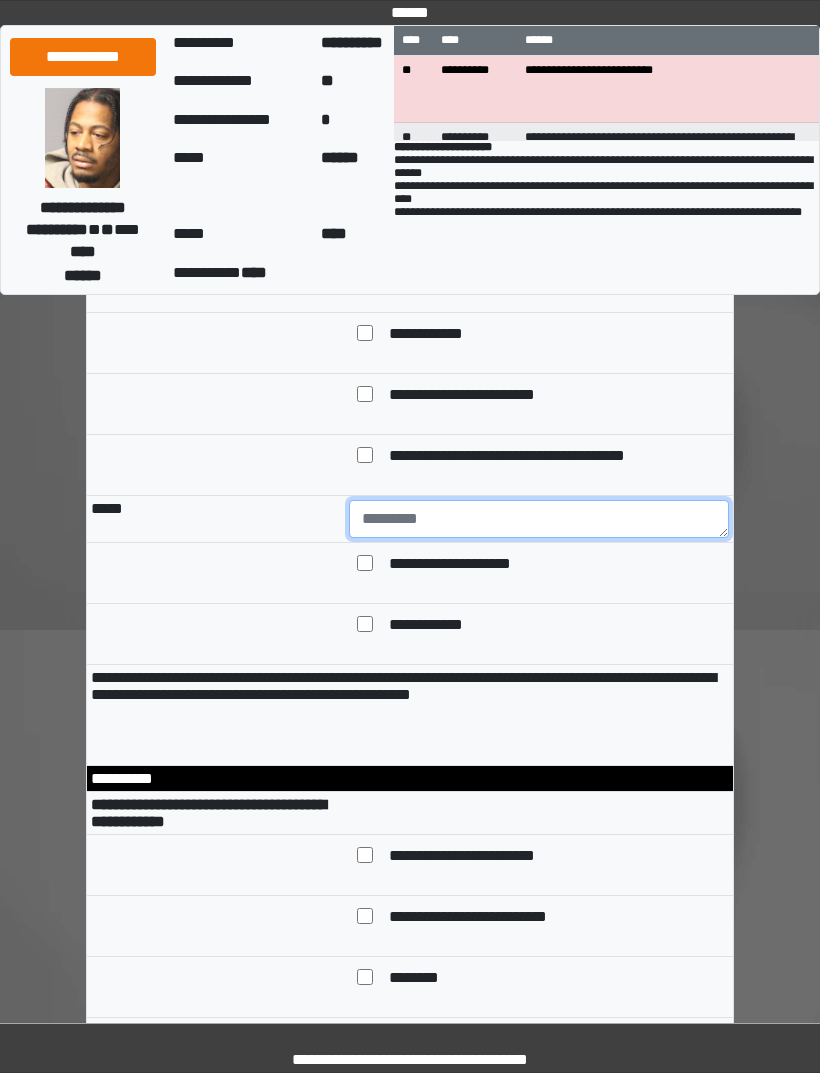 click at bounding box center [539, 519] 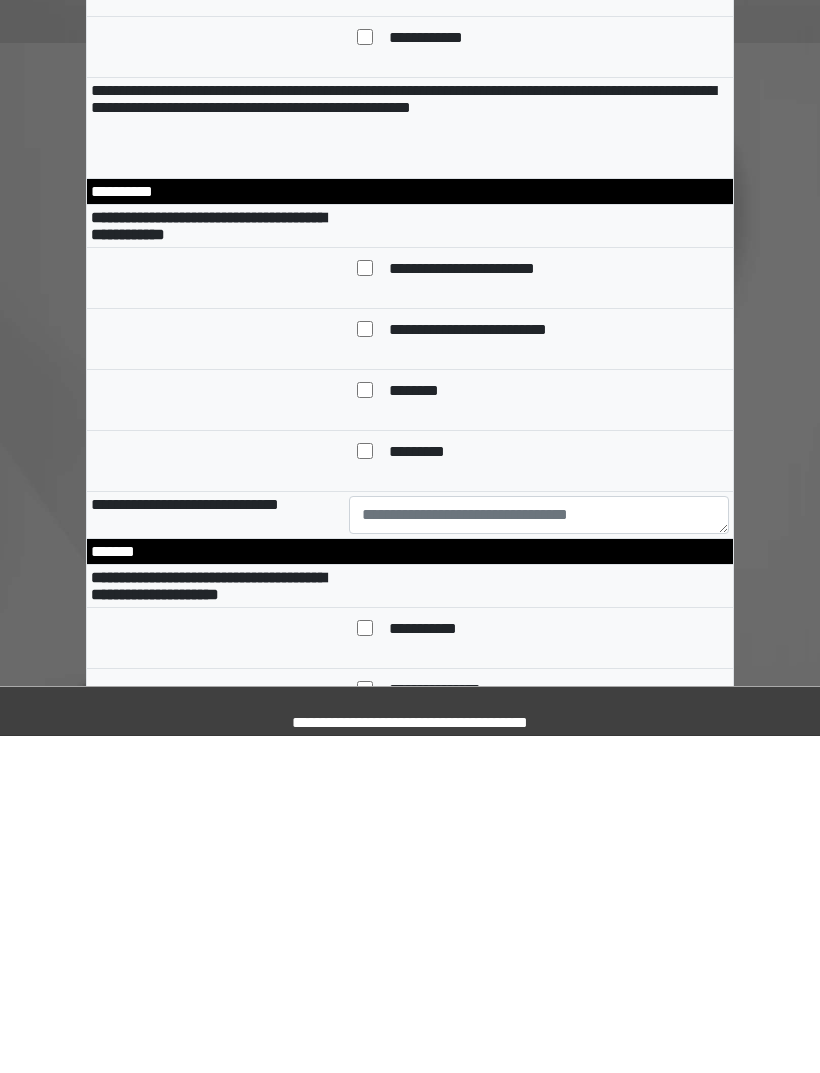 scroll, scrollTop: 11063, scrollLeft: 0, axis: vertical 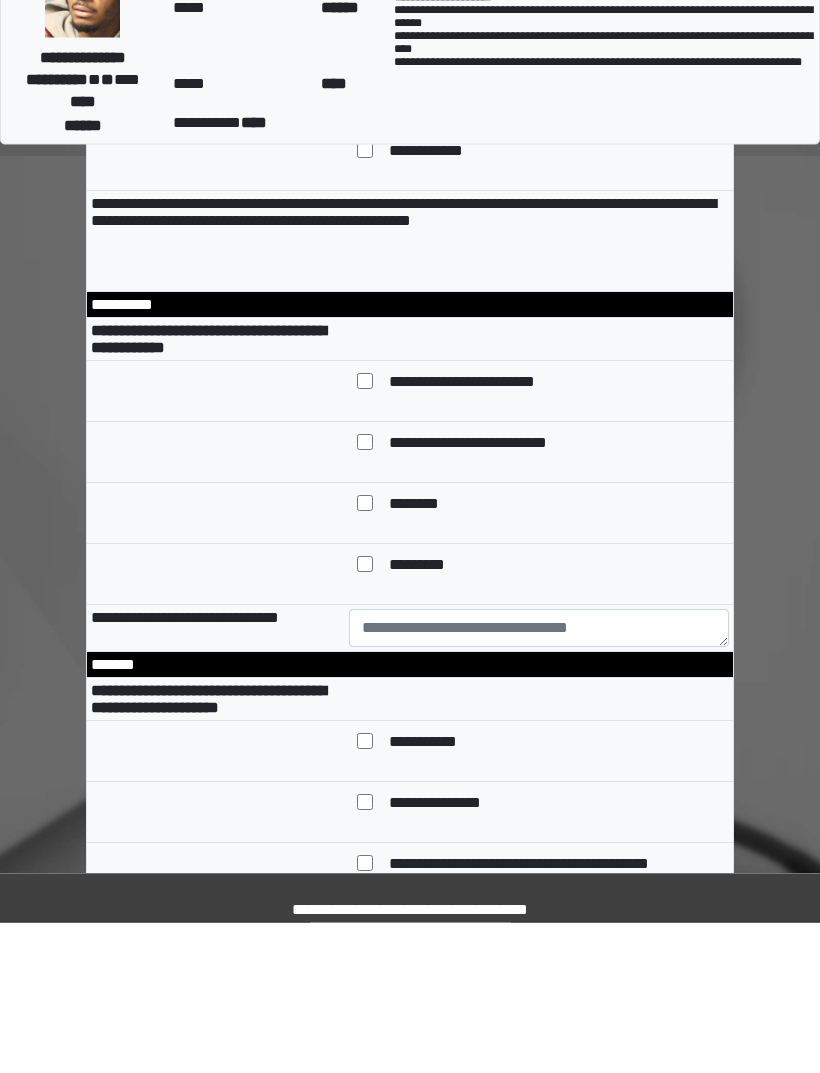 click on "**********" at bounding box center [470, 242] 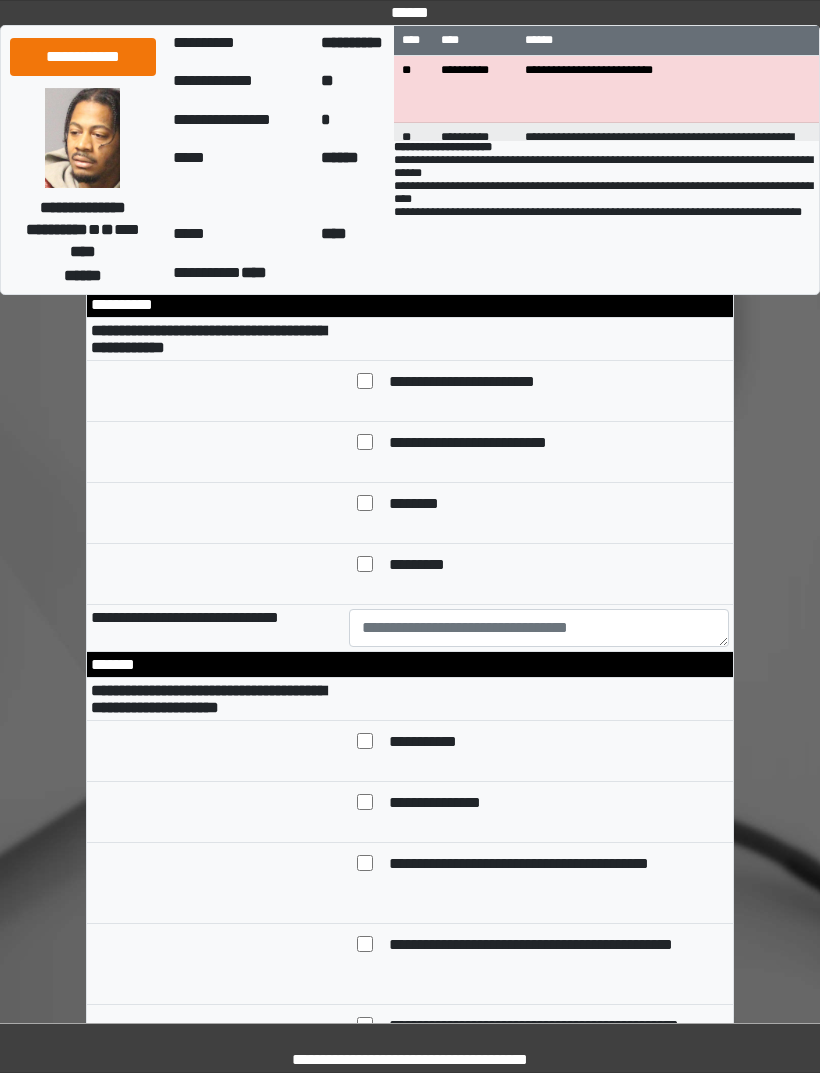 click on "**********" at bounding box center [435, 152] 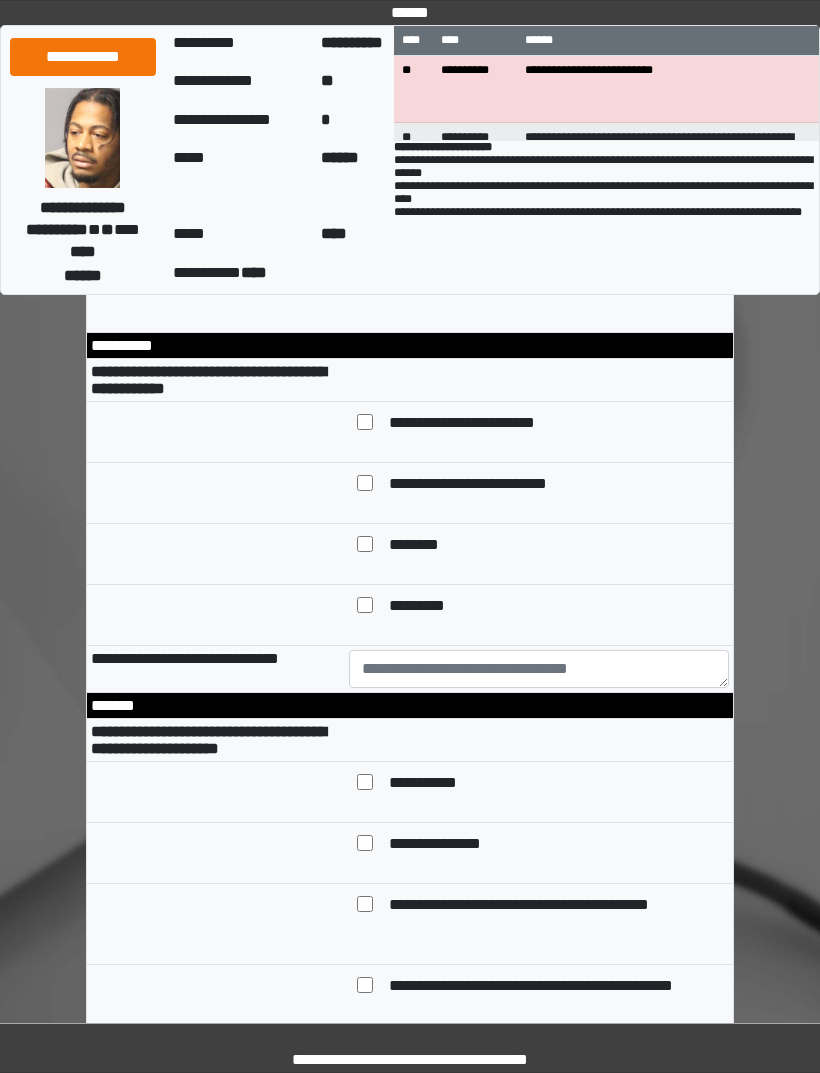 scroll, scrollTop: 11106, scrollLeft: 0, axis: vertical 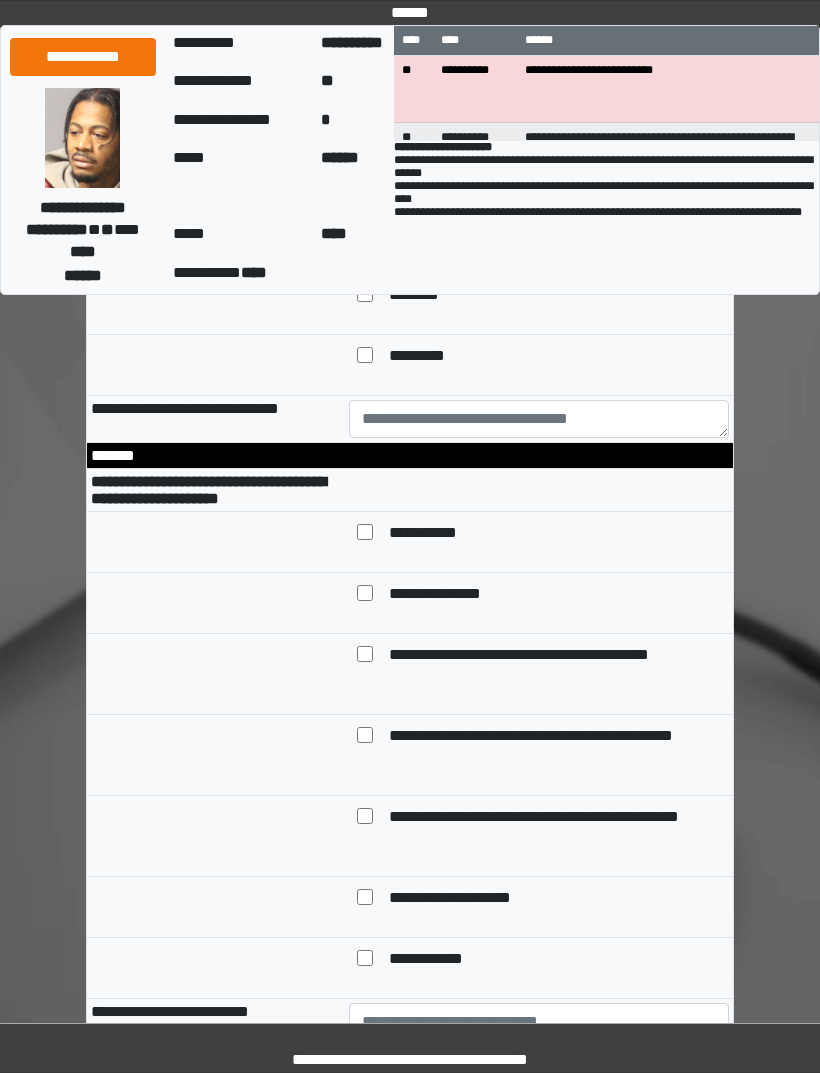 click on "**********" at bounding box center (478, 174) 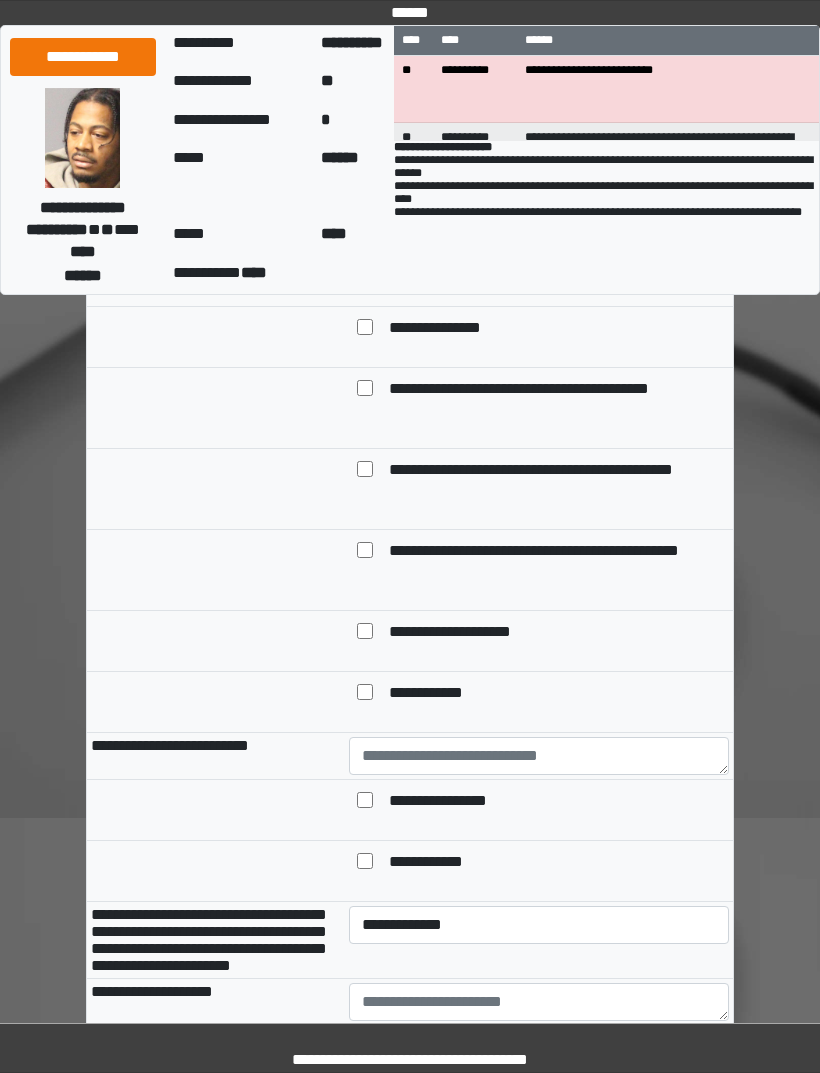 scroll, scrollTop: 11690, scrollLeft: 0, axis: vertical 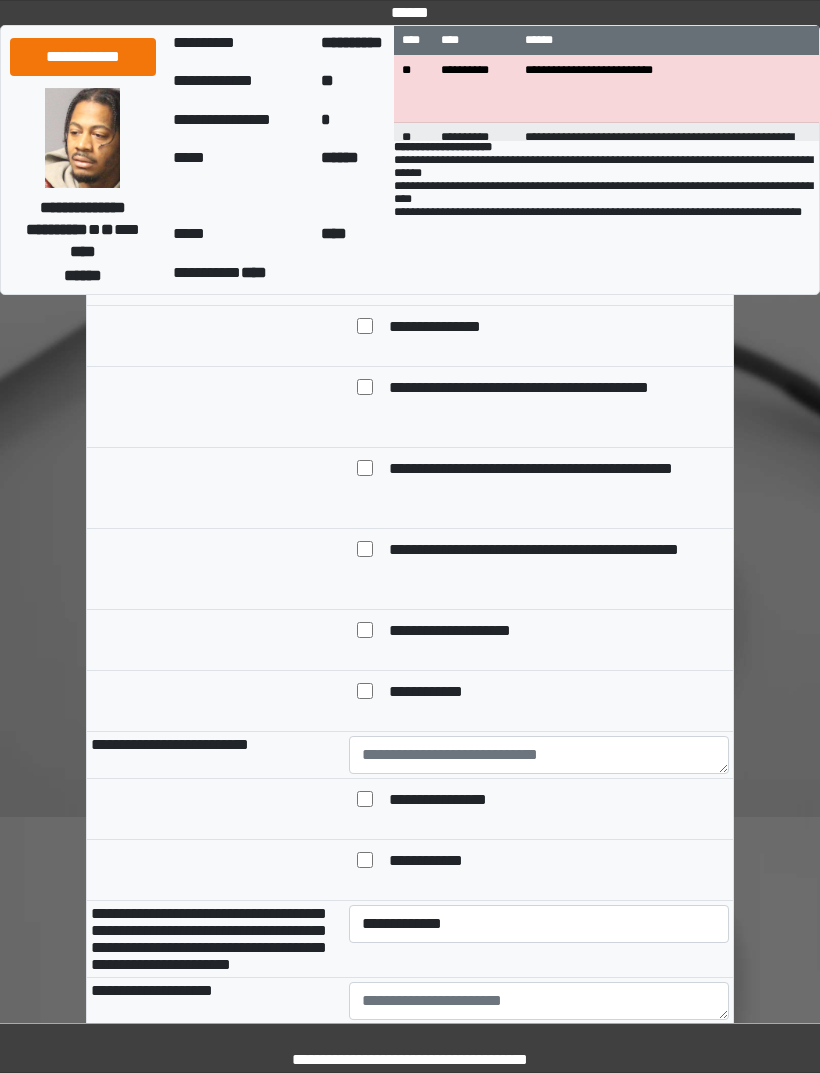 click on "**********" at bounding box center (462, 328) 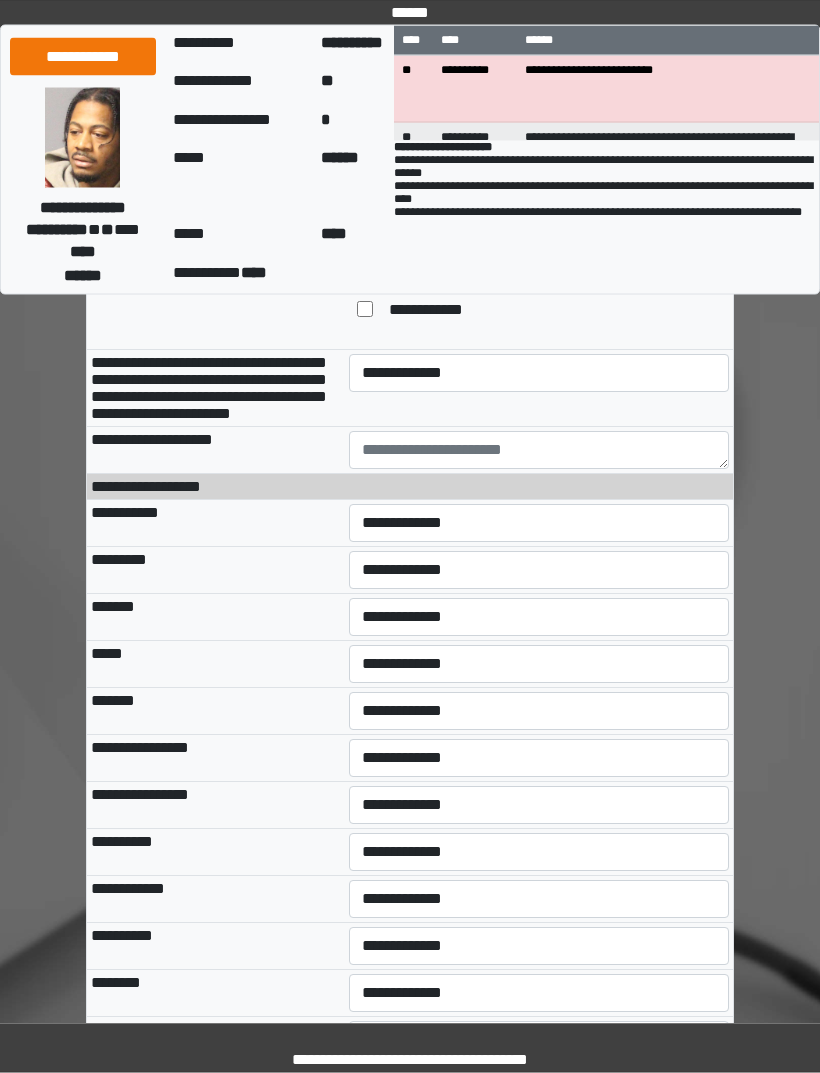 scroll, scrollTop: 12241, scrollLeft: 0, axis: vertical 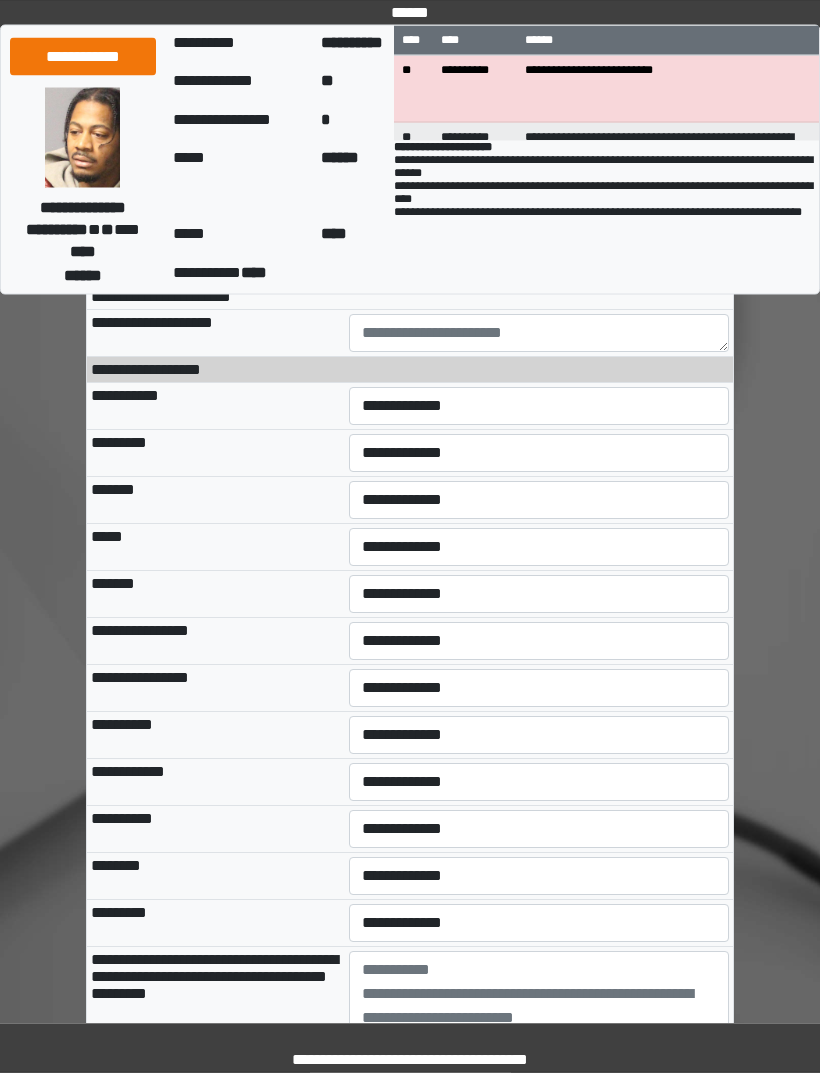 click on "**********" at bounding box center (539, 257) 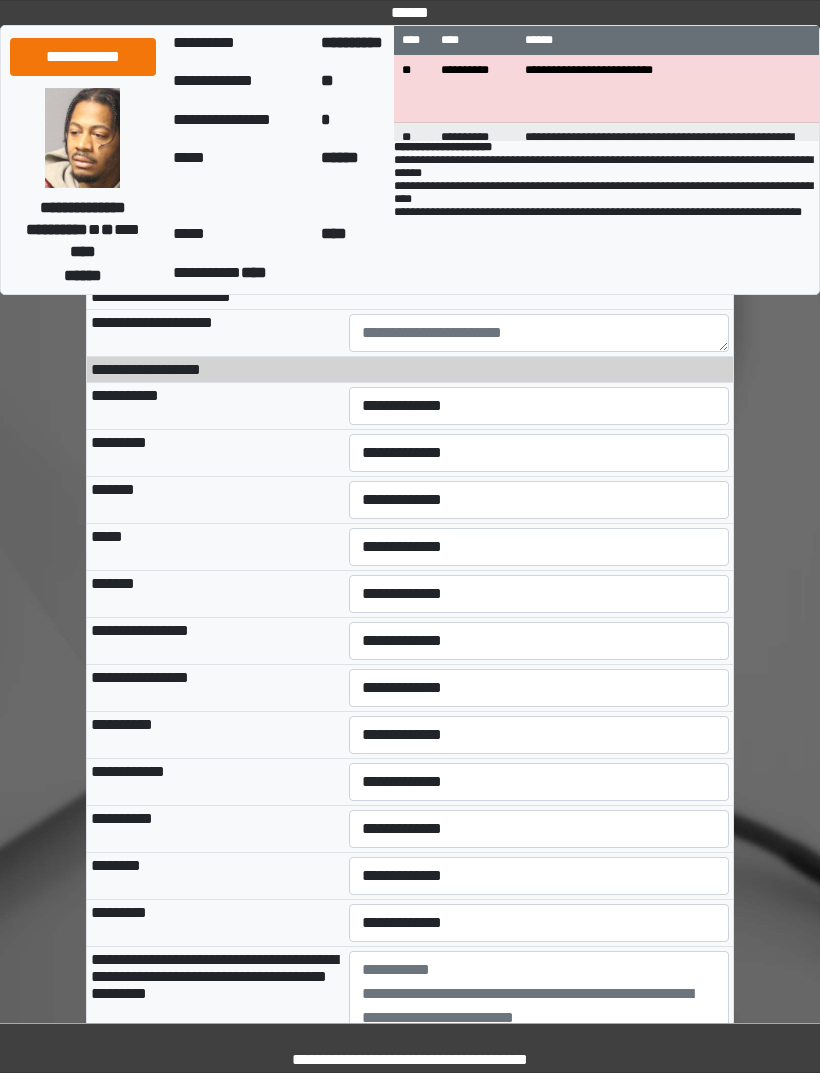 select on "*" 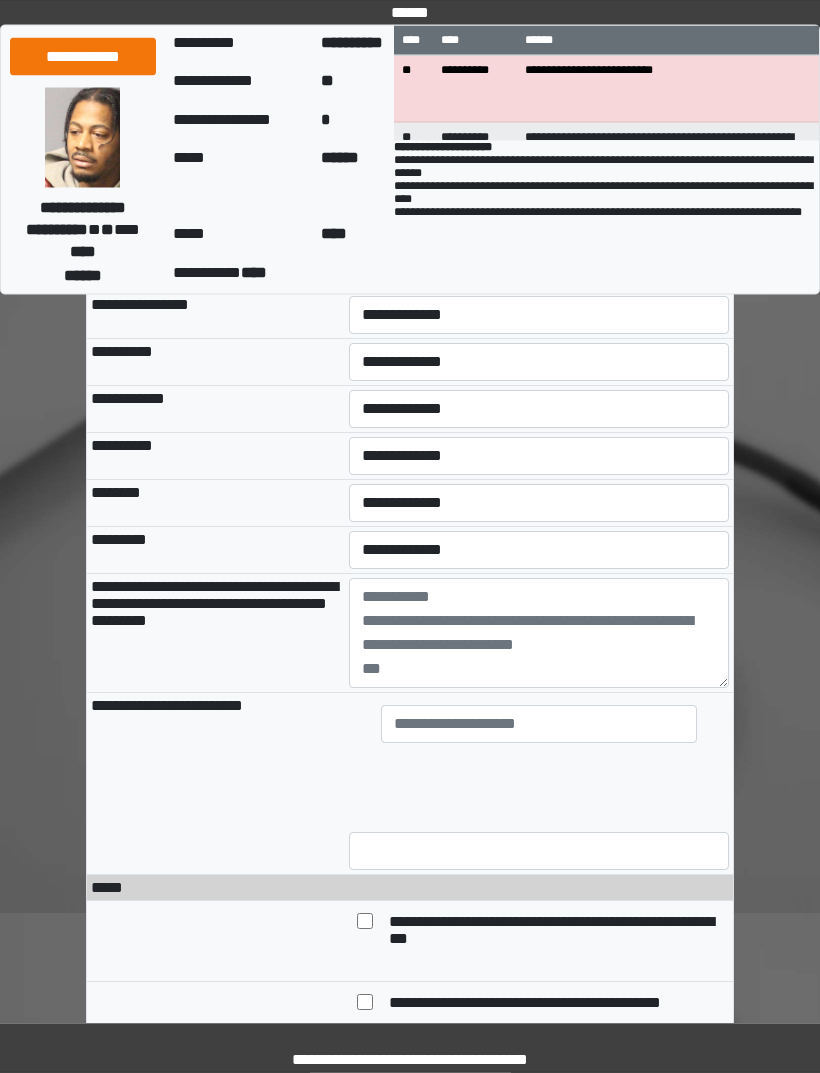 click on "**********" at bounding box center [539, 34] 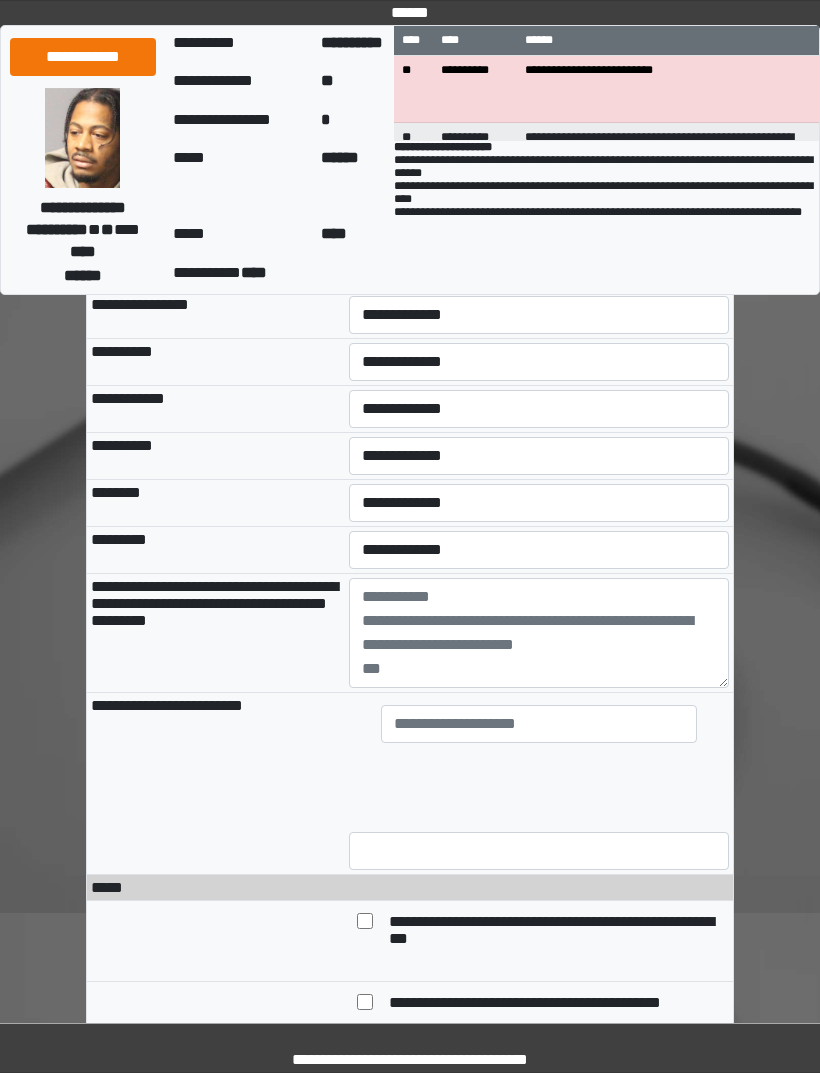 select on "***" 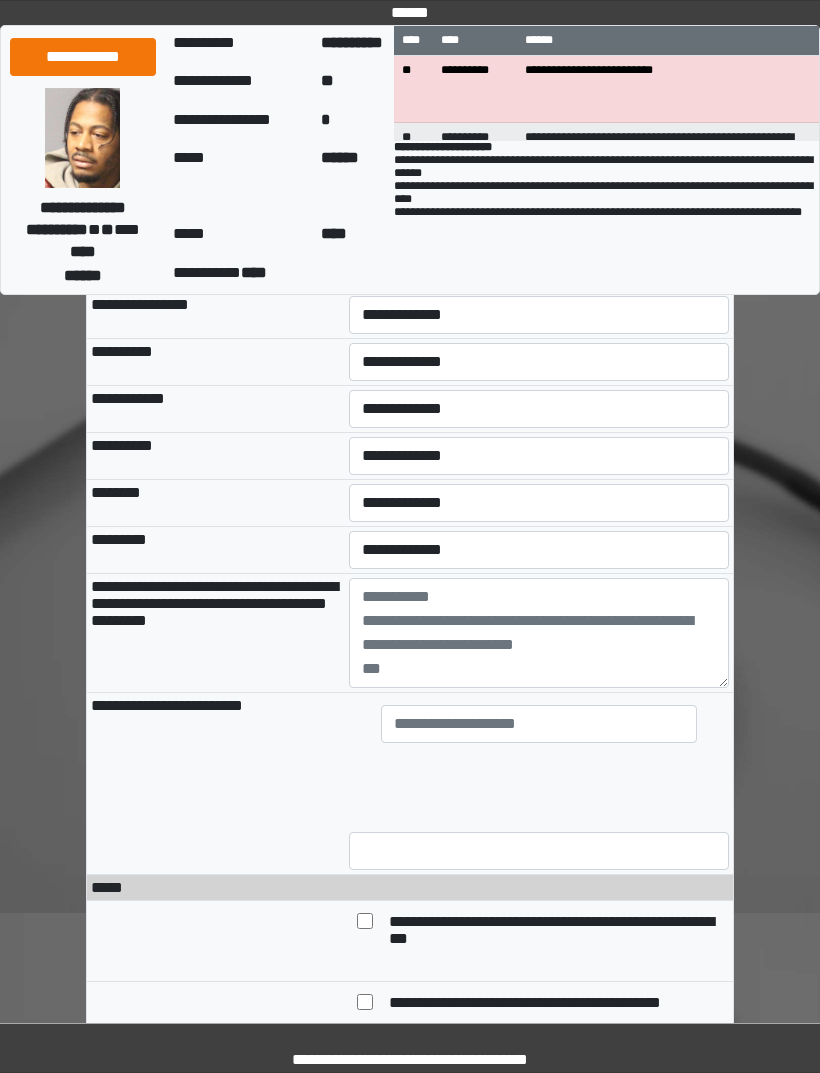 click on "**********" at bounding box center (539, 80) 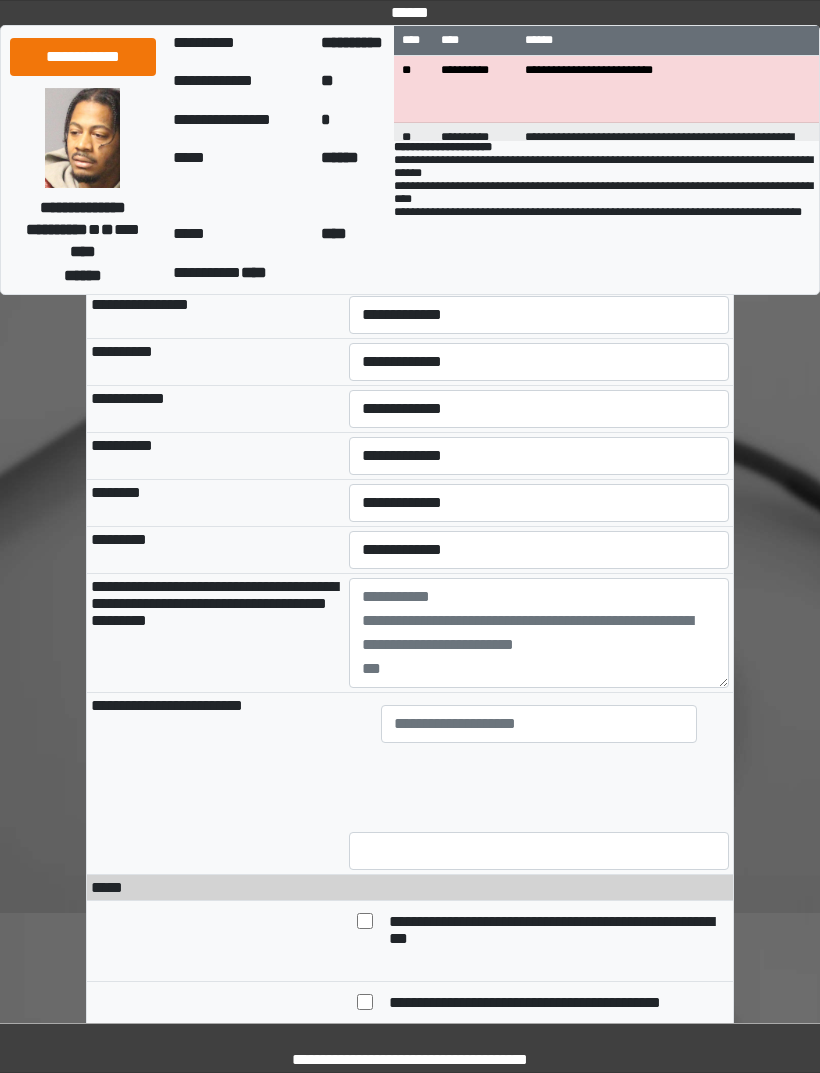 select on "***" 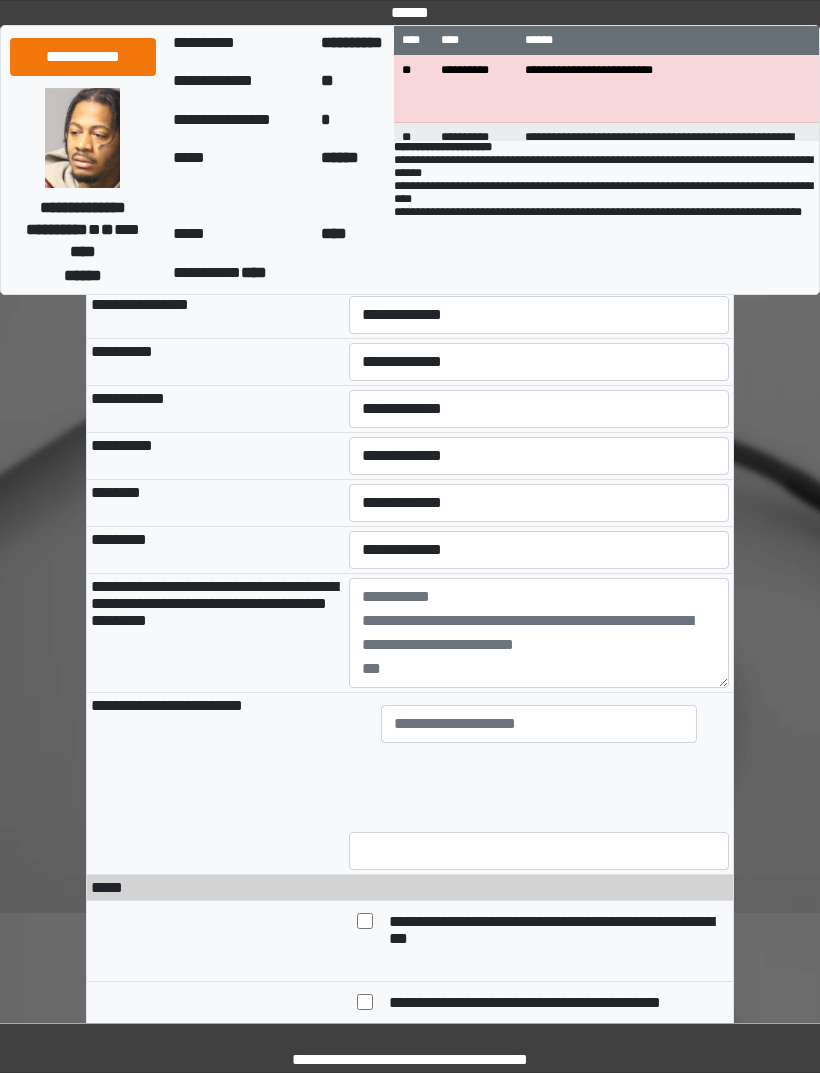 click on "**********" at bounding box center [539, 127] 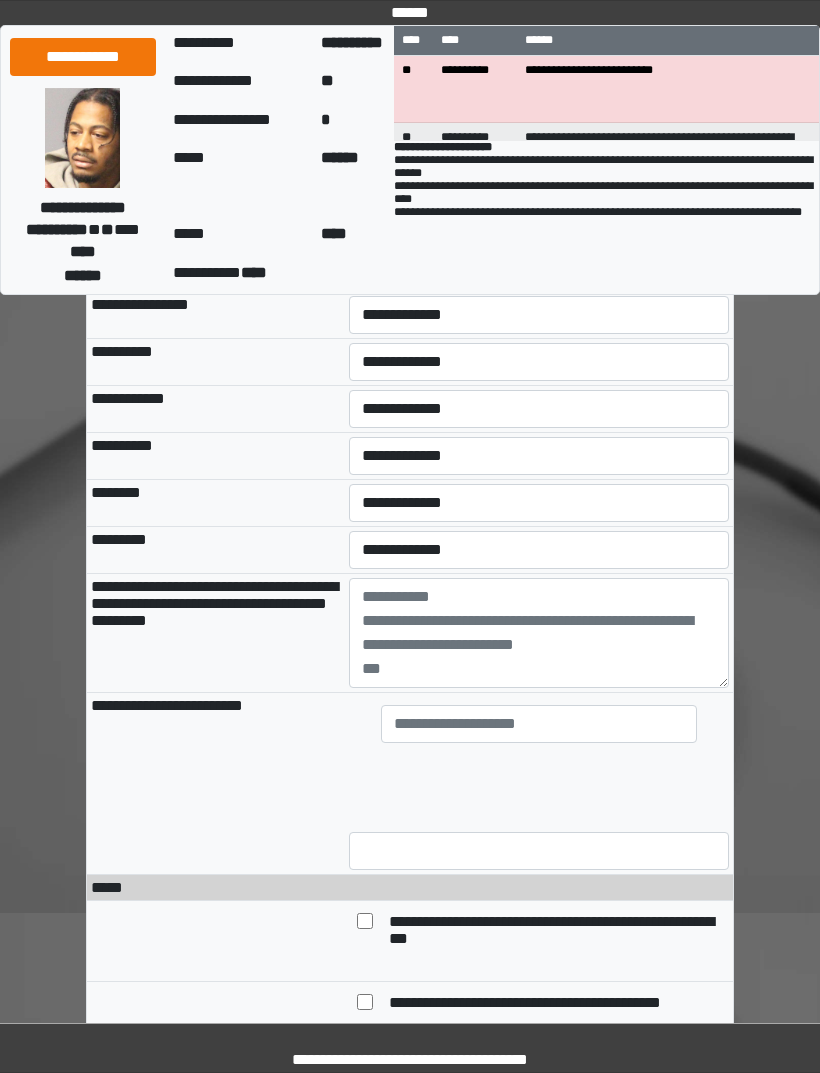 select on "***" 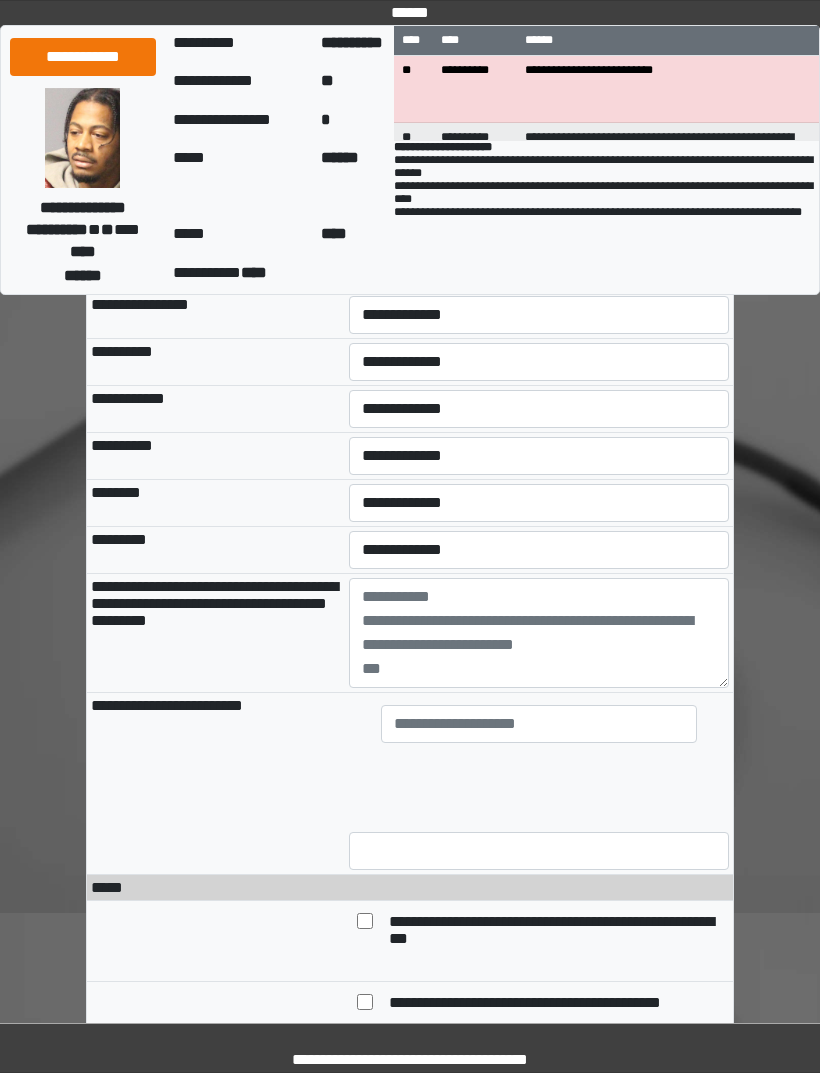 click on "**********" at bounding box center [539, 174] 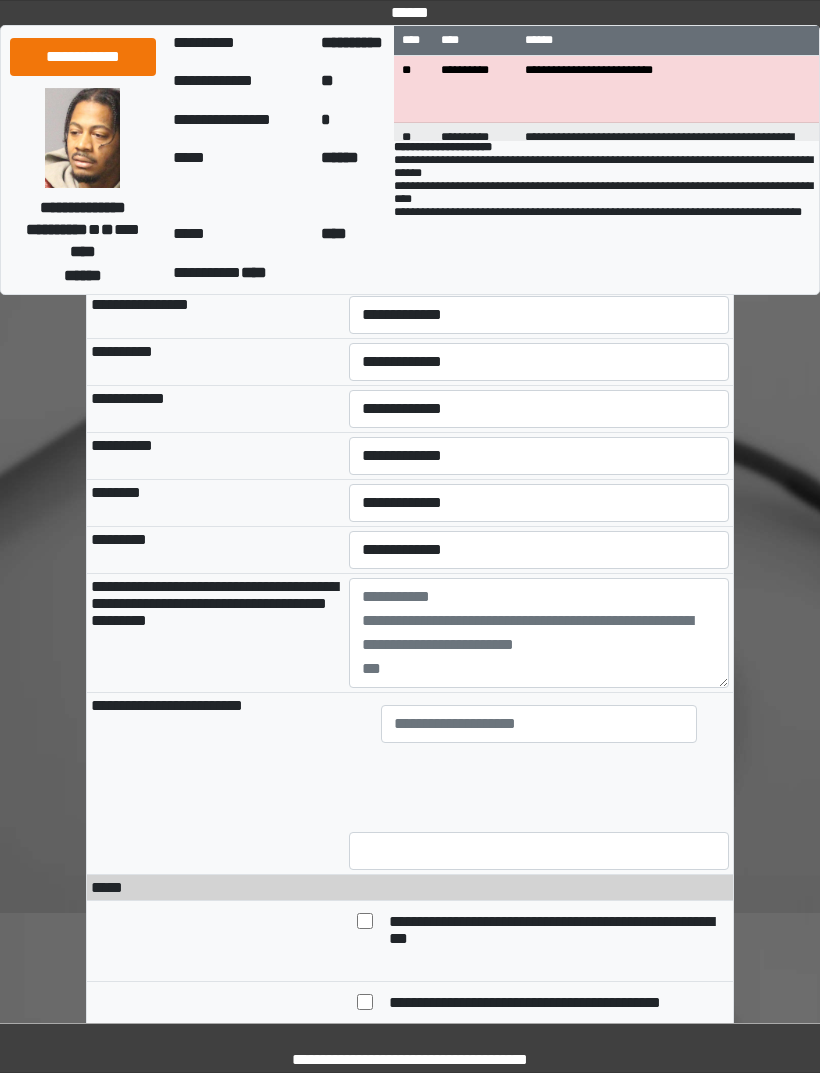 select on "***" 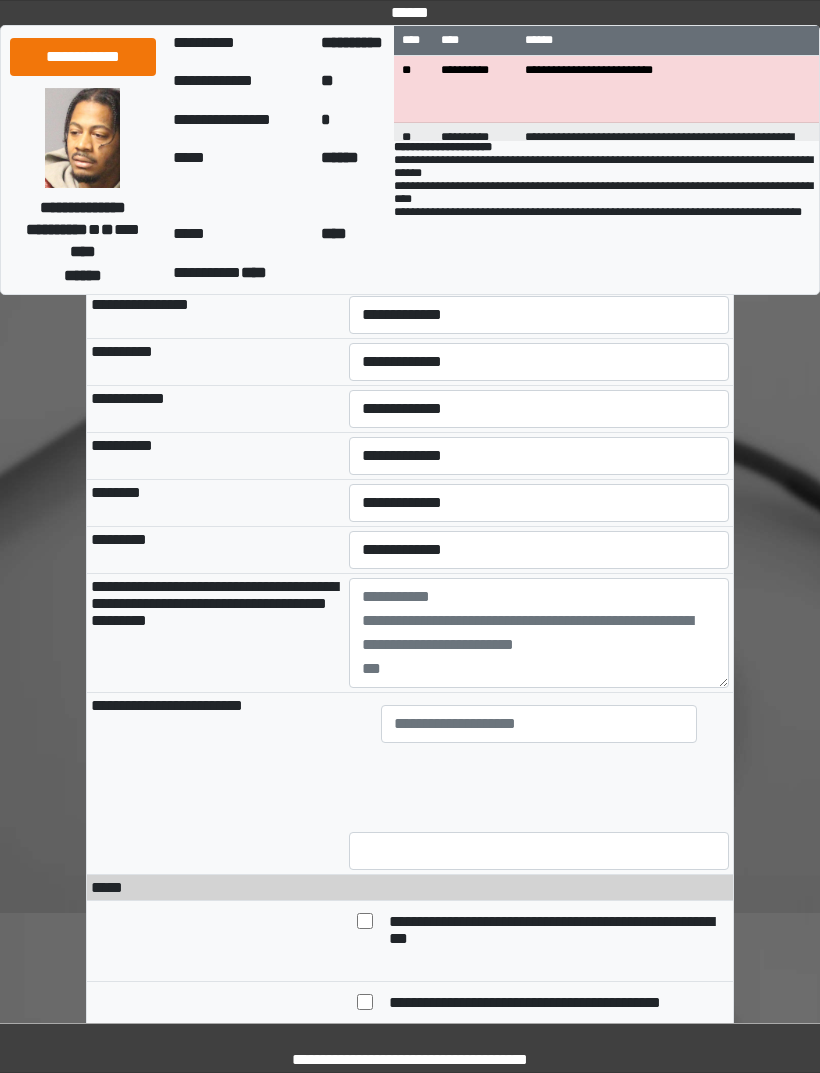 click on "**********" at bounding box center (539, 221) 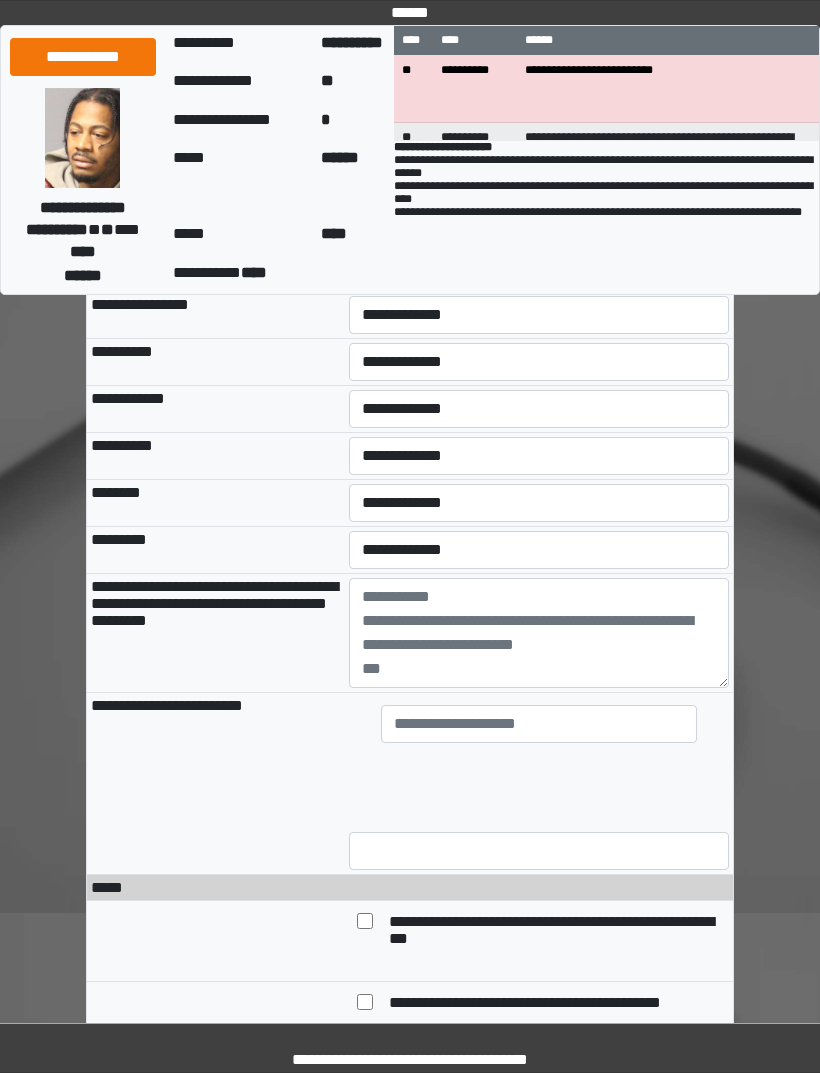 select on "***" 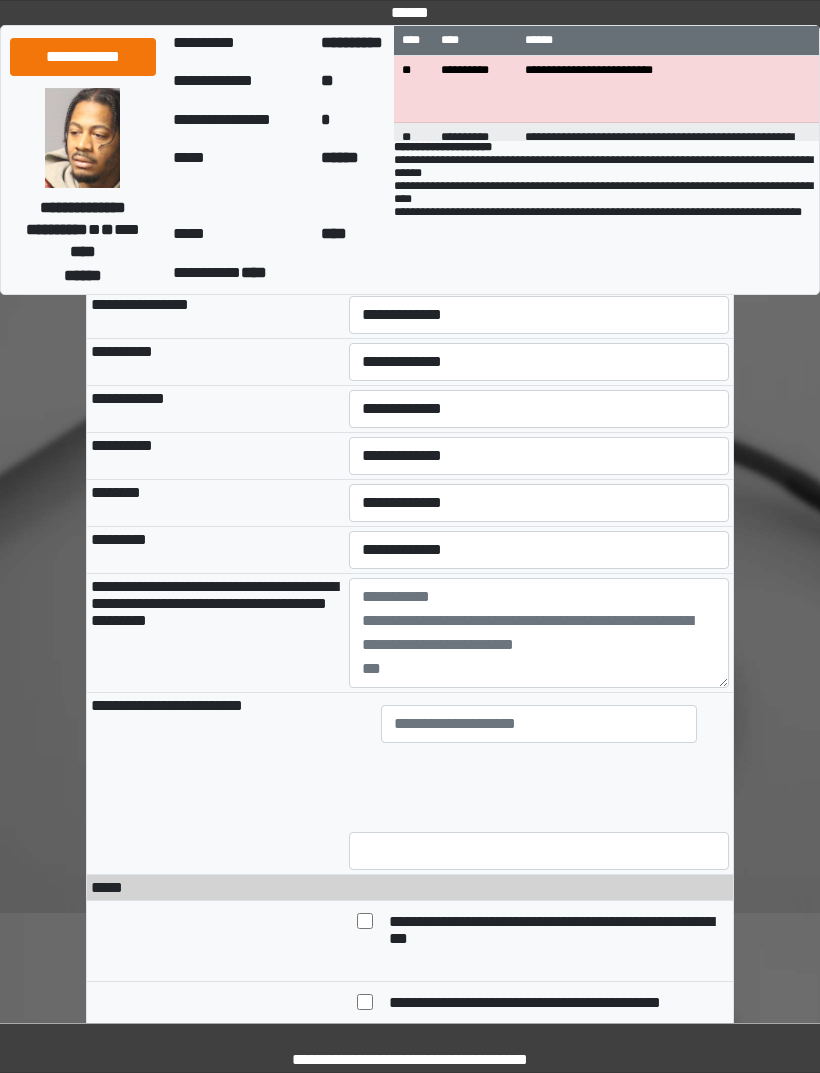 click on "**********" at bounding box center [539, 268] 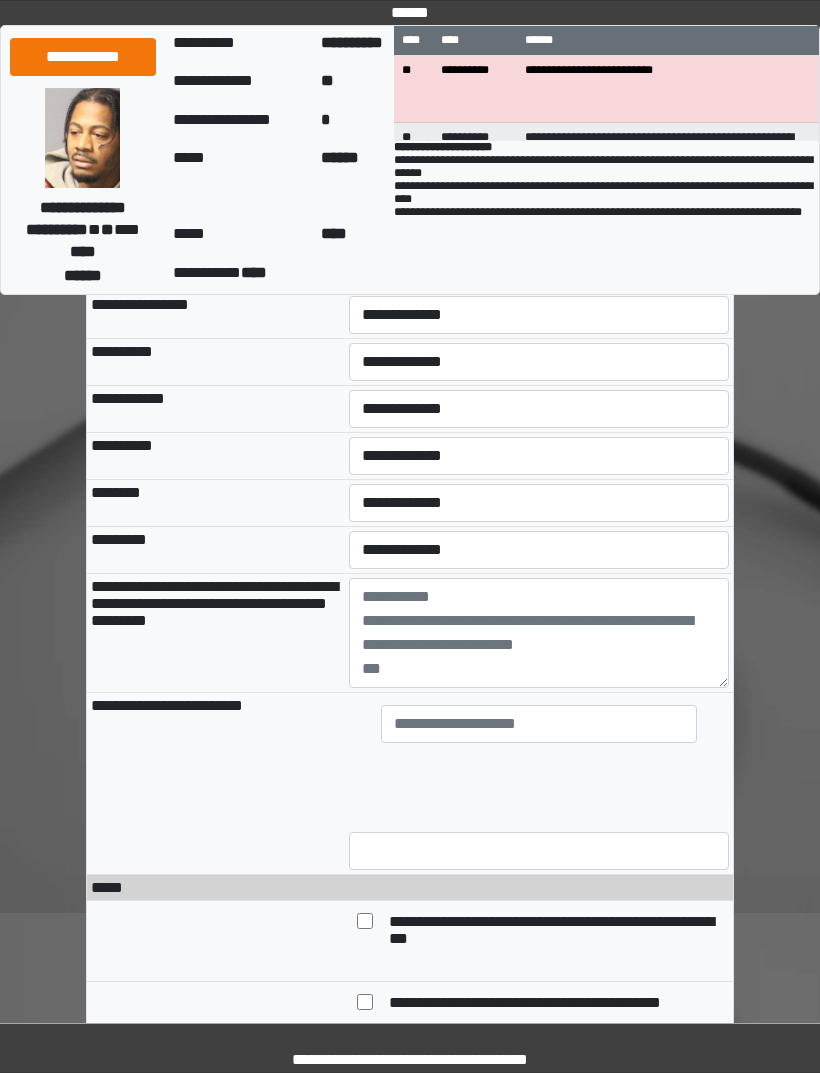 select on "***" 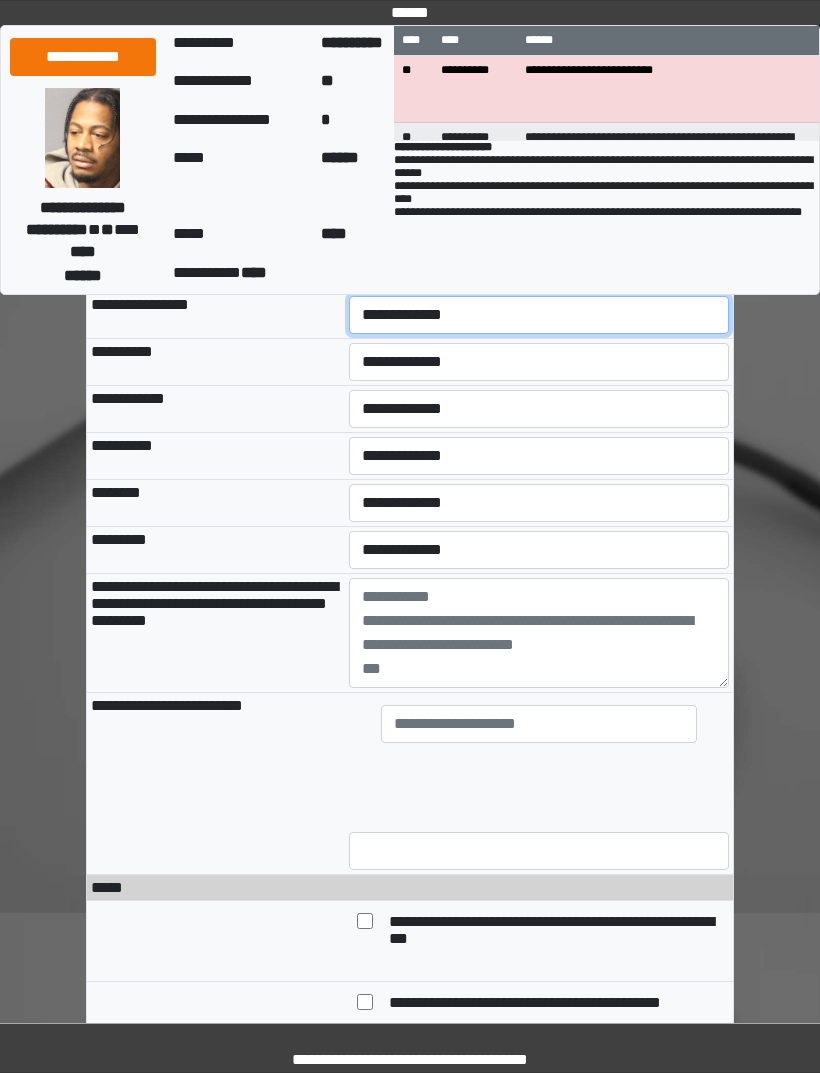 click on "**********" at bounding box center (539, 315) 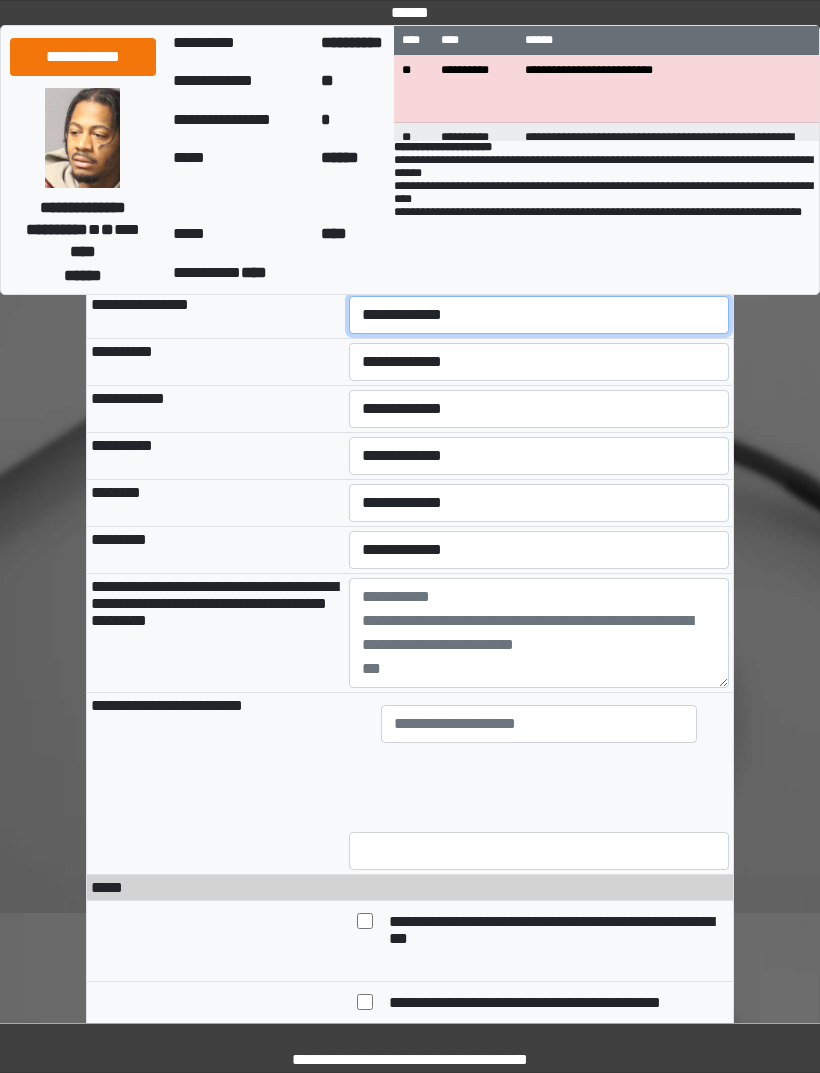 select on "***" 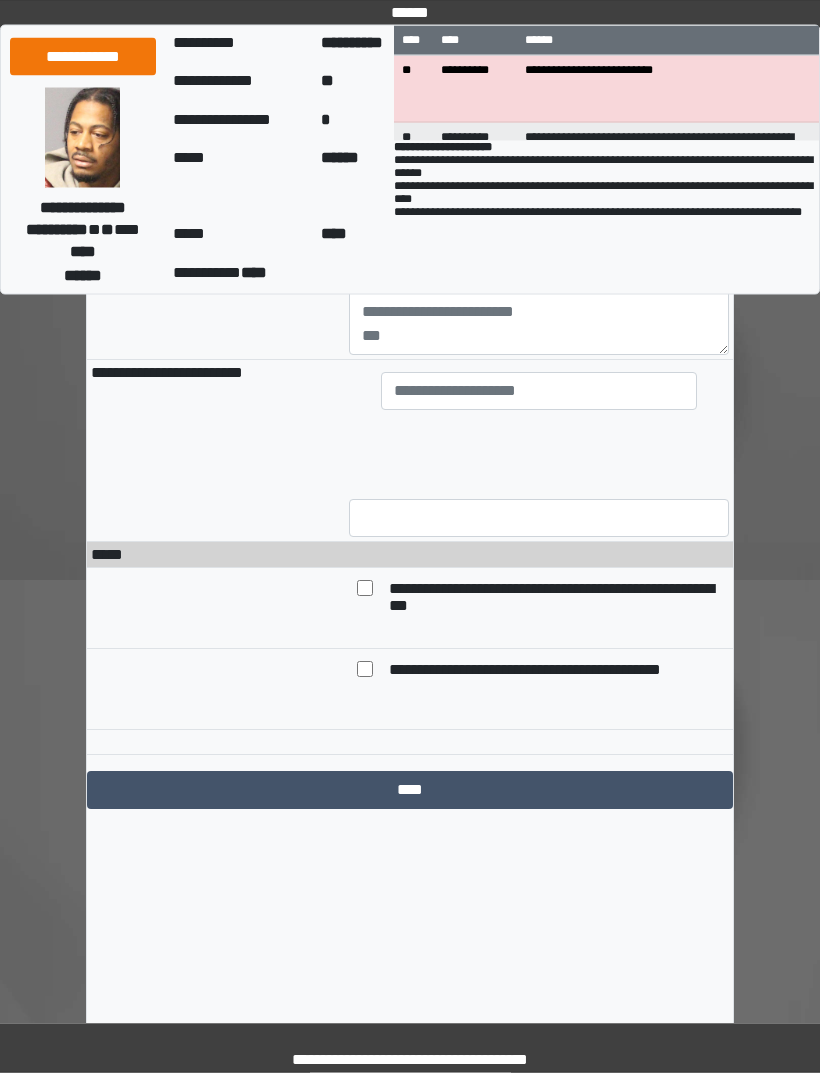 scroll, scrollTop: 13064, scrollLeft: 0, axis: vertical 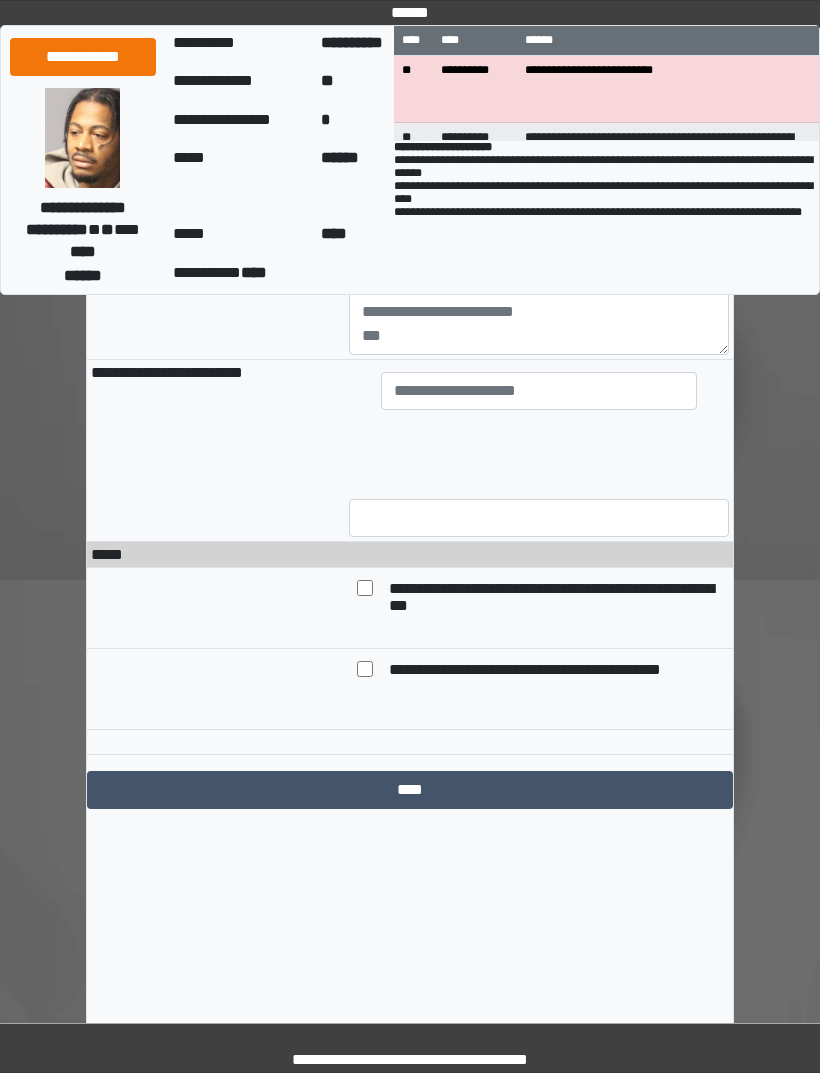 click on "**********" at bounding box center [539, 29] 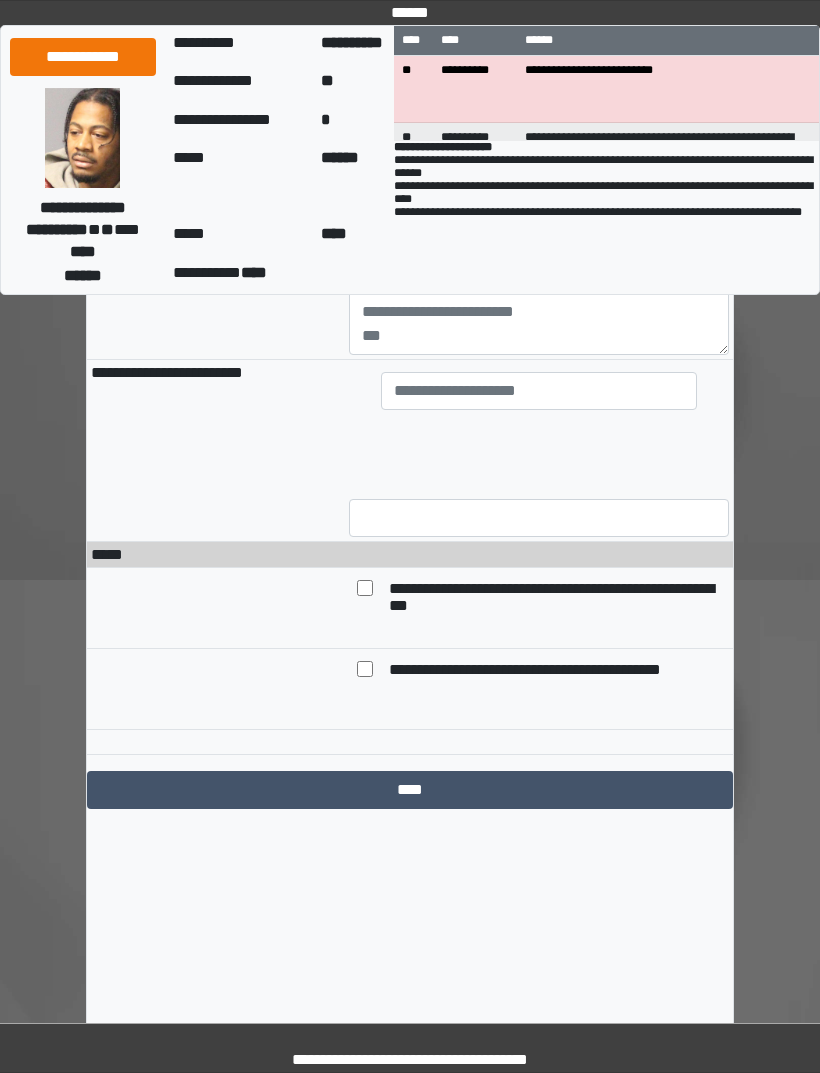 click on "**********" at bounding box center [539, 76] 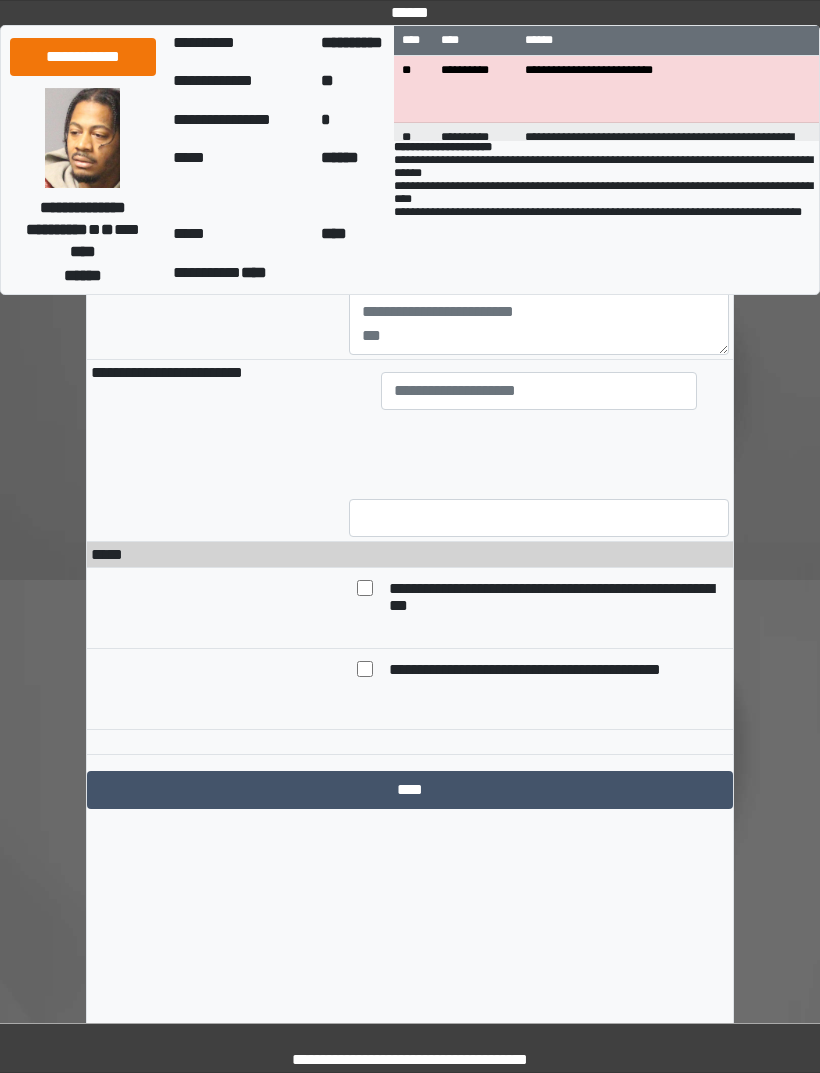 click on "**********" at bounding box center [539, 123] 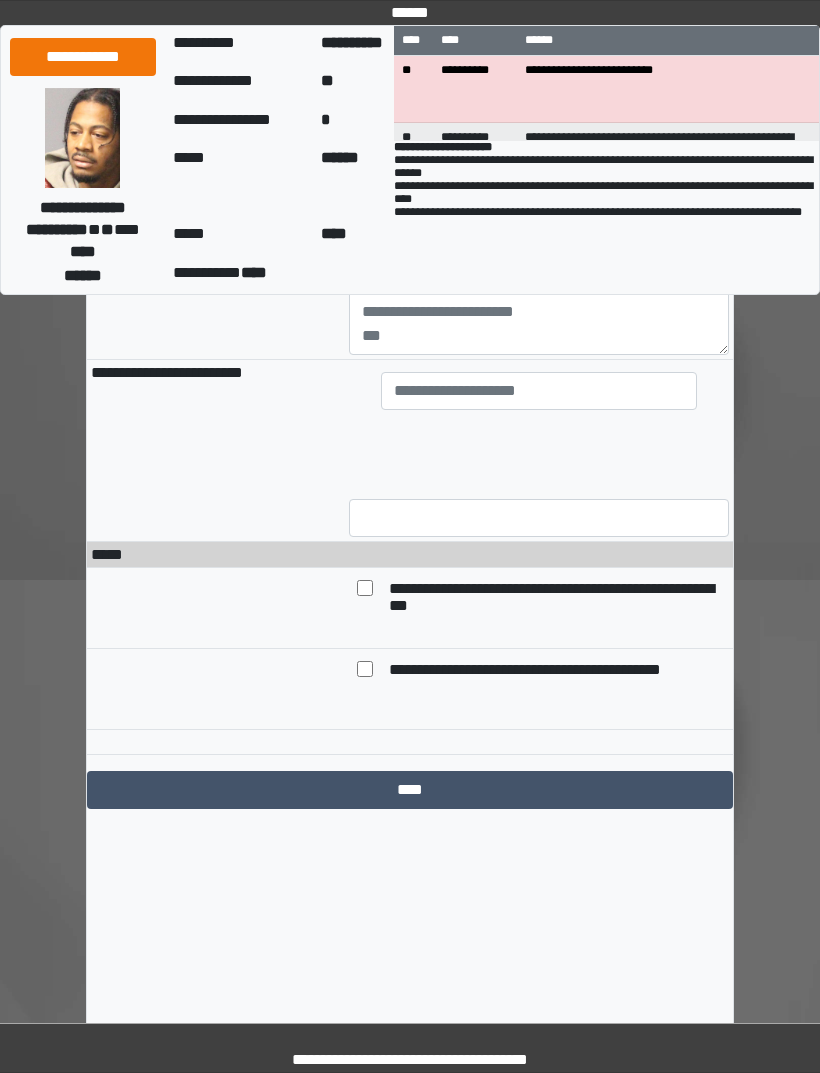 click on "**********" at bounding box center [539, 123] 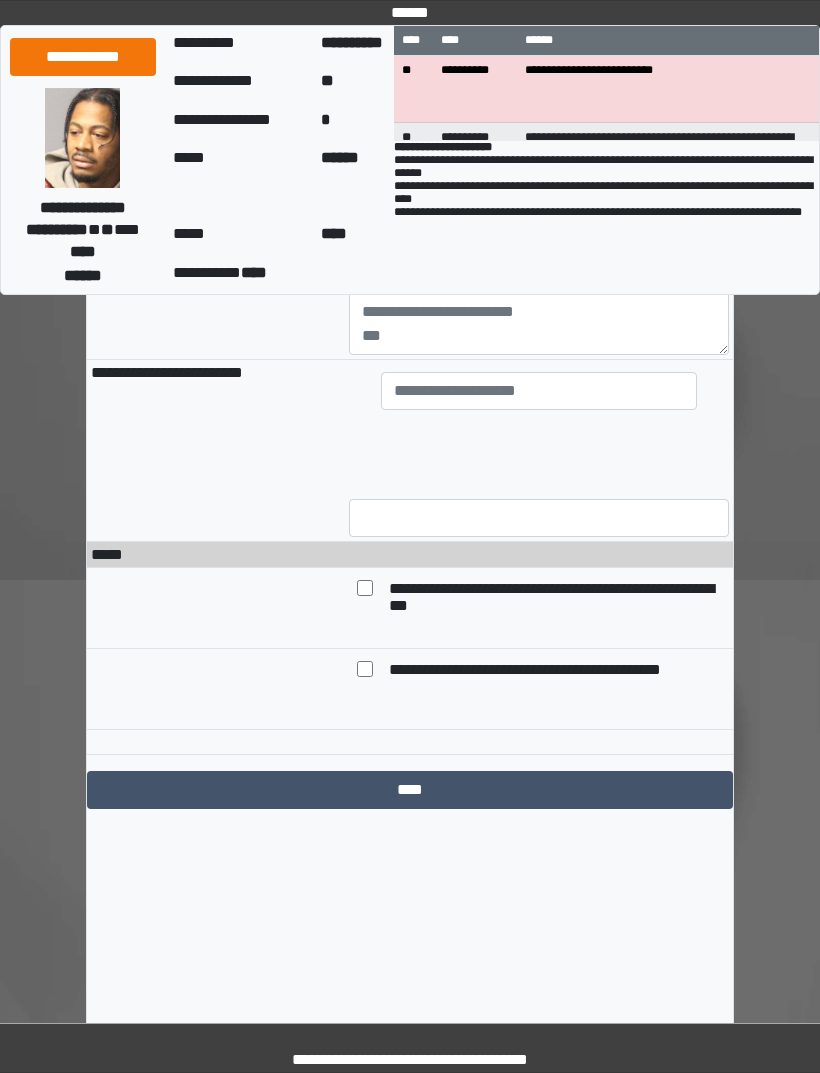 select on "***" 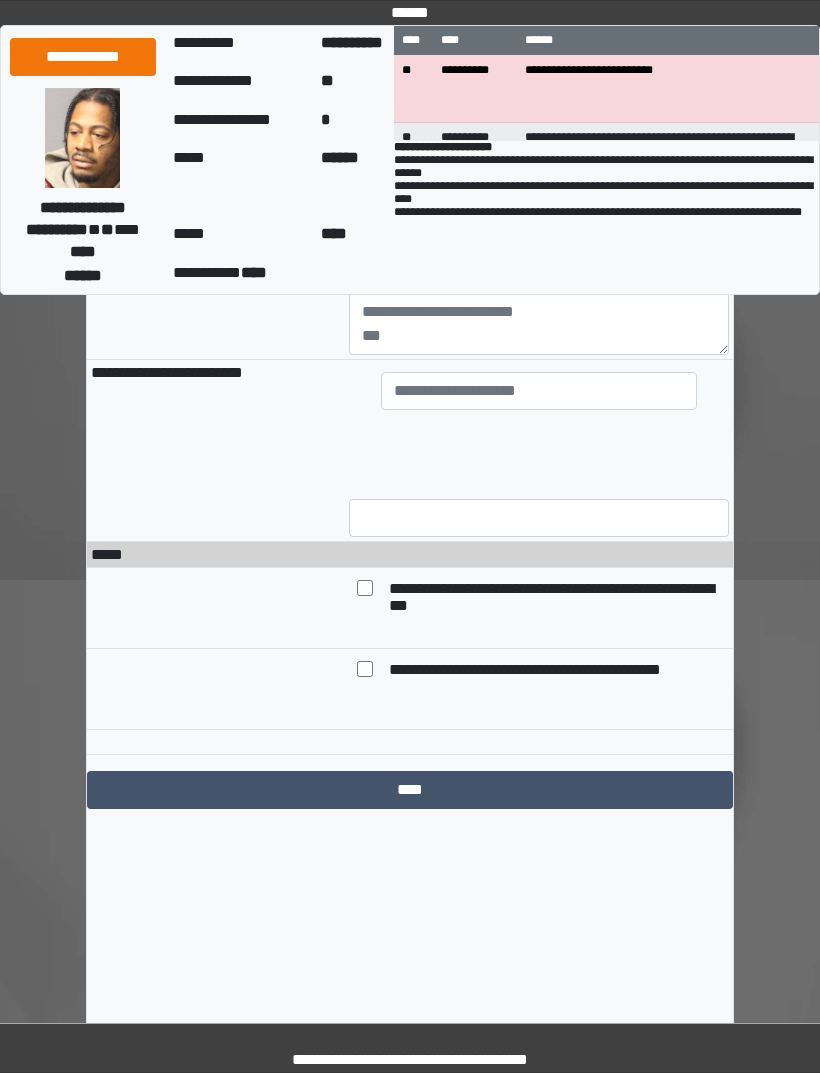 select on "***" 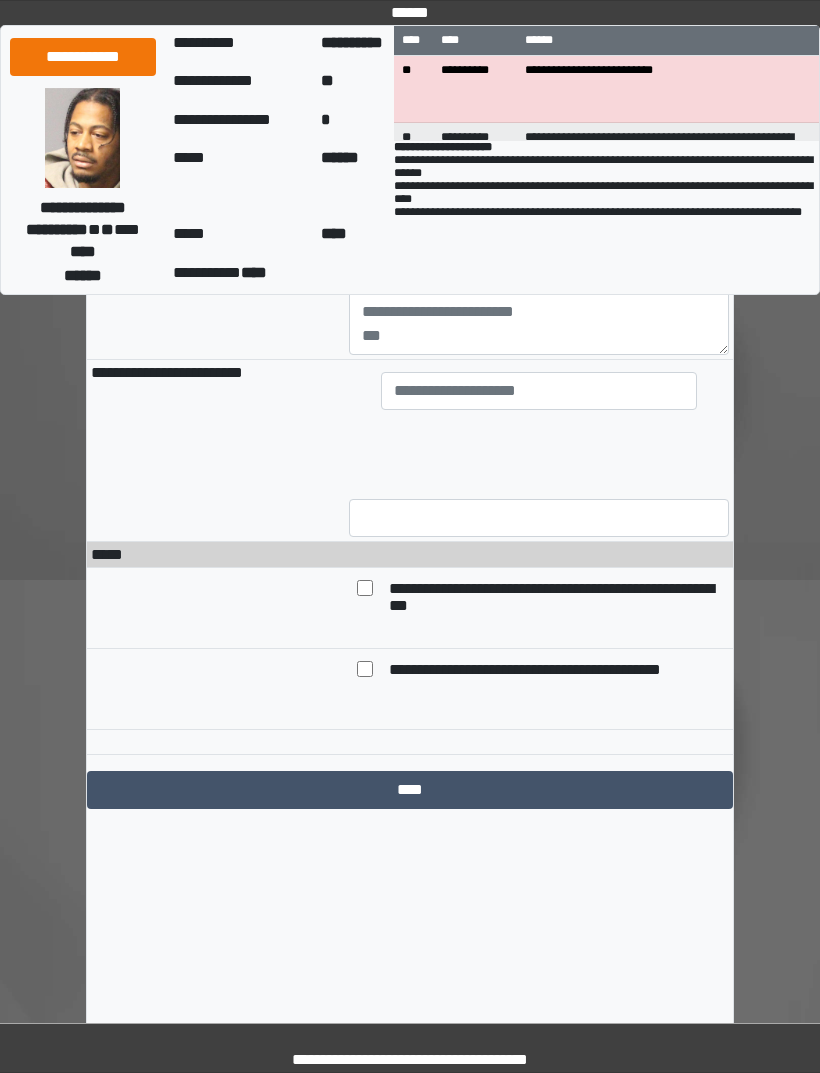 select on "***" 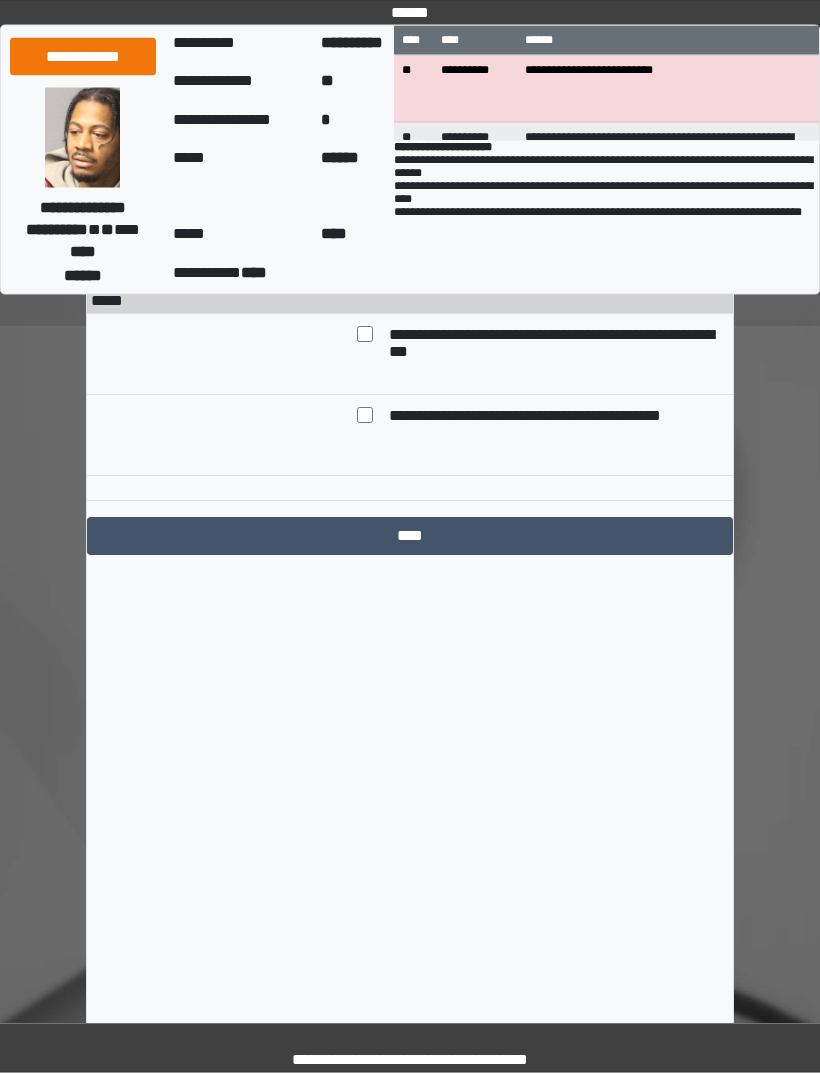 scroll, scrollTop: 13330, scrollLeft: 0, axis: vertical 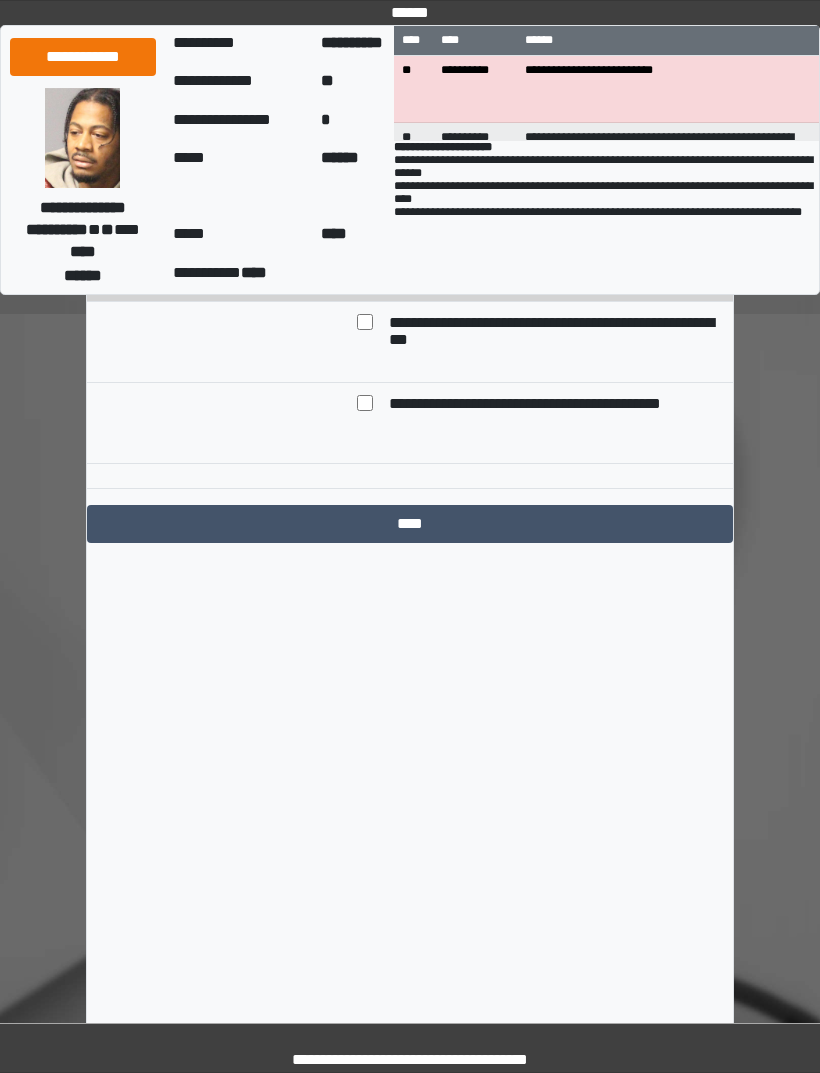 click at bounding box center (365, 415) 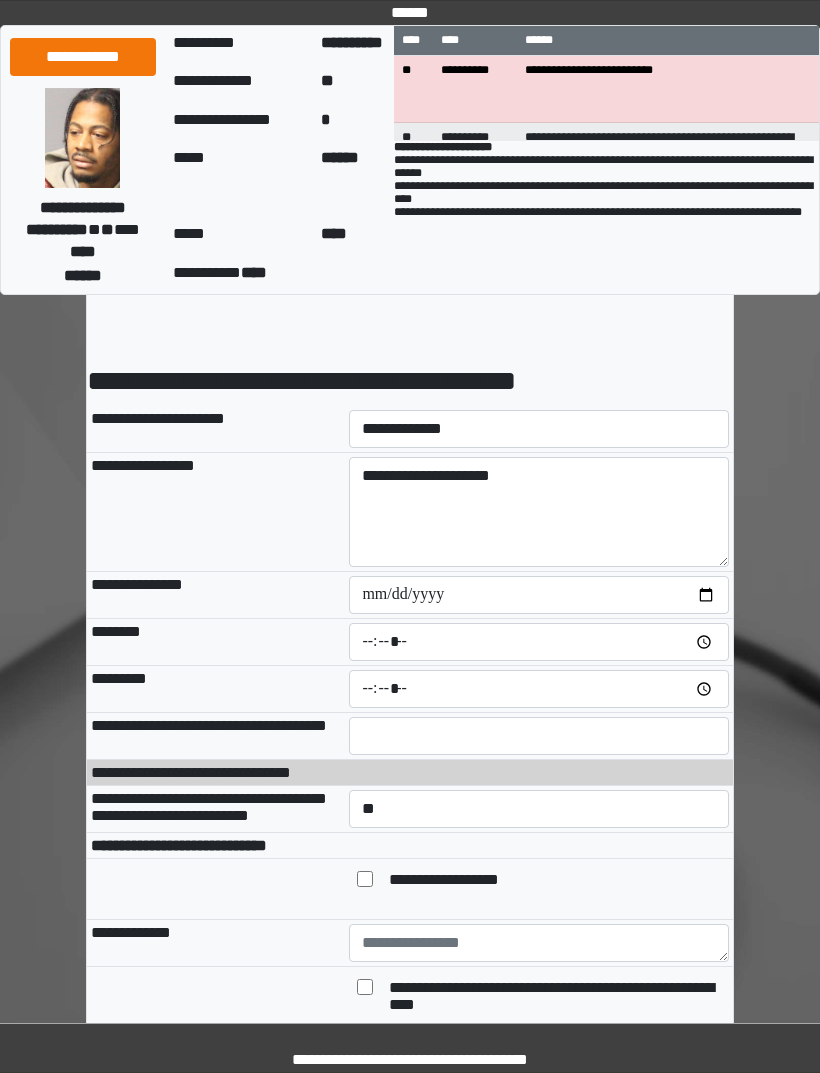scroll, scrollTop: 23, scrollLeft: 0, axis: vertical 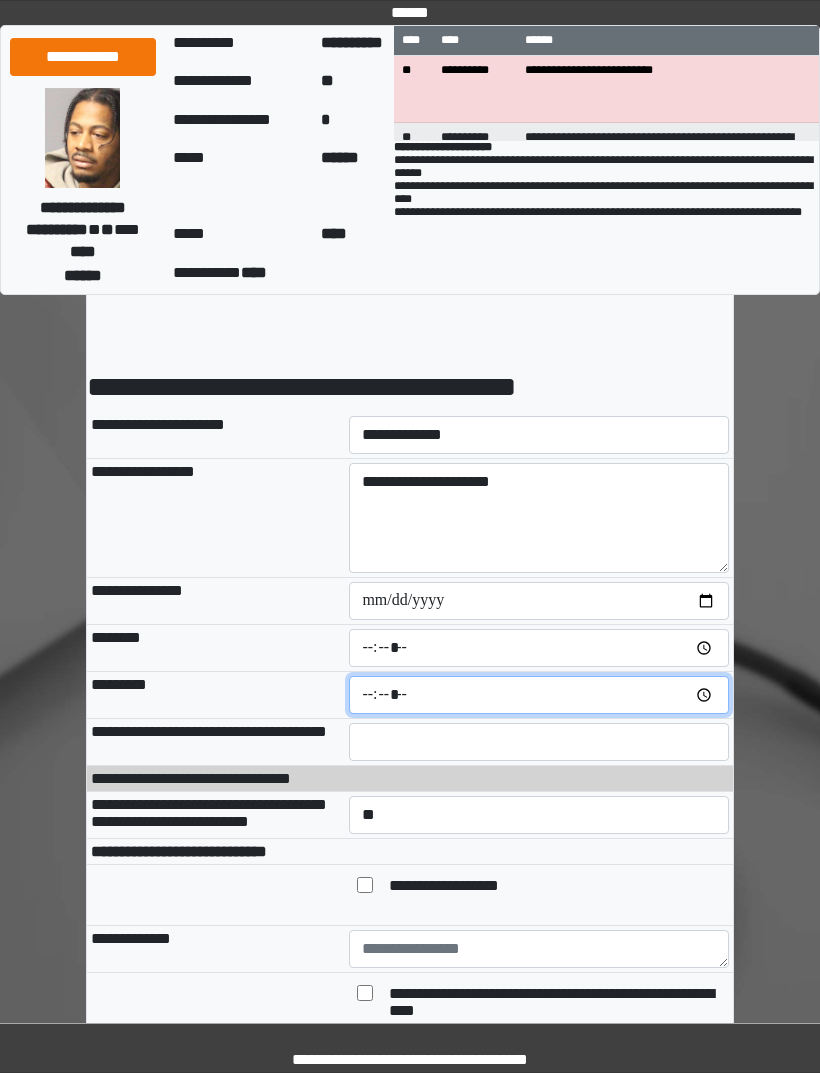 click on "*****" at bounding box center (539, 695) 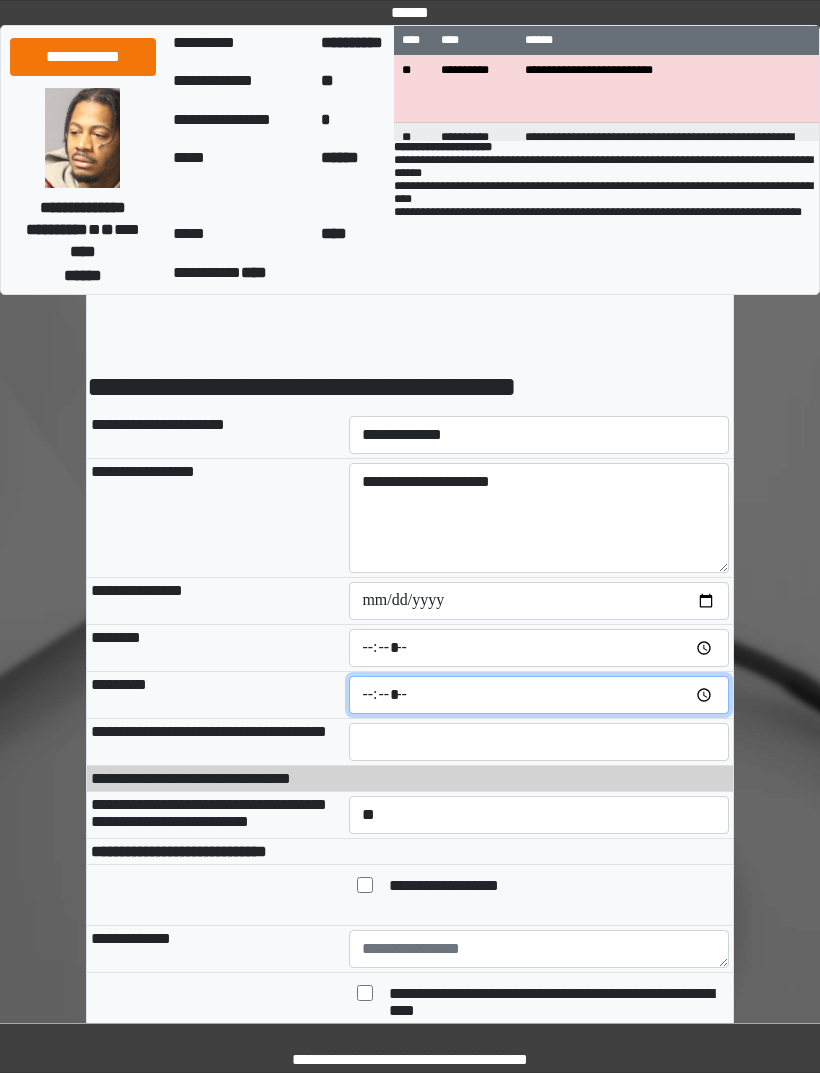 type on "*****" 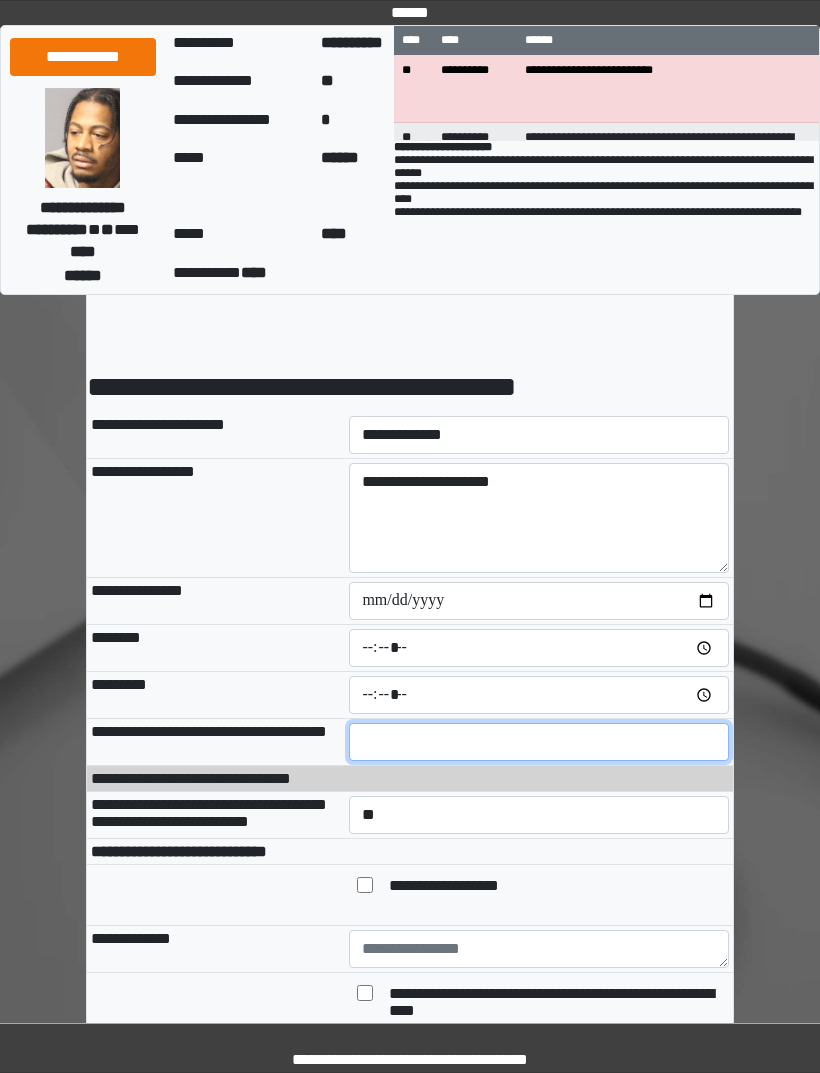click on "**" at bounding box center [539, 742] 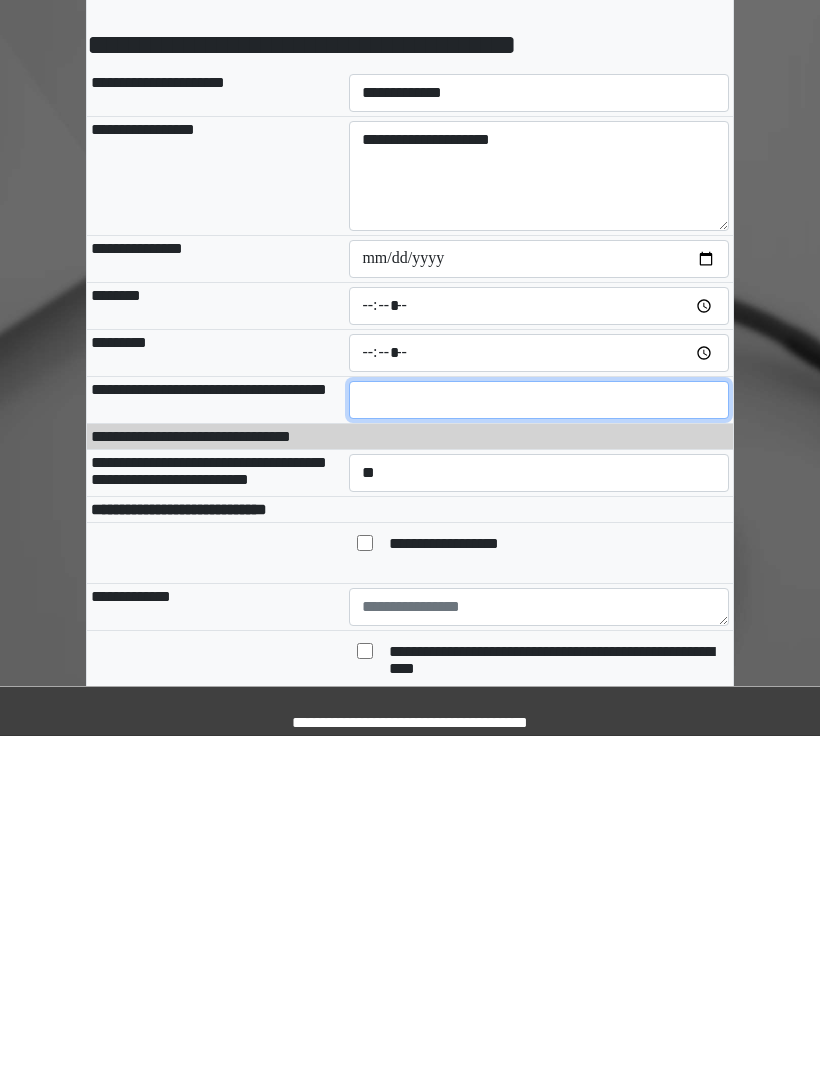 type on "*" 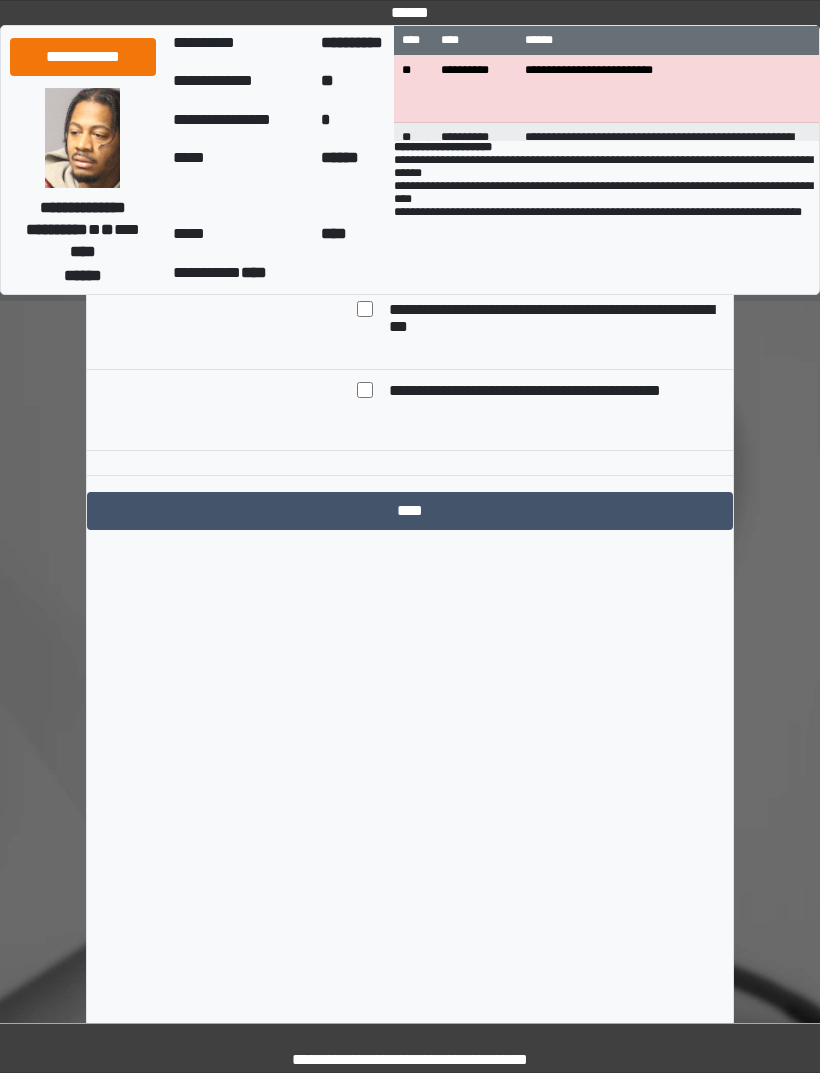 scroll, scrollTop: 13282, scrollLeft: 0, axis: vertical 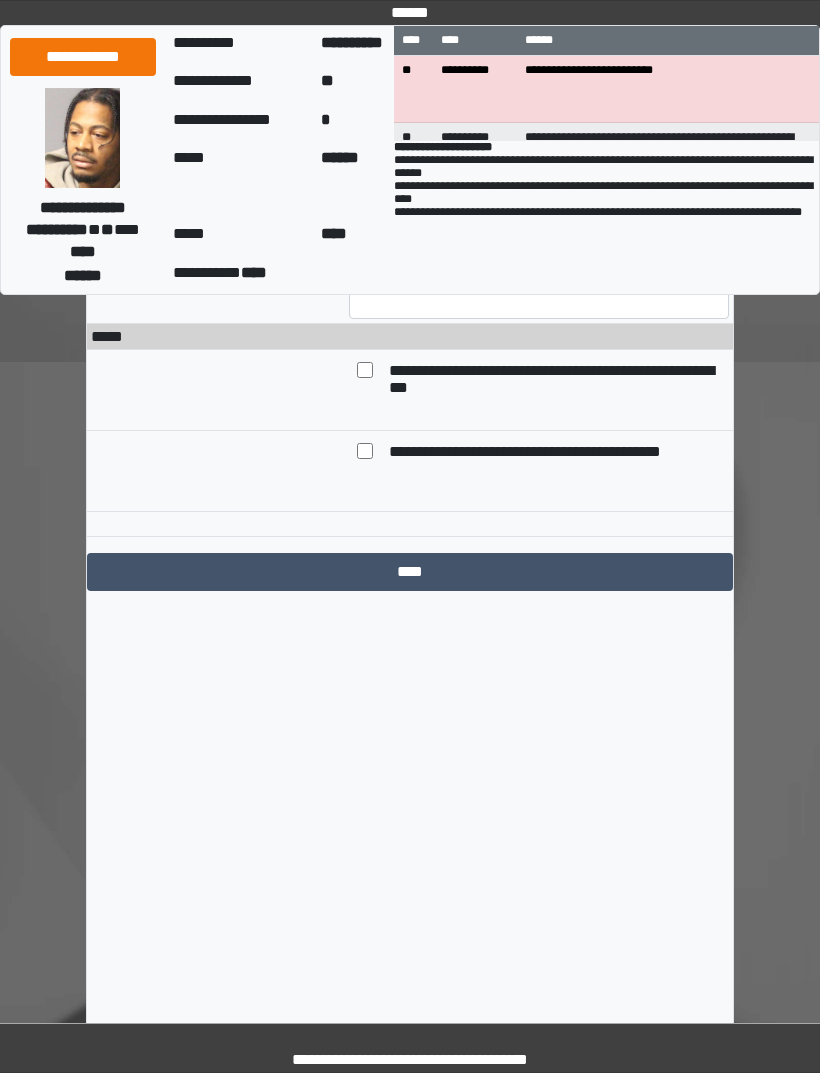type on "**" 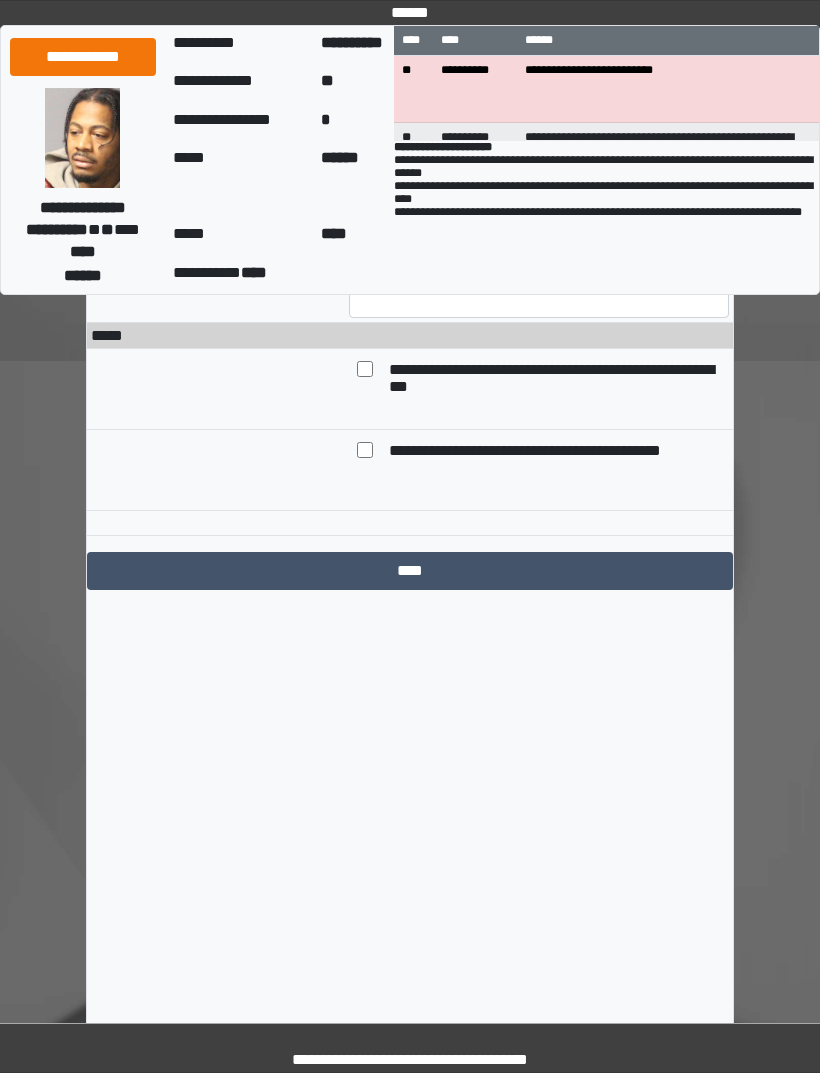 copy on "**********" 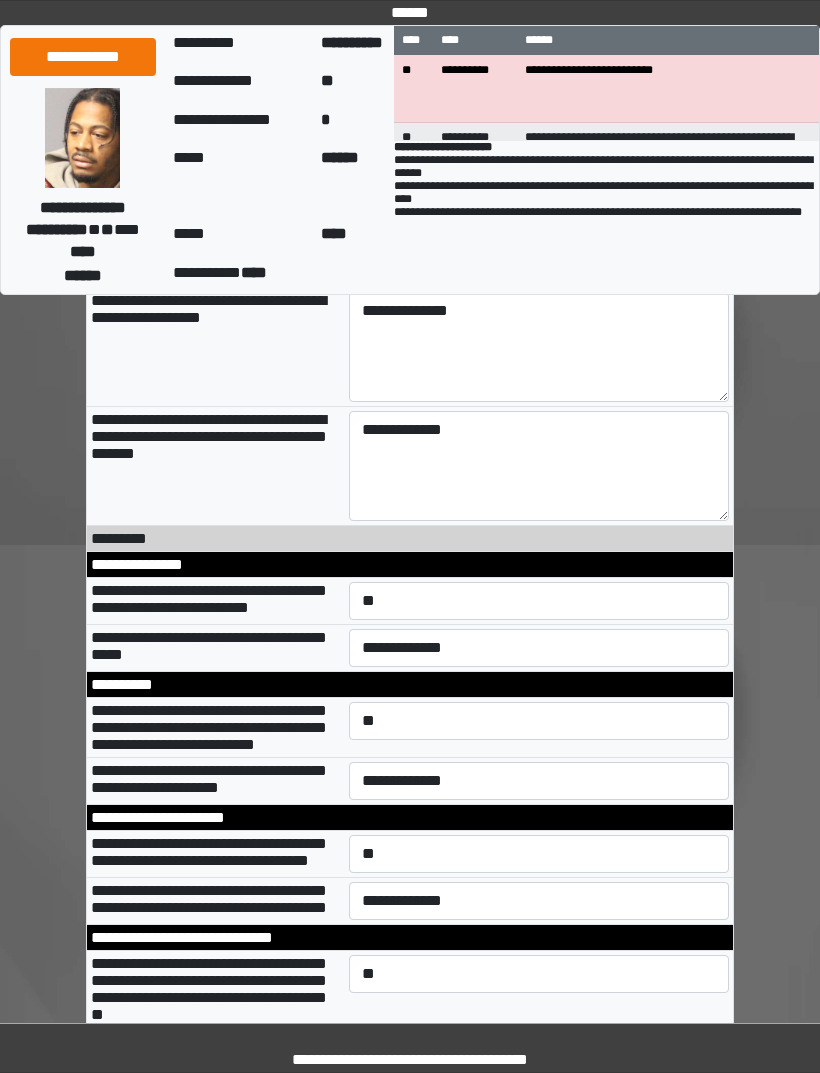 scroll, scrollTop: 9687, scrollLeft: 0, axis: vertical 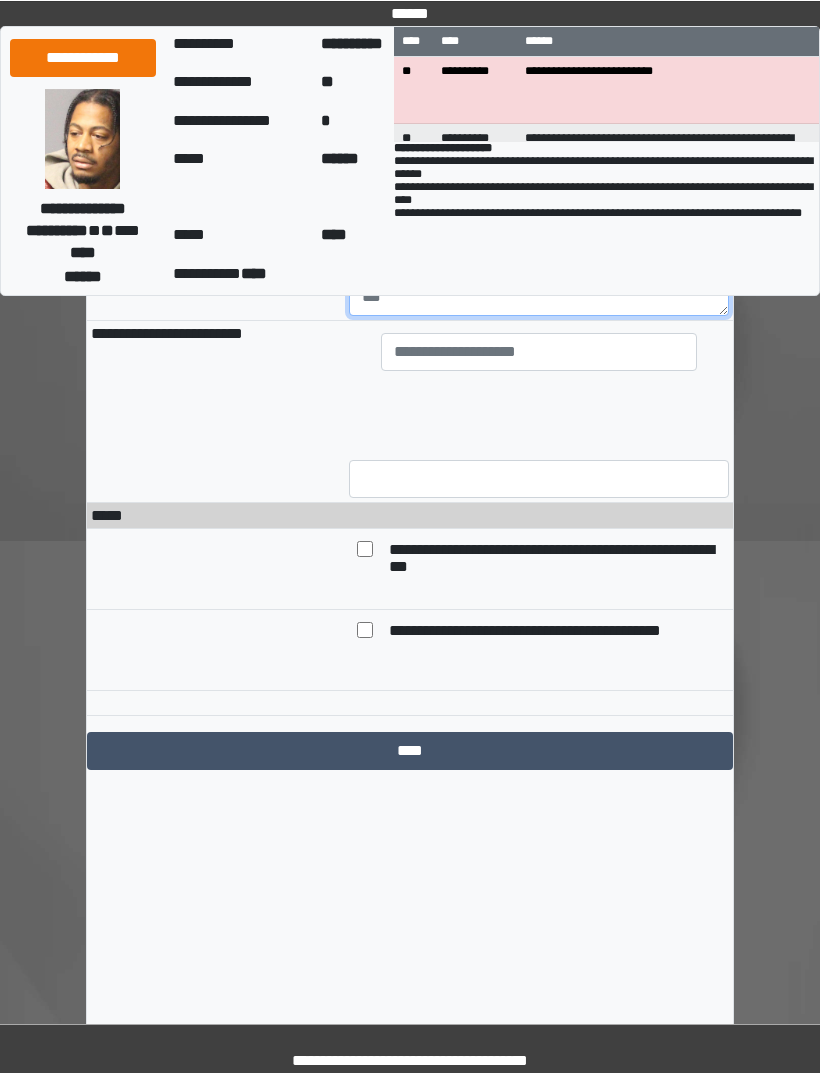 click at bounding box center [539, 260] 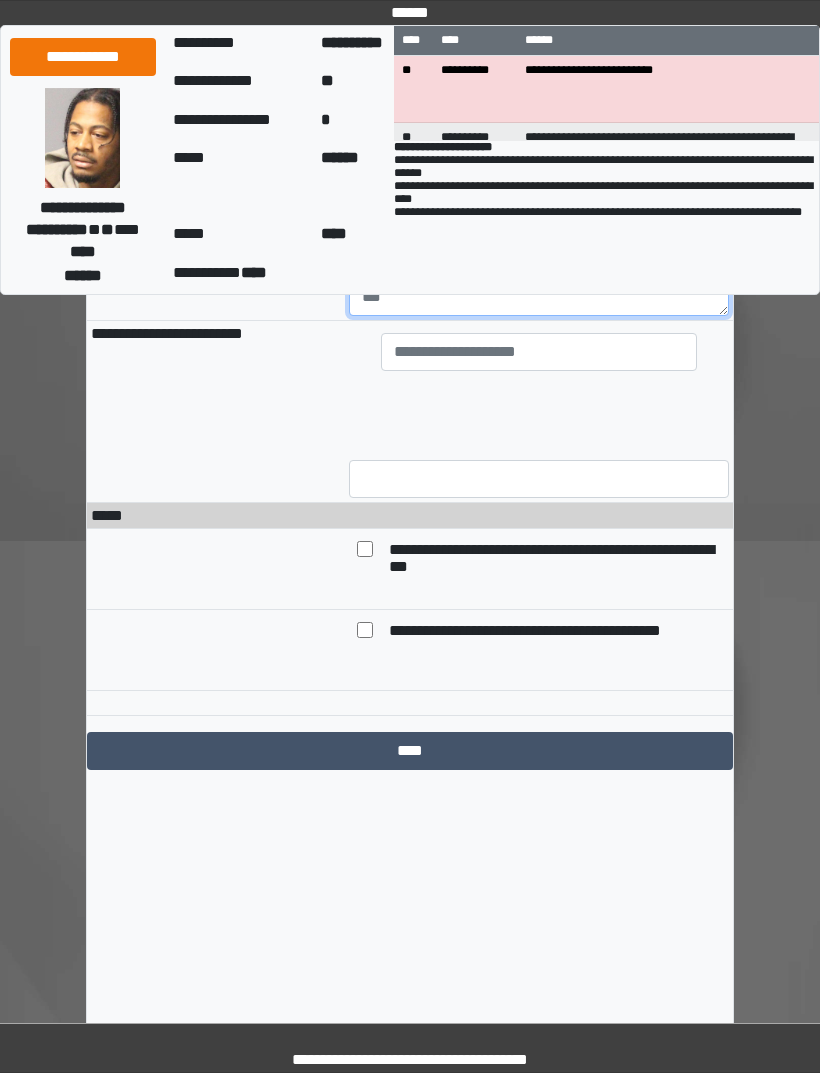 click at bounding box center (539, 261) 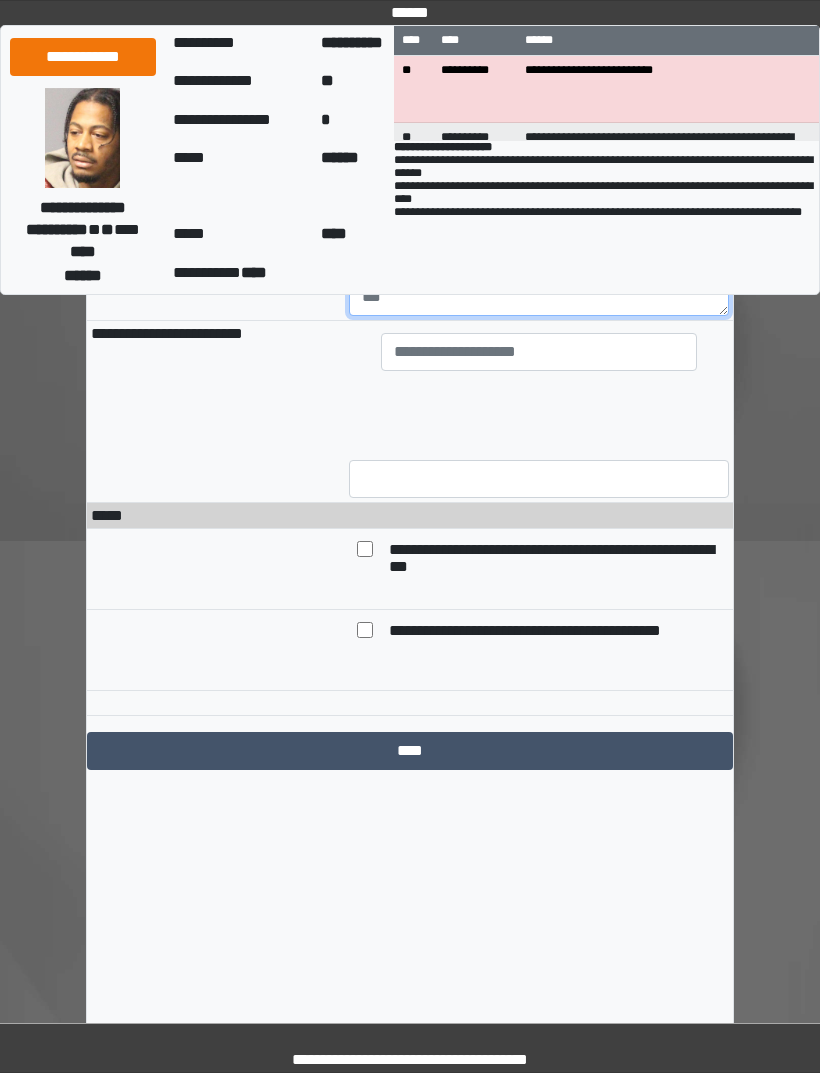paste on "**********" 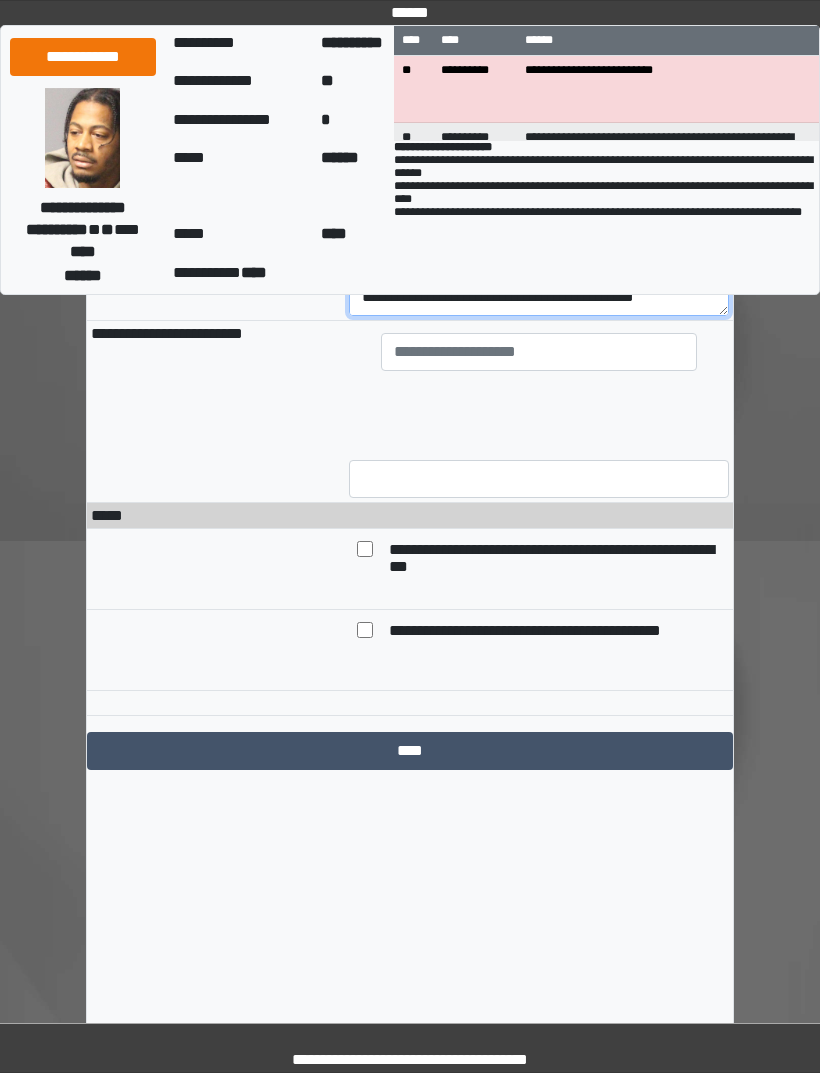 scroll, scrollTop: 280, scrollLeft: 0, axis: vertical 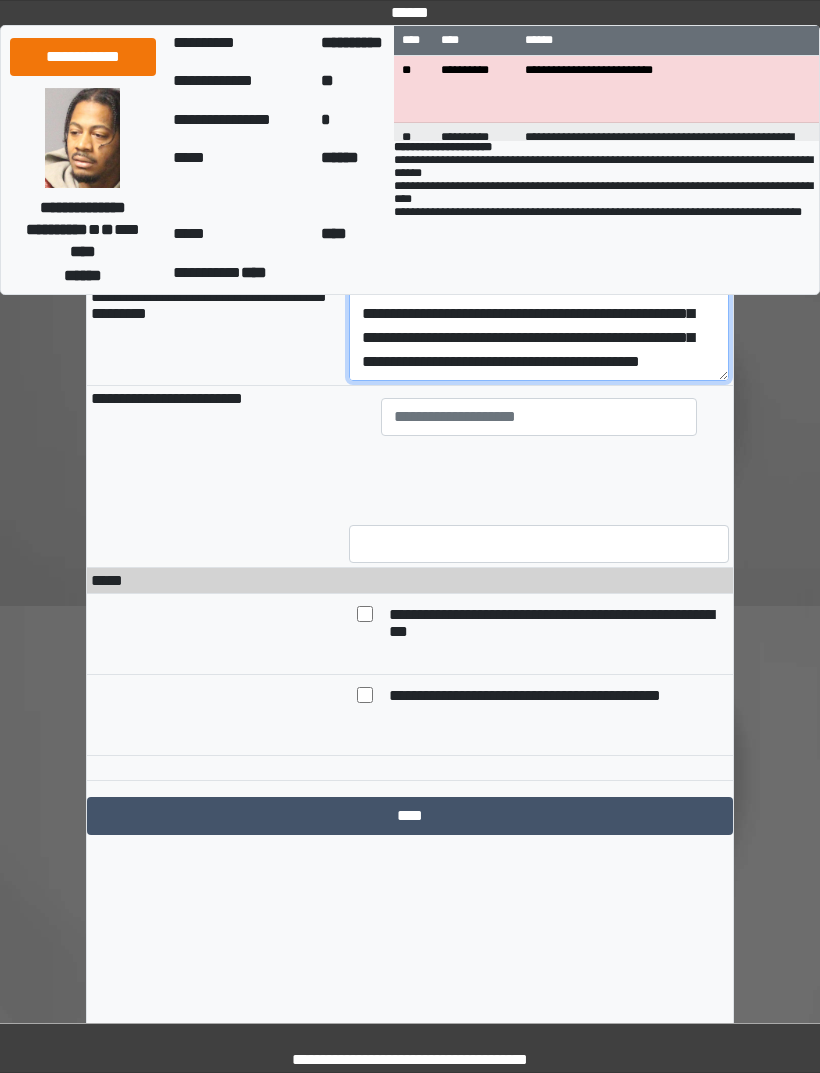 click on "**********" at bounding box center [539, 326] 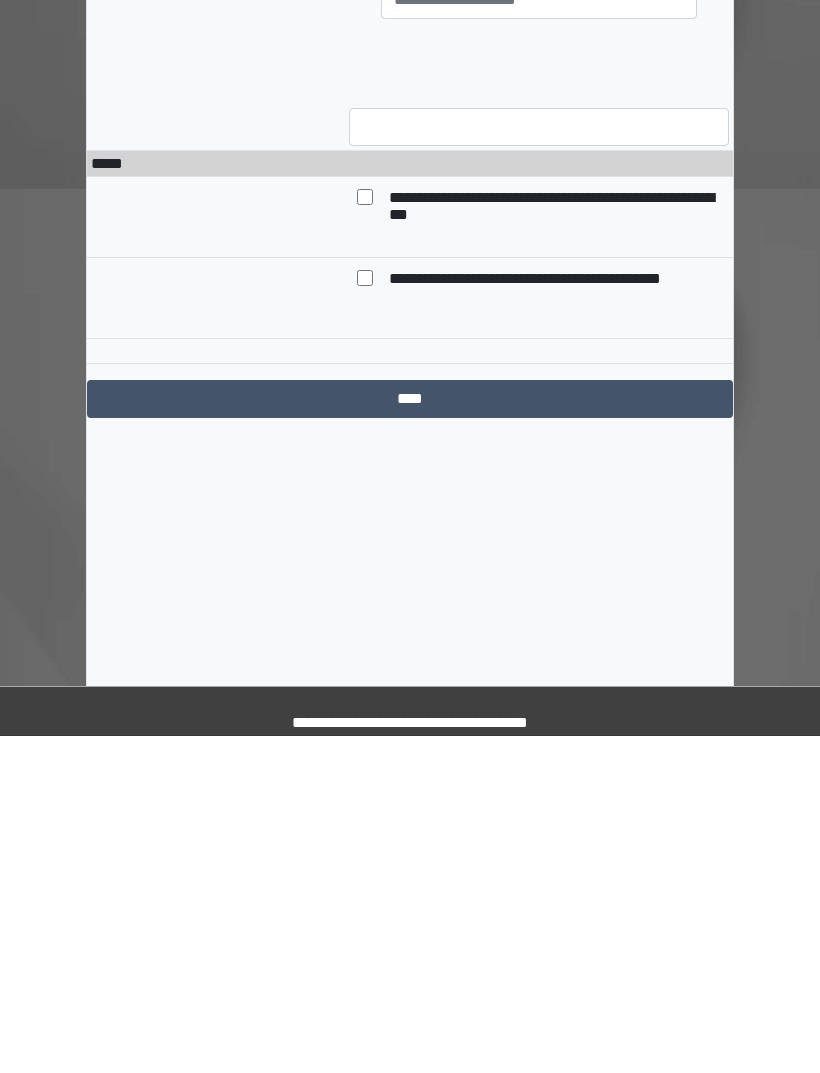 click on "**********" at bounding box center [539, 246] 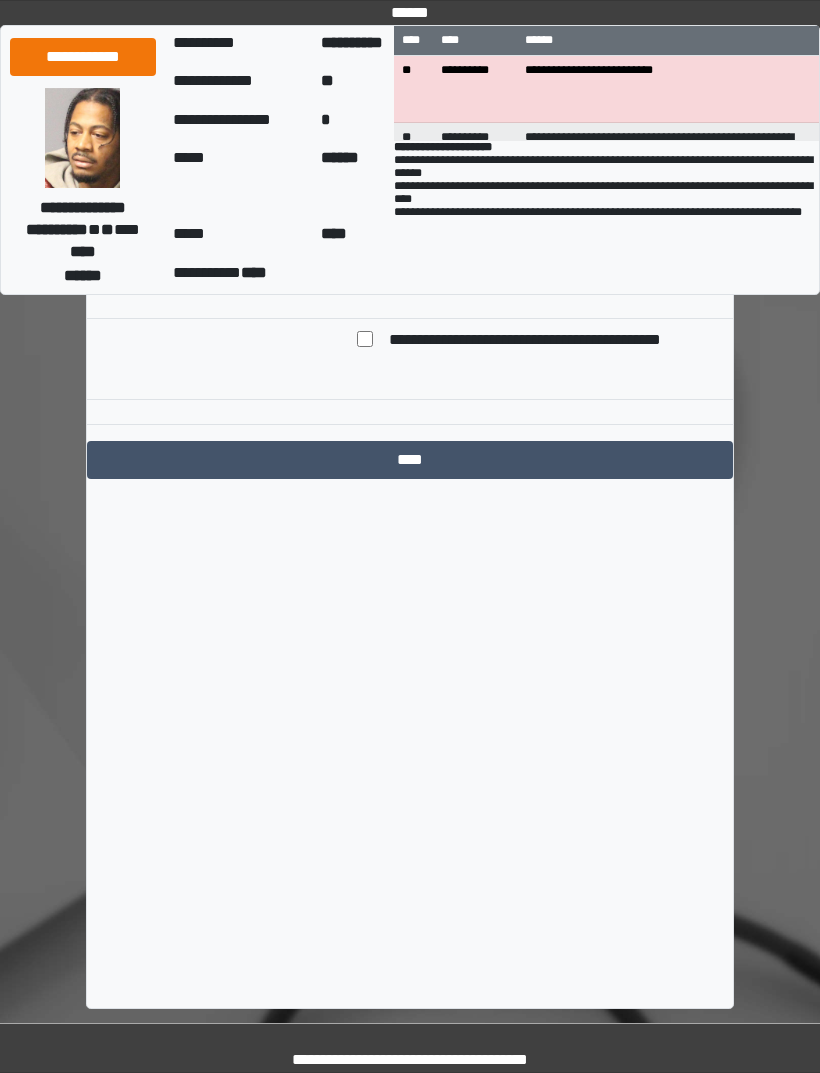 scroll, scrollTop: 696, scrollLeft: 0, axis: vertical 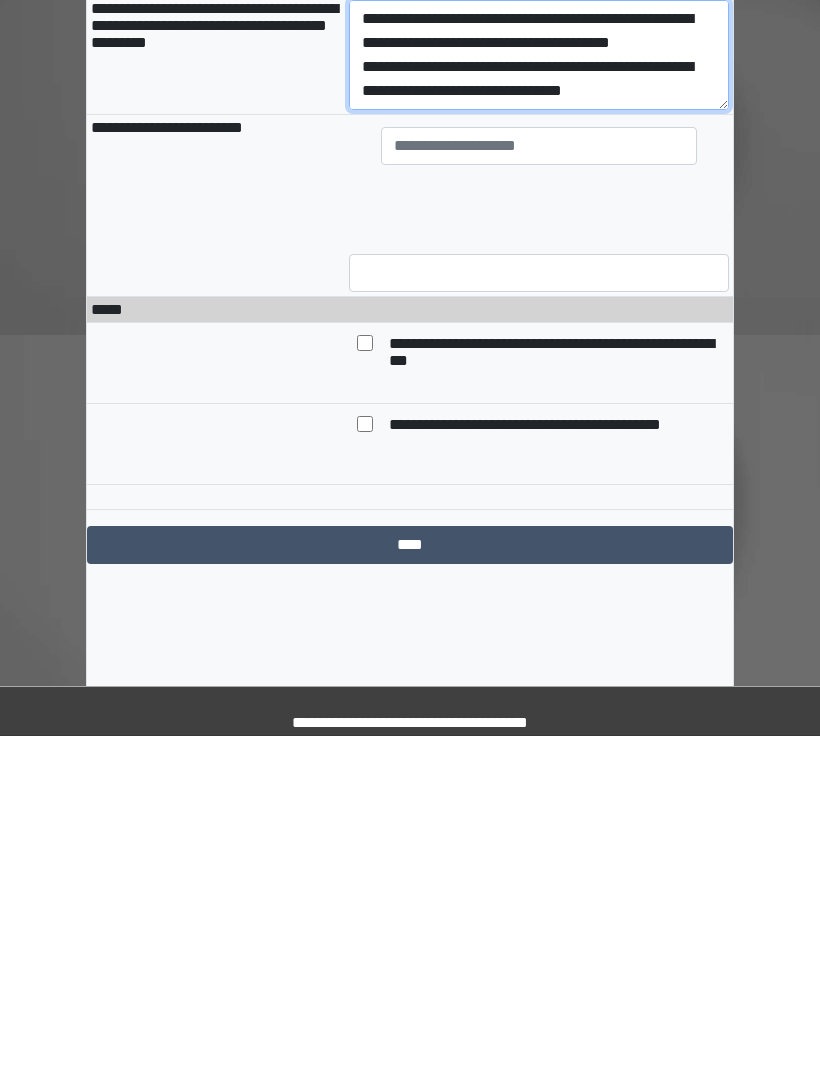 type on "**********" 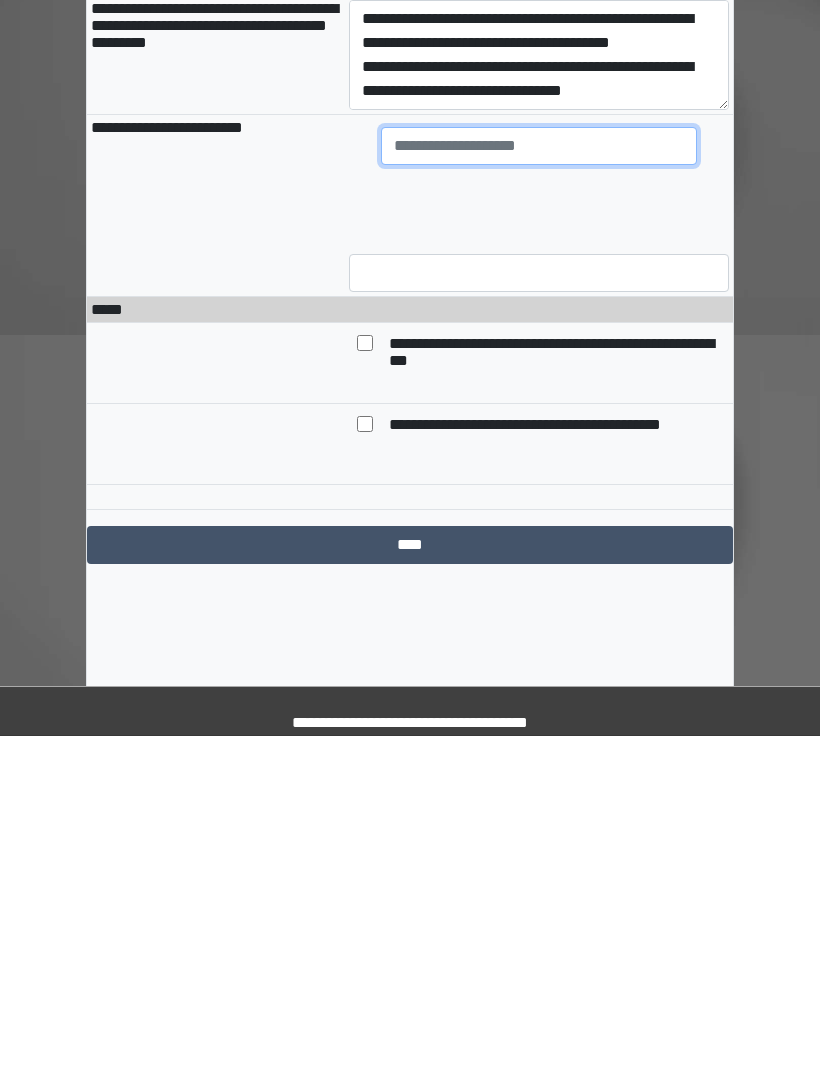 click at bounding box center (539, 483) 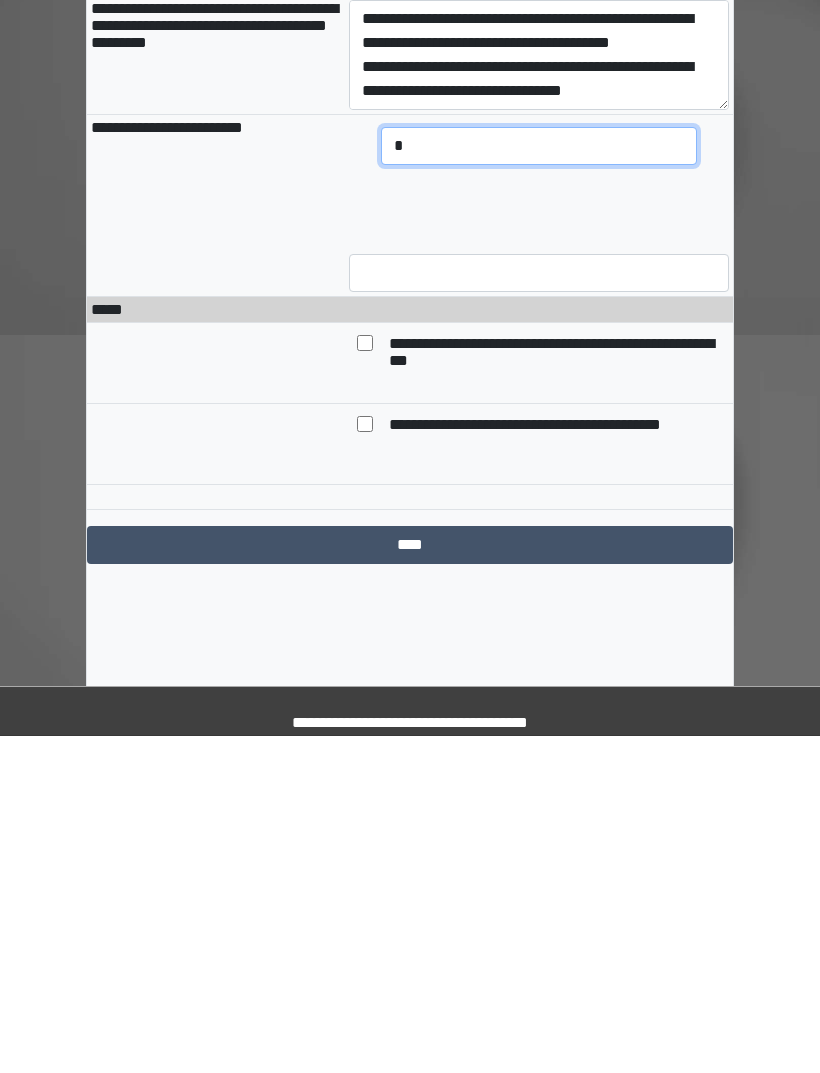 scroll, scrollTop: 552, scrollLeft: 0, axis: vertical 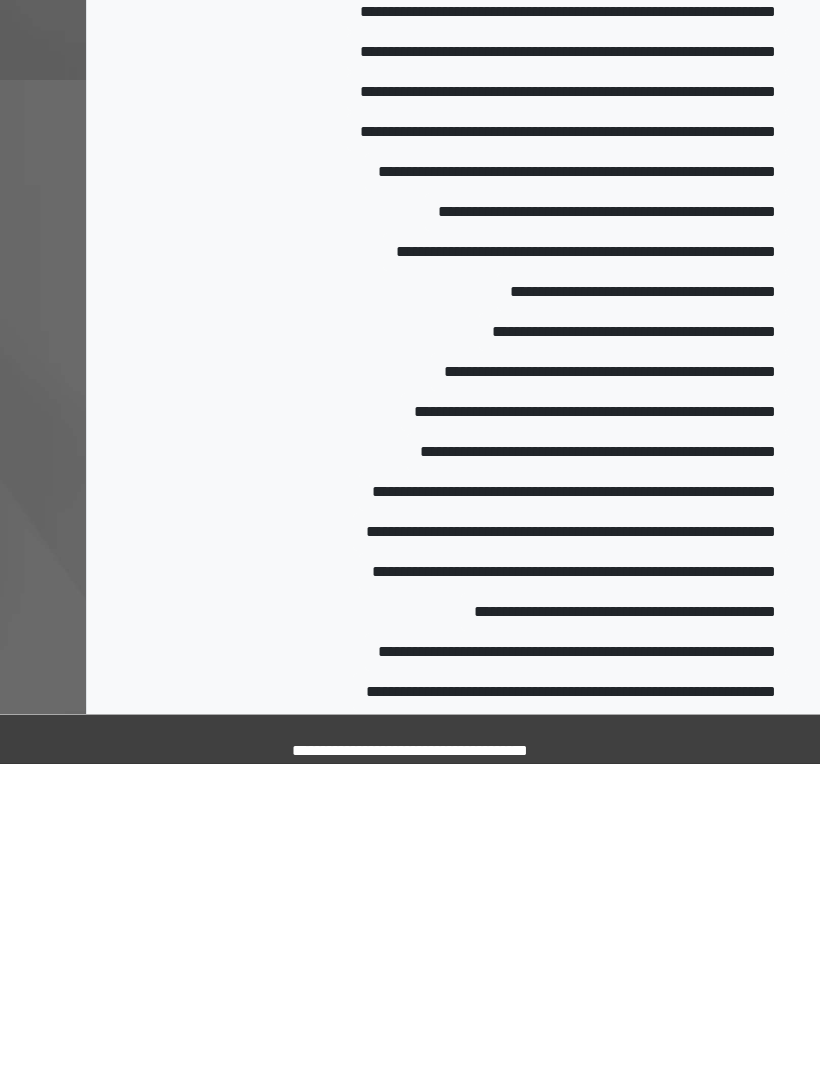 type on "*" 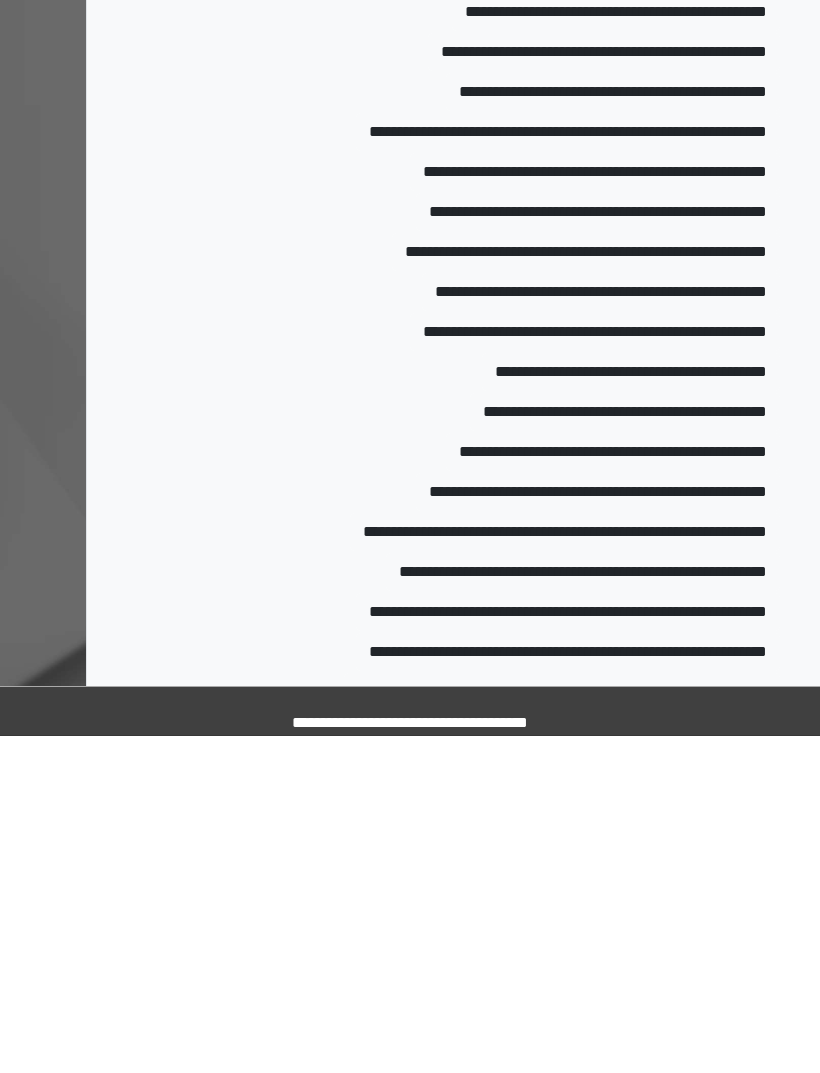 scroll, scrollTop: 14272, scrollLeft: 0, axis: vertical 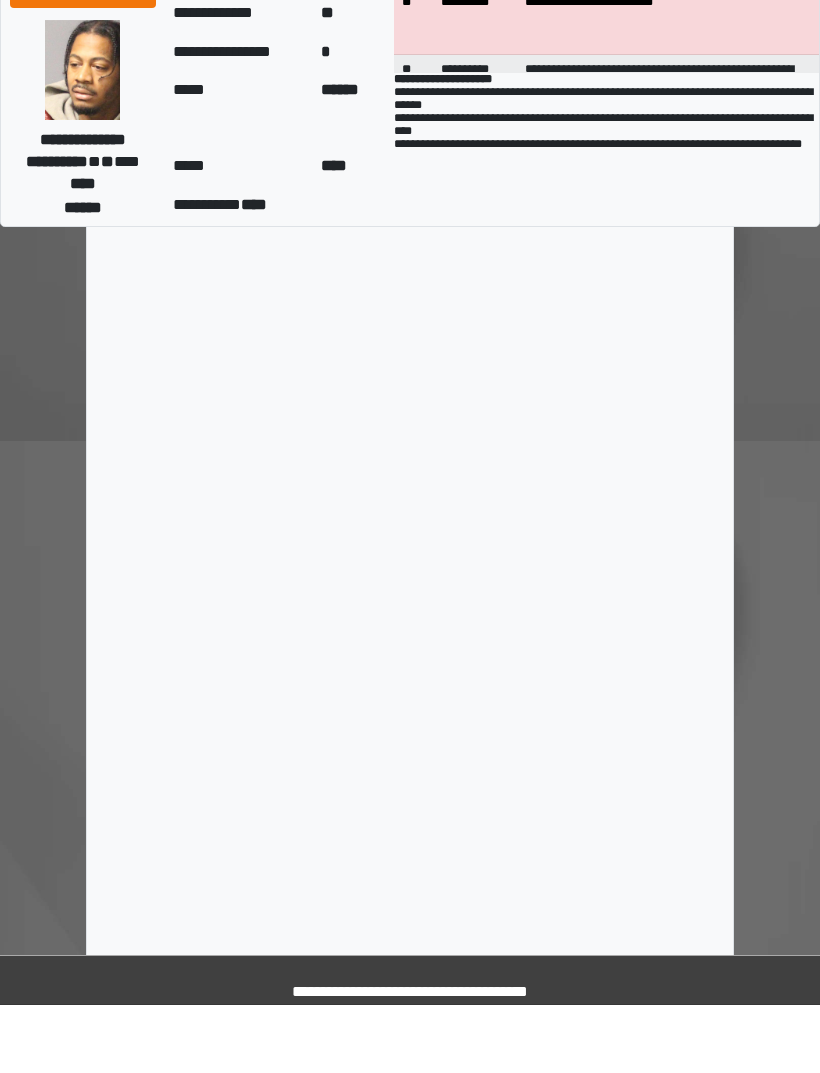 type on "**********" 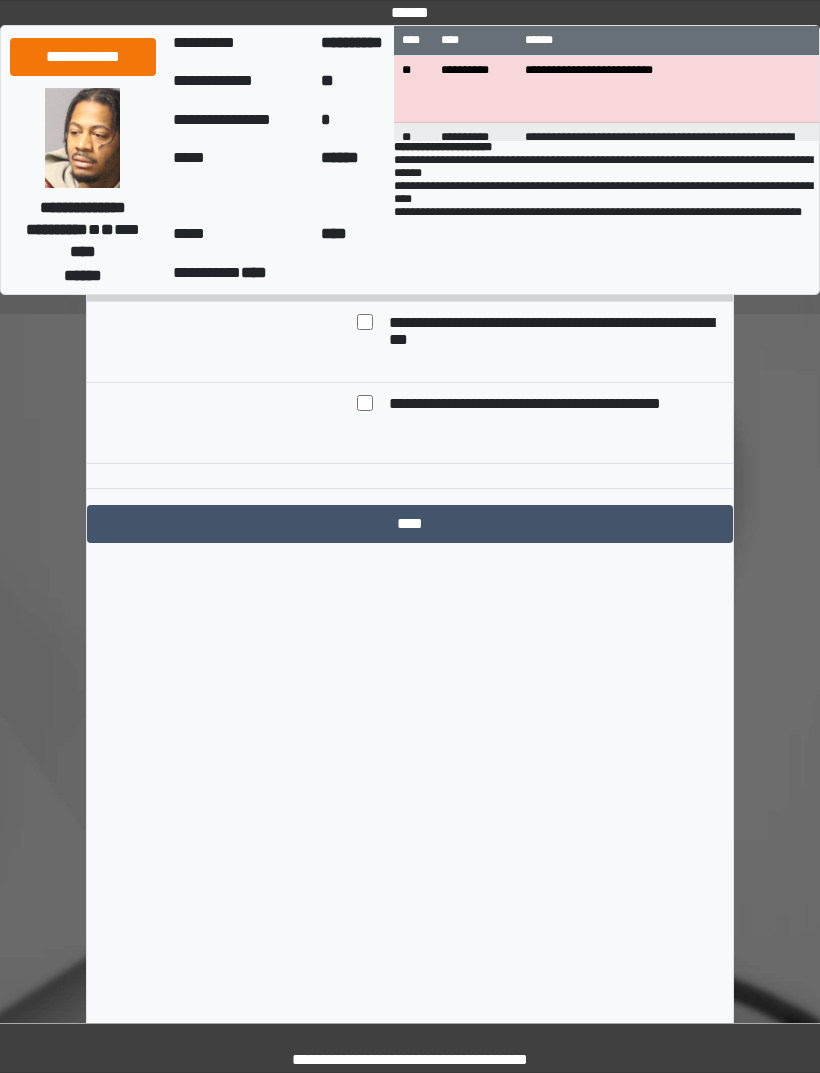 click on "**********" at bounding box center [539, 252] 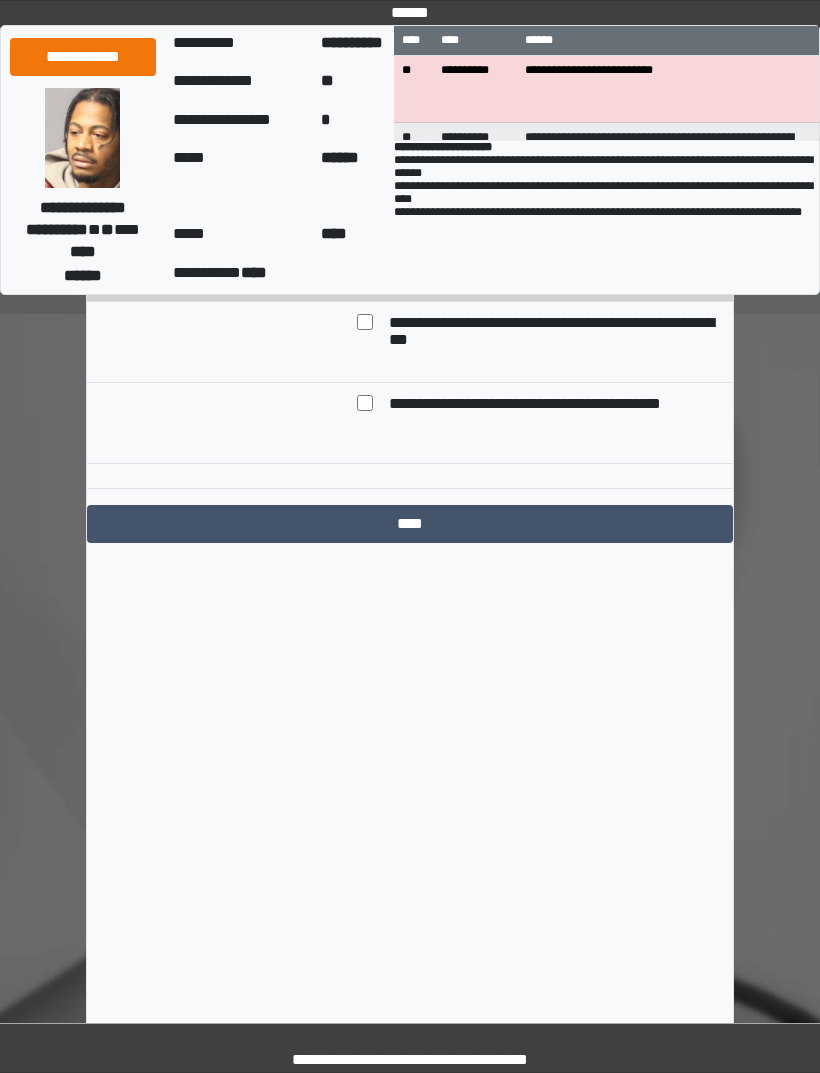 scroll, scrollTop: 171, scrollLeft: 0, axis: vertical 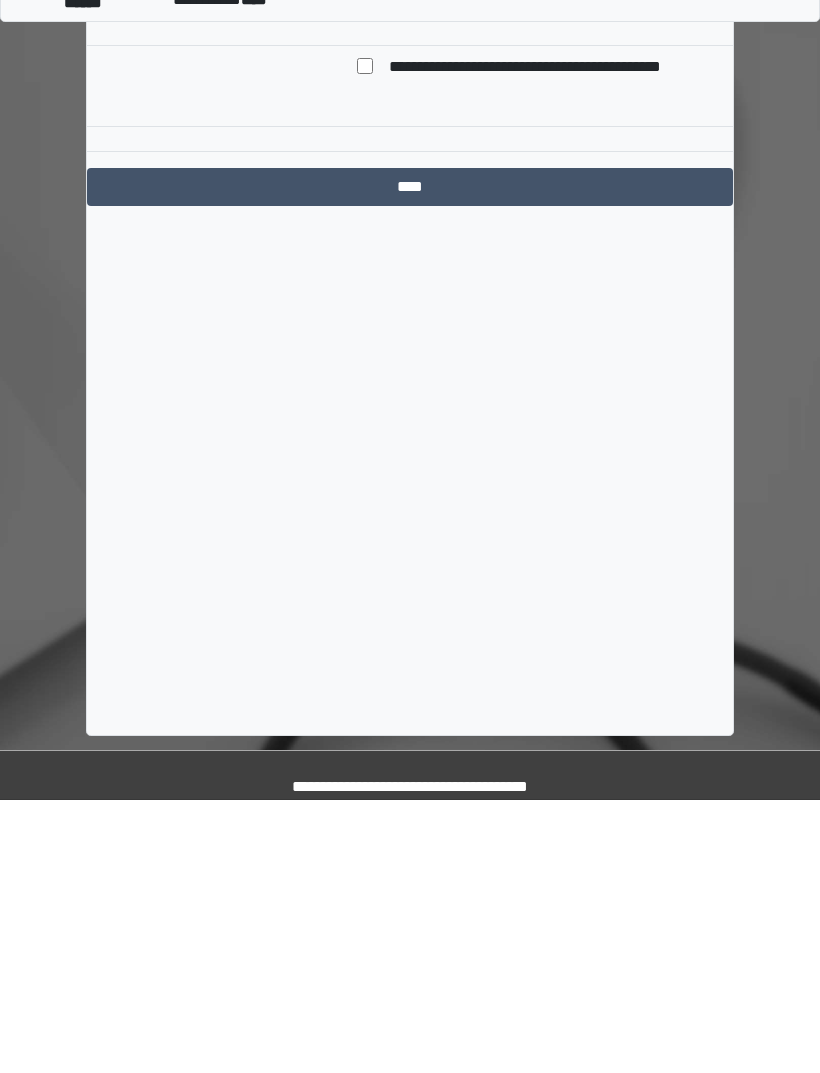 type on "**********" 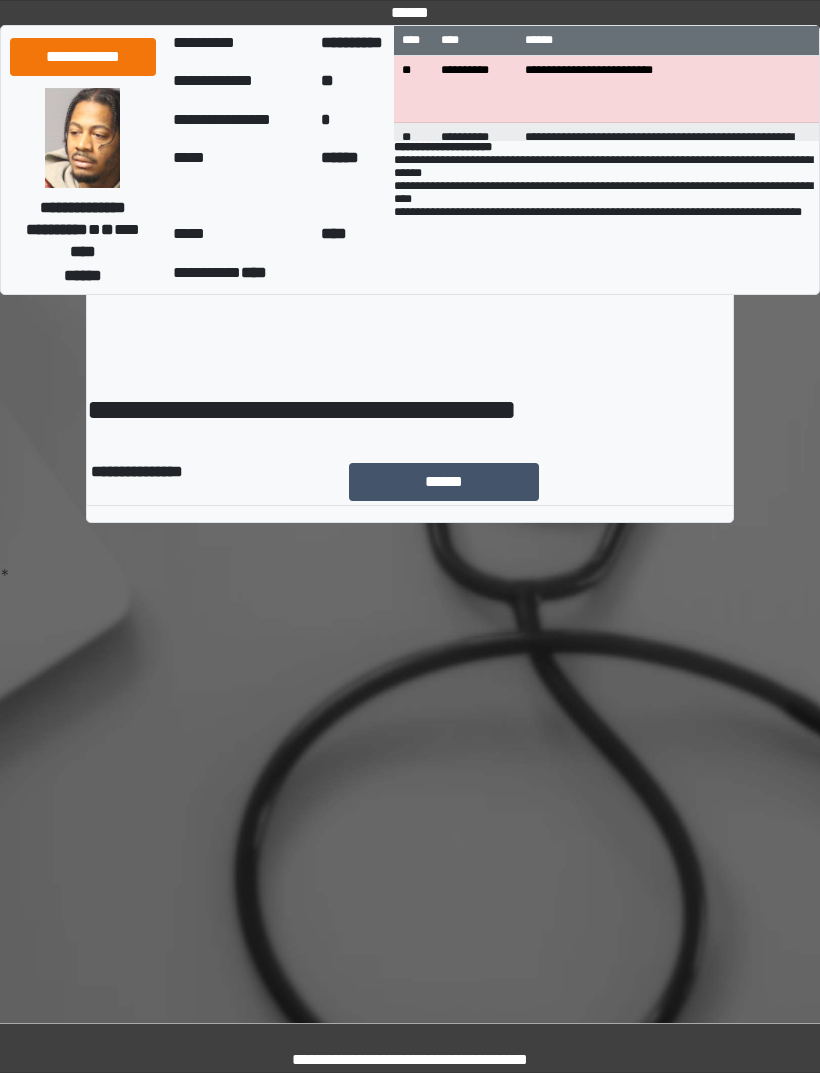 scroll, scrollTop: 0, scrollLeft: 0, axis: both 